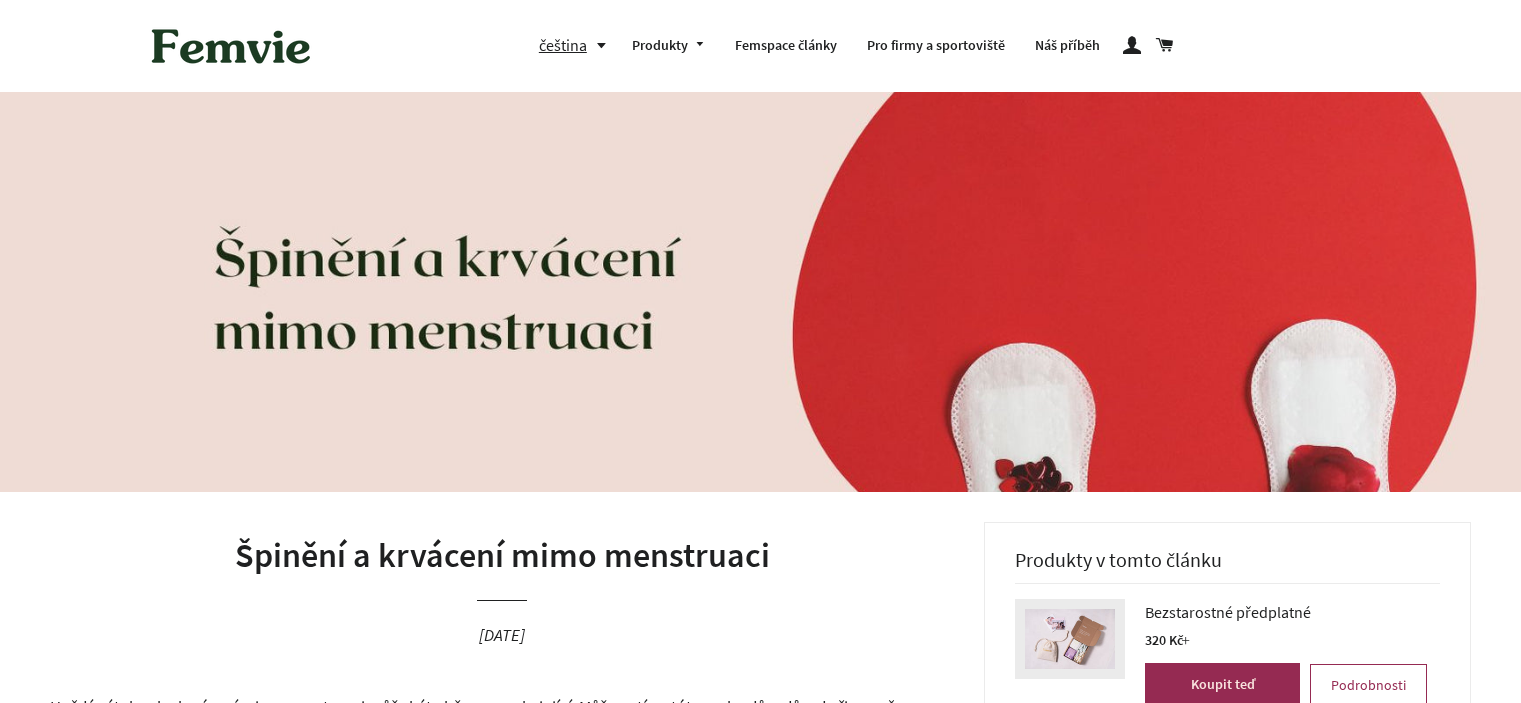 scroll, scrollTop: 0, scrollLeft: 0, axis: both 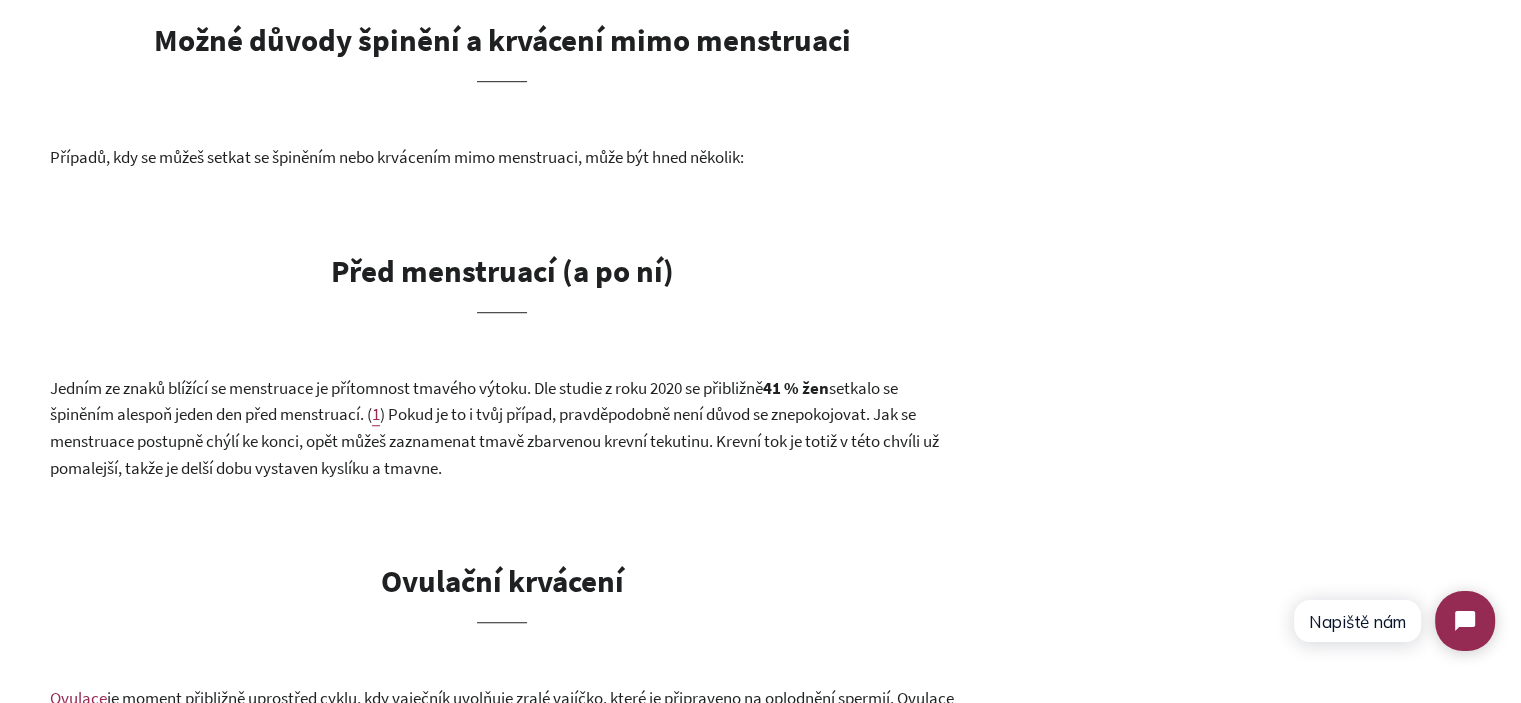 click on "Před menstruací (a po ní)" at bounding box center [502, 270] 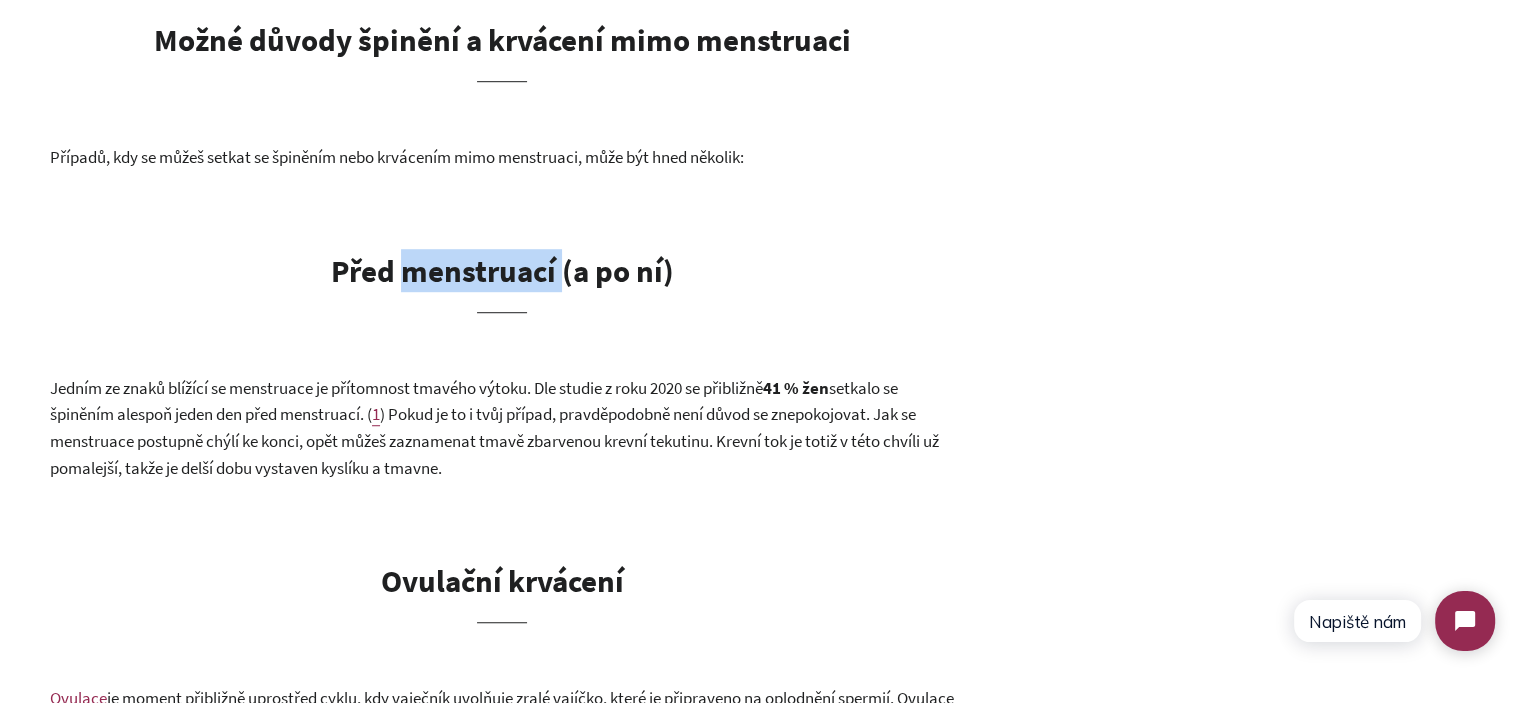 click on "Před menstruací (a po ní)" at bounding box center (502, 270) 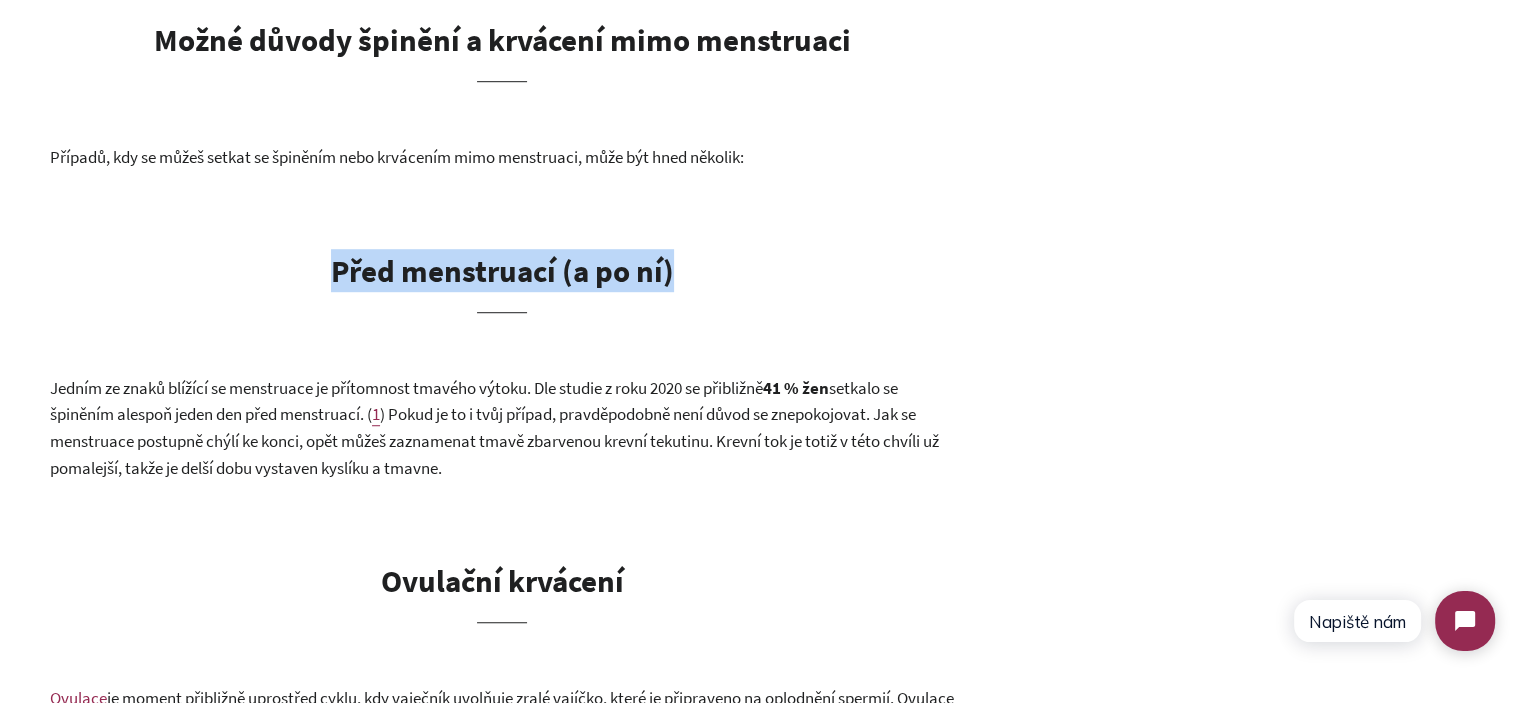 click on "Před menstruací (a po ní)" at bounding box center [502, 270] 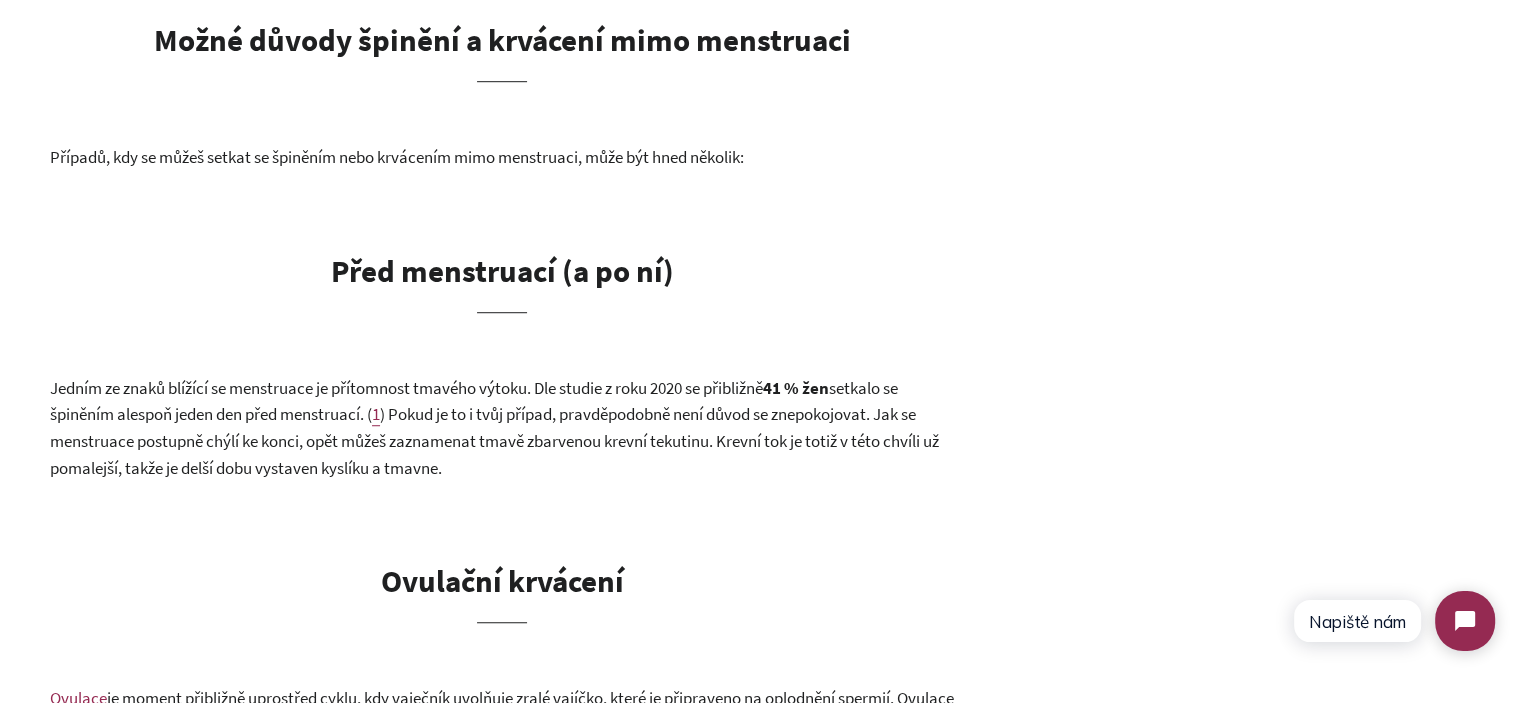 click on "Před menstruací (a po ní)" at bounding box center (502, 270) 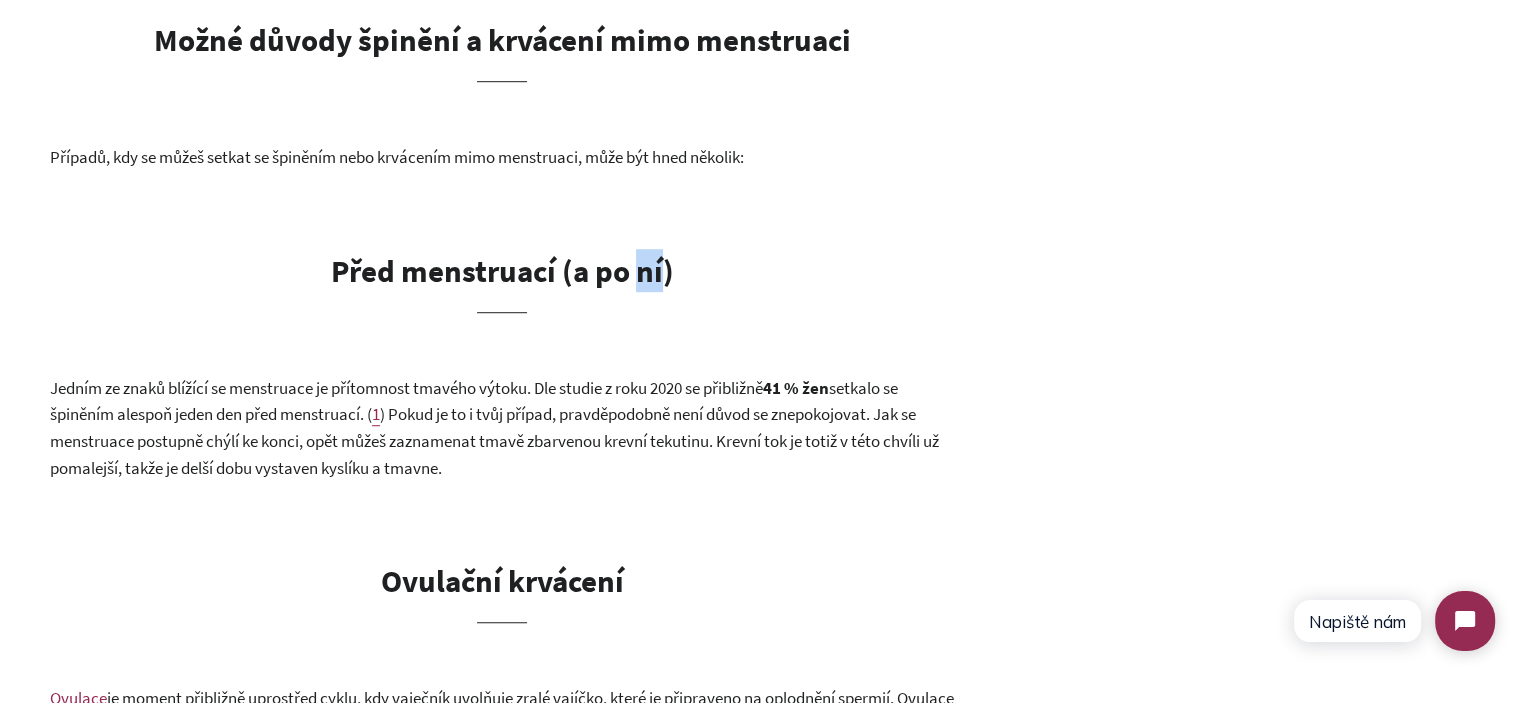 click on "Před menstruací (a po ní)" at bounding box center (502, 270) 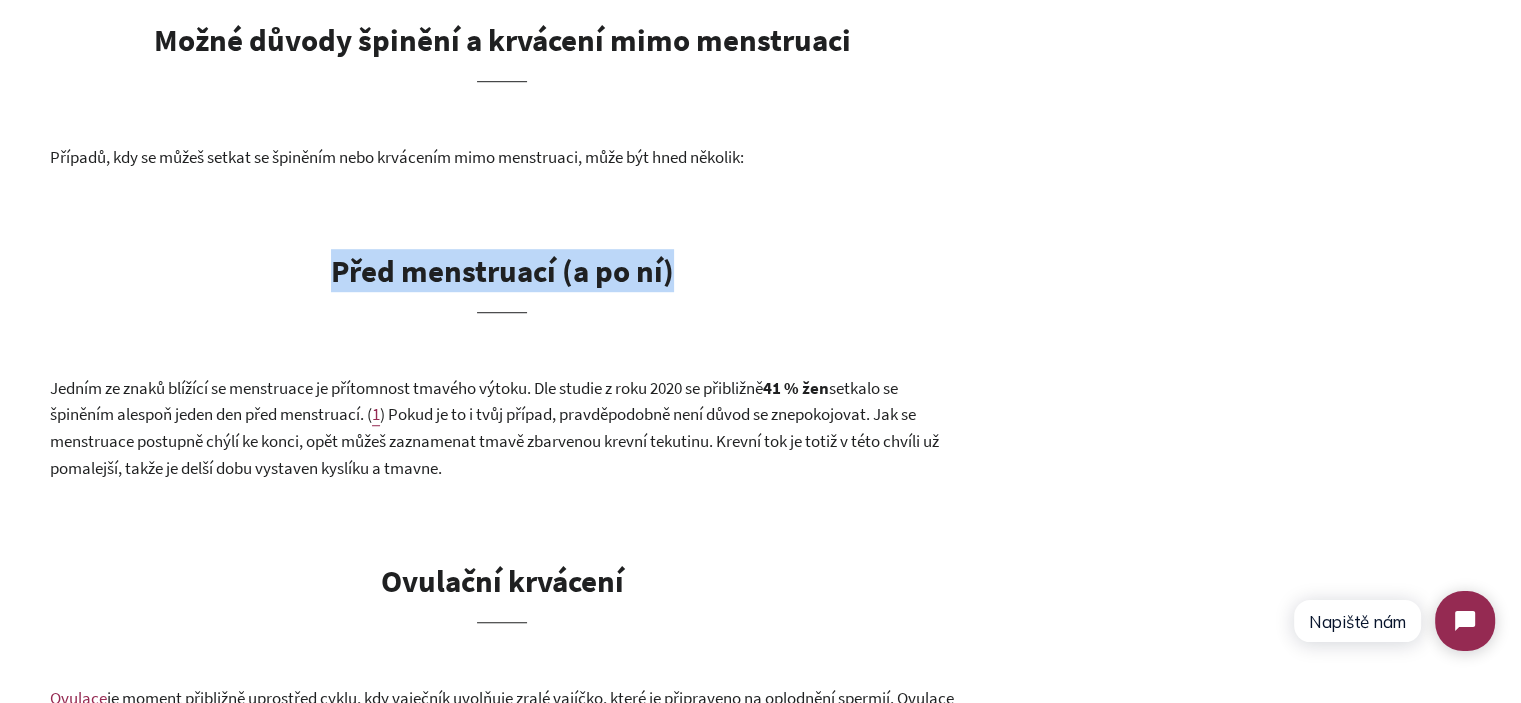 click on "Před menstruací (a po ní)" at bounding box center (502, 270) 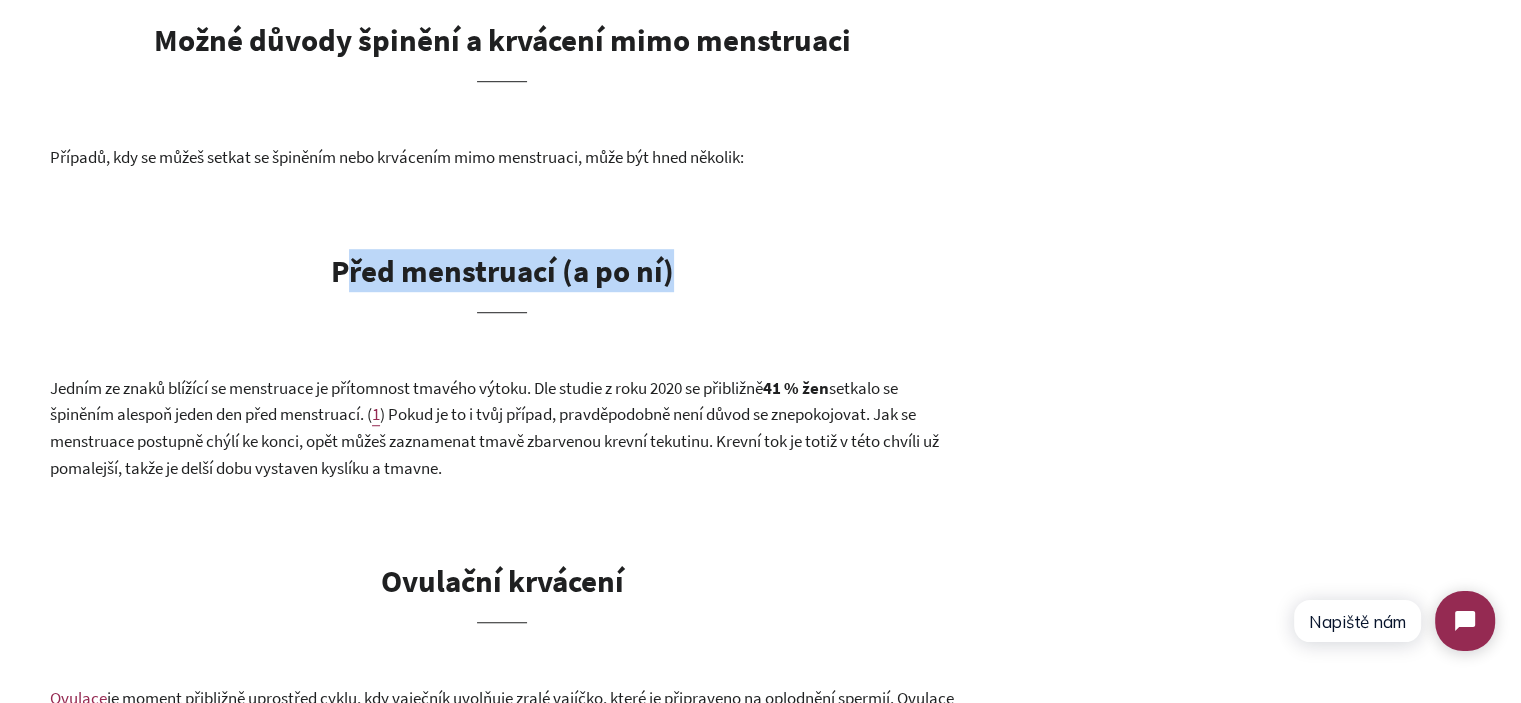 drag, startPoint x: 683, startPoint y: 275, endPoint x: 433, endPoint y: 277, distance: 250.008 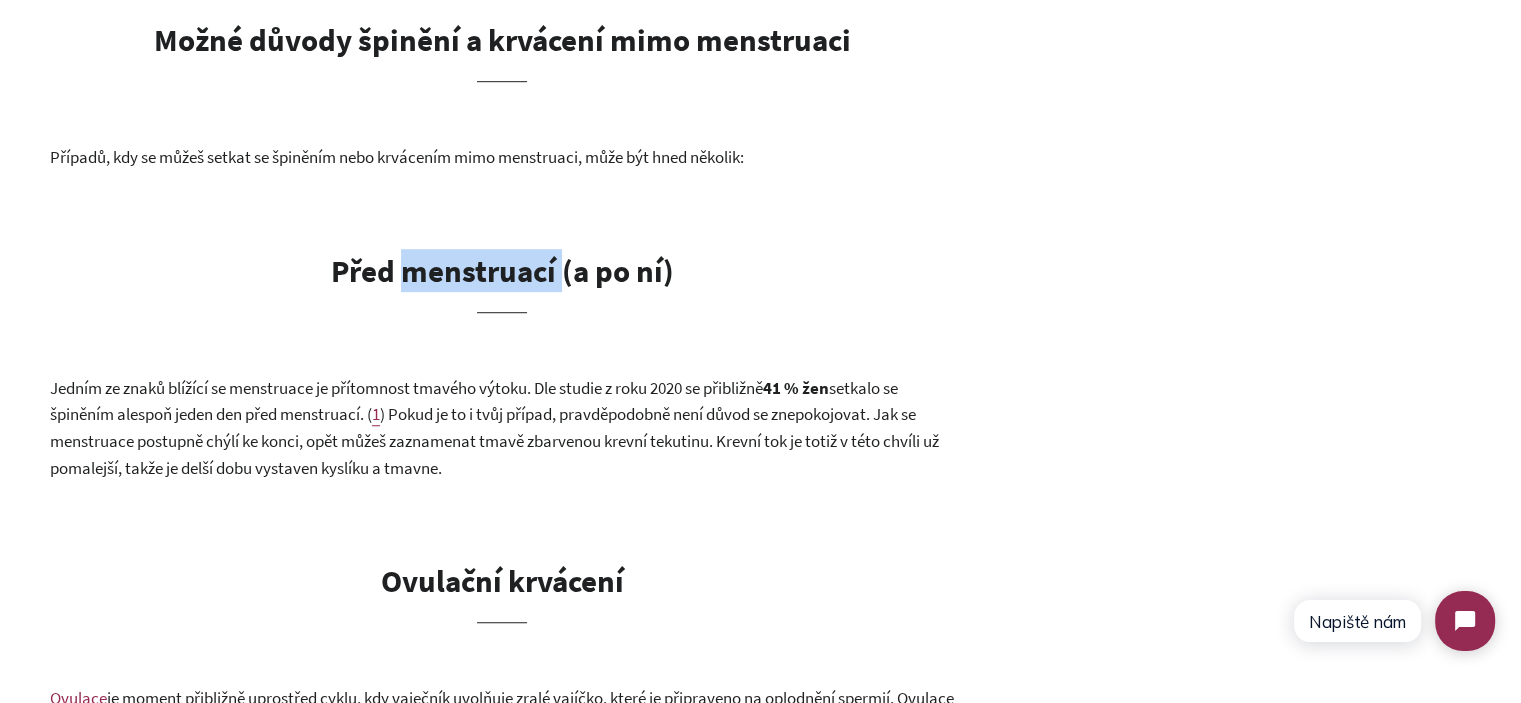 click on "Před menstruací (a po ní)" at bounding box center (502, 270) 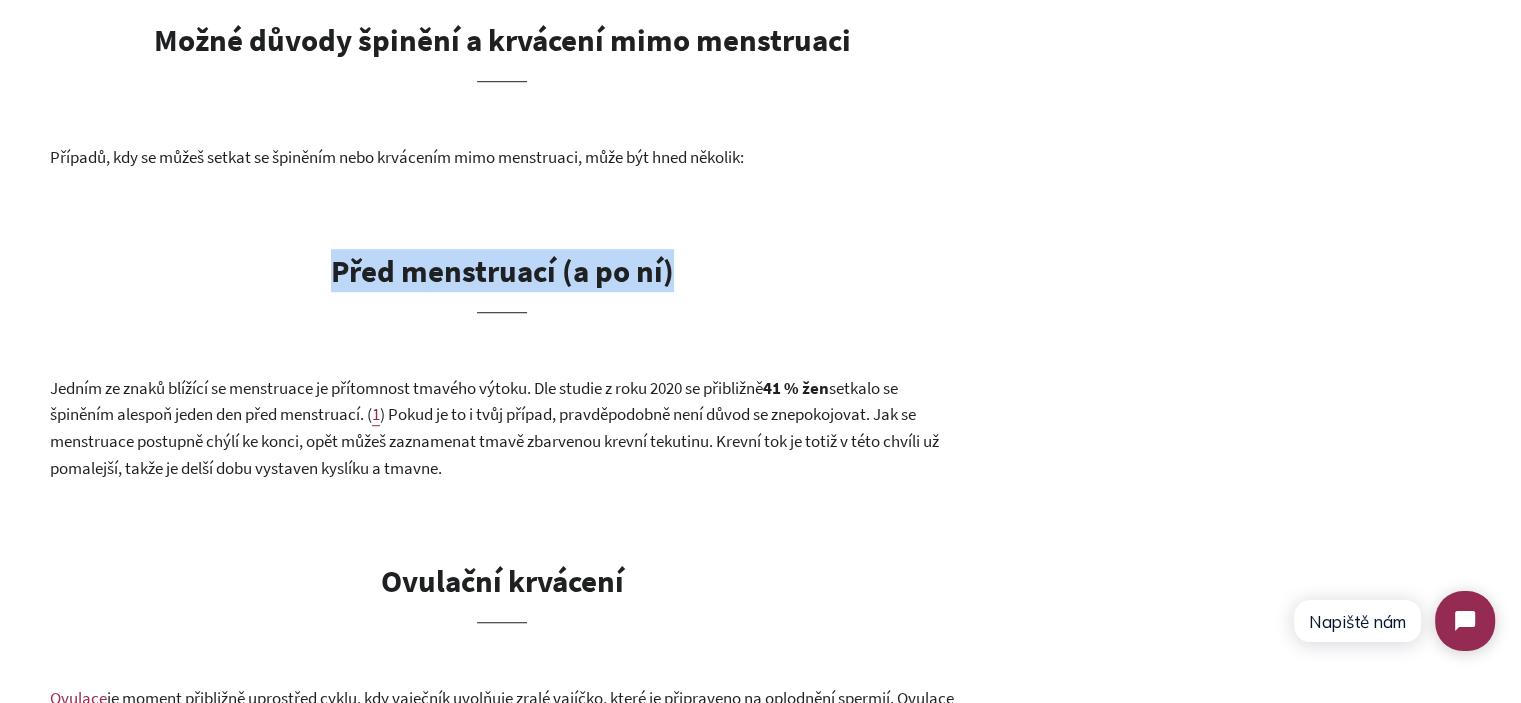 click on "Před menstruací (a po ní)" at bounding box center [502, 270] 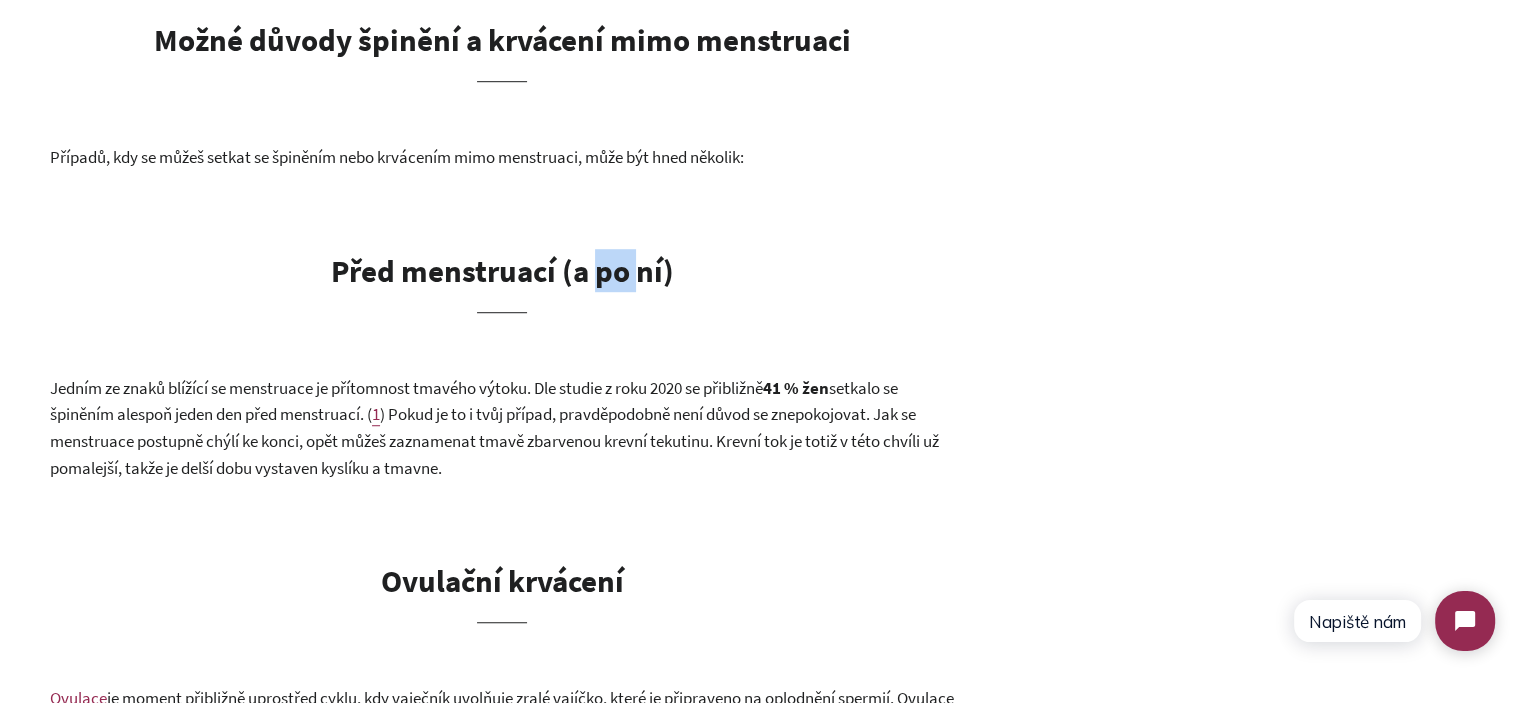 click on "Před menstruací (a po ní)" at bounding box center [502, 270] 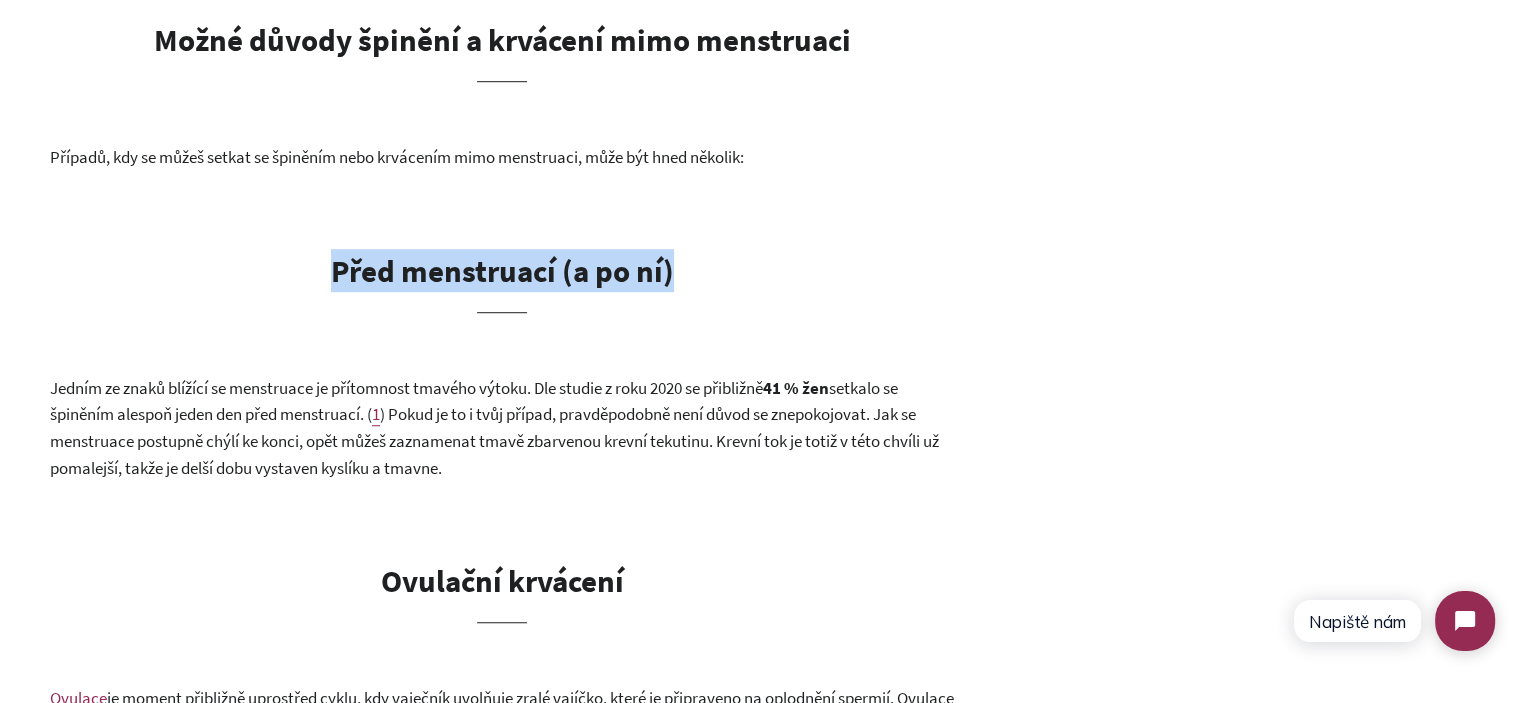 click on "Před menstruací (a po ní)" at bounding box center [502, 270] 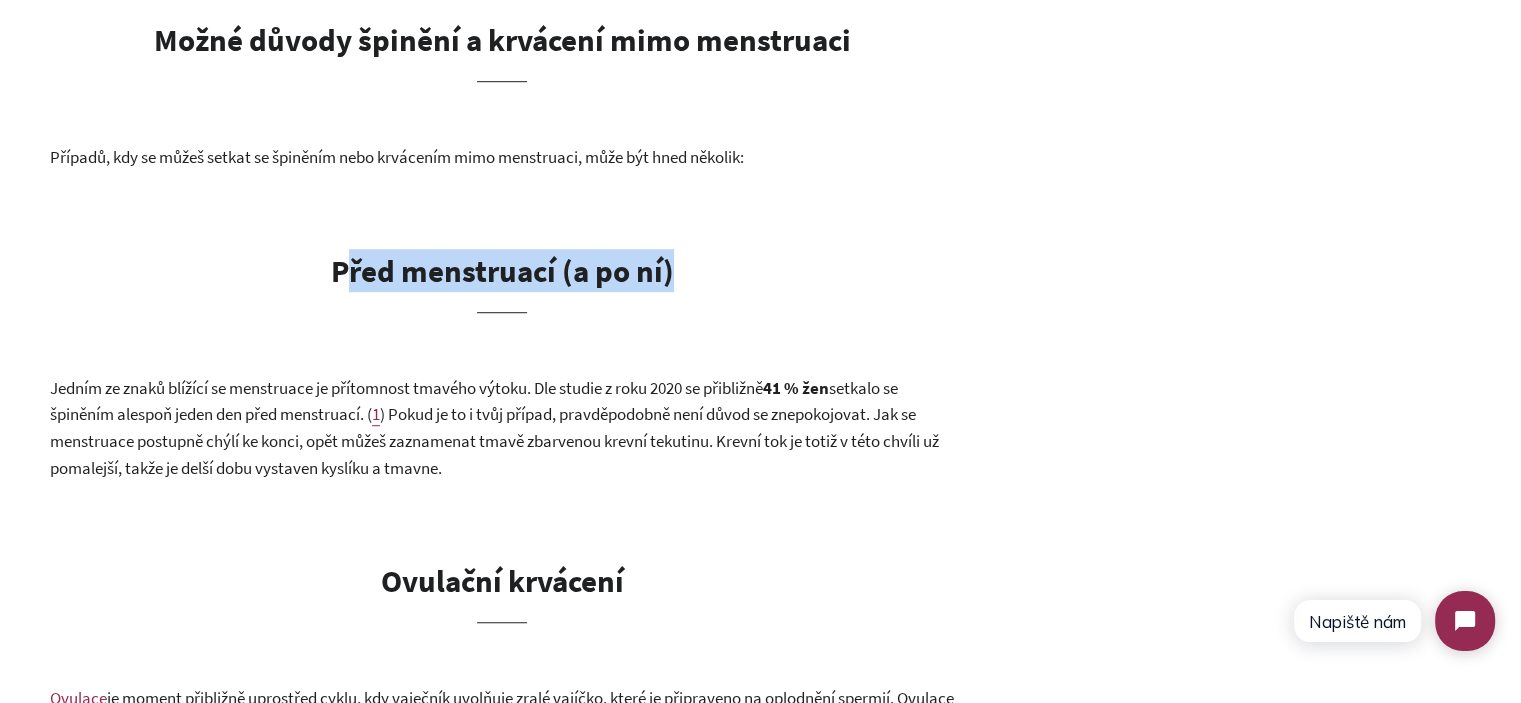 drag, startPoint x: 680, startPoint y: 278, endPoint x: 351, endPoint y: 284, distance: 329.05472 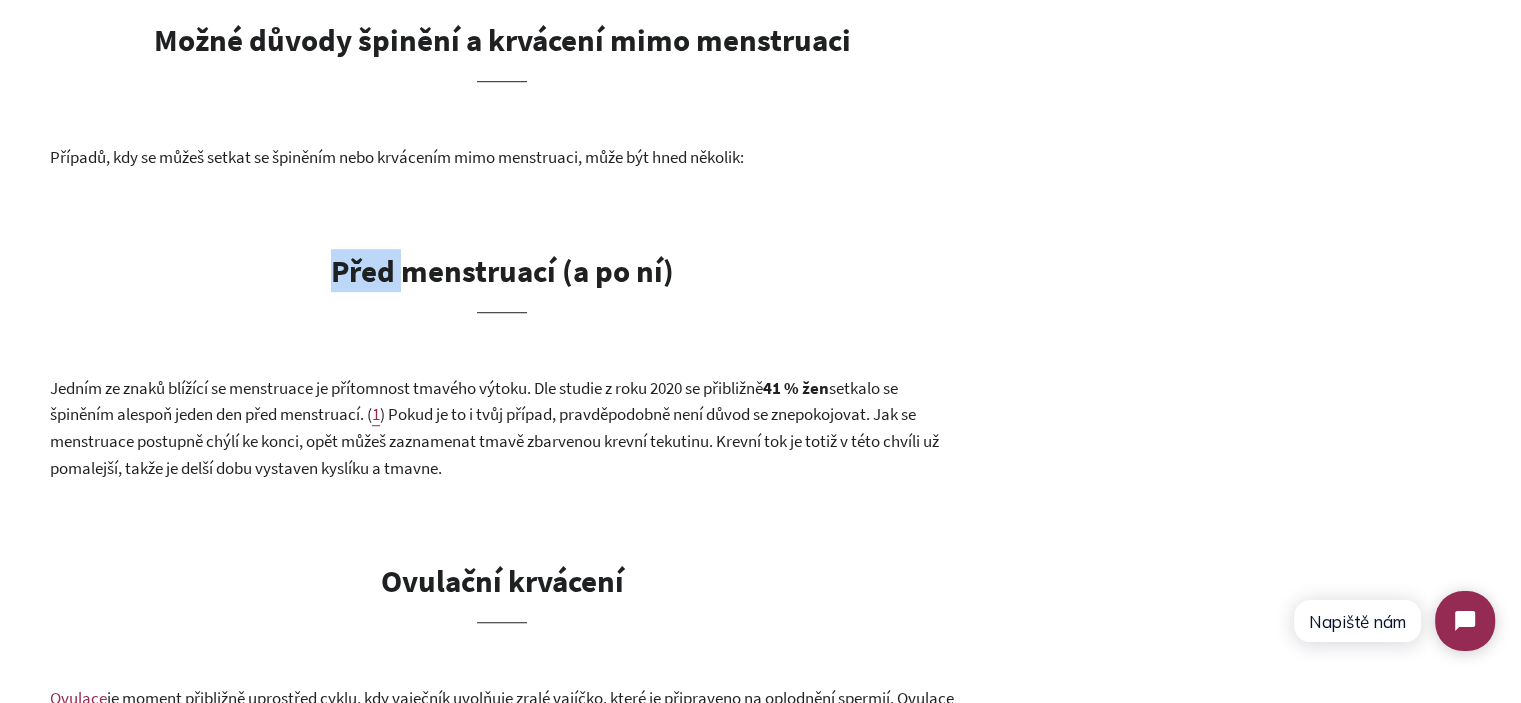 click on "Před menstruací (a po ní)" at bounding box center [502, 270] 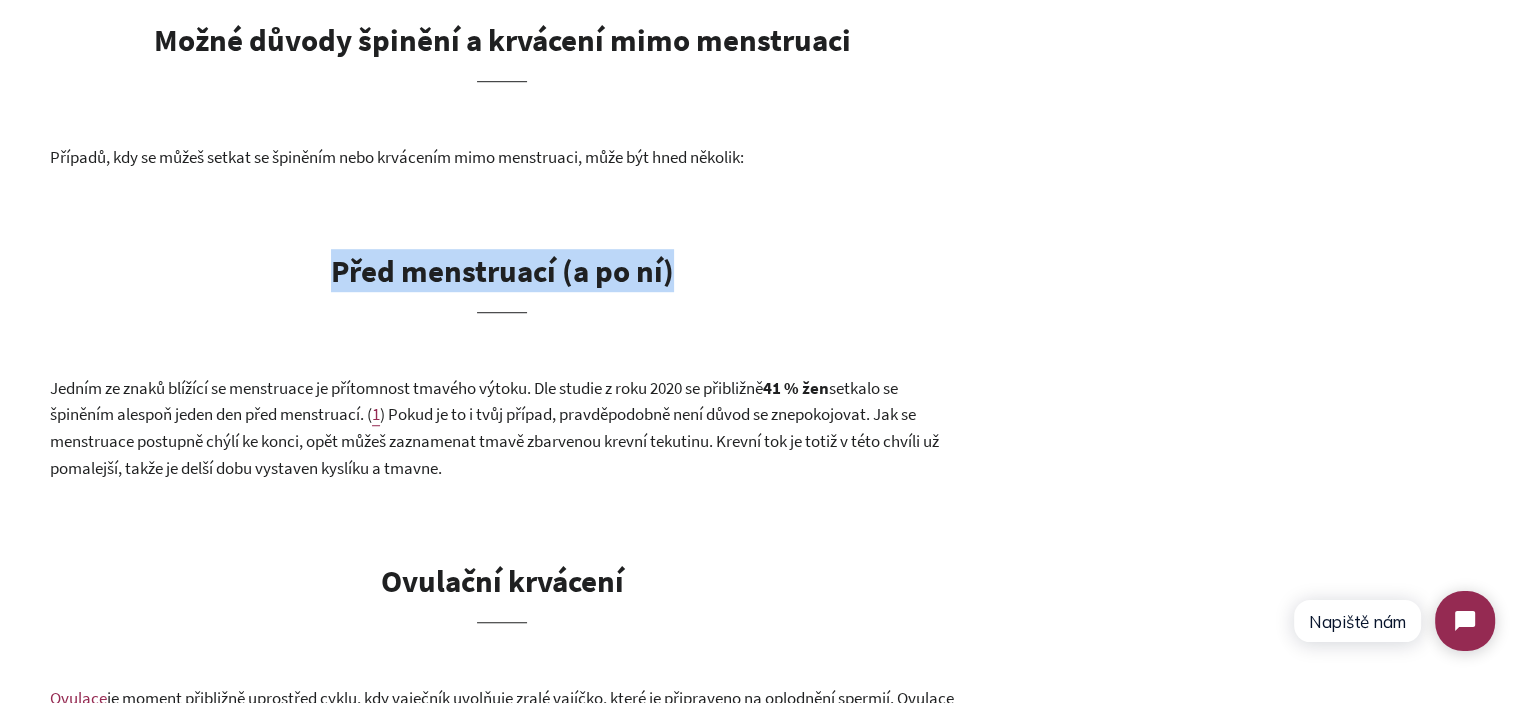 click on "Před menstruací (a po ní)" at bounding box center (502, 270) 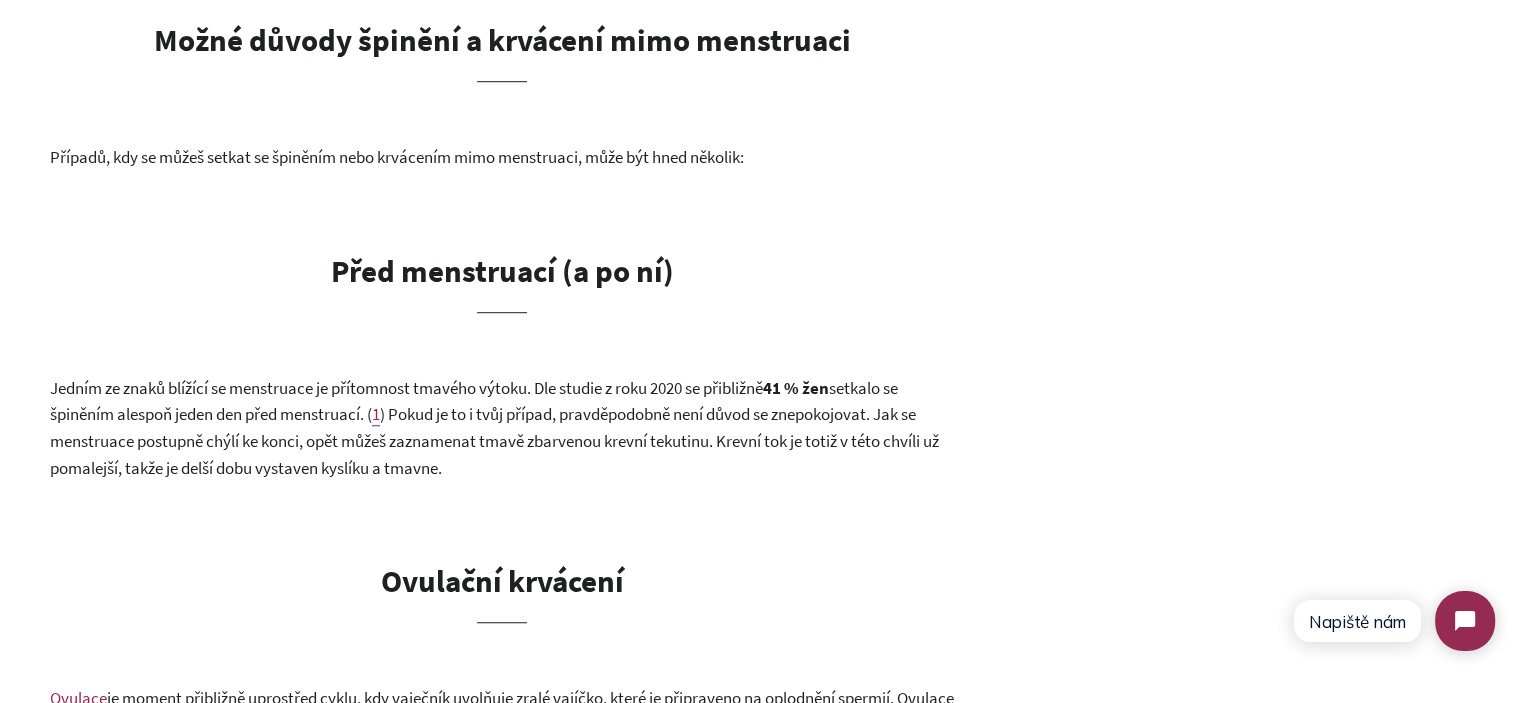 click on ") Pokud je to i tvůj případ, pravděpodobně není důvod se znepokojovat. Jak se menstruace postupně chýlí ke konci, opět můžeš zaznamenat tmavě zbarvenou krevní tekutinu. Krevní tok je totiž v této chvíli už pomalejší, takže je delší dobu vystaven kyslíku a tmavne." at bounding box center (494, 440) 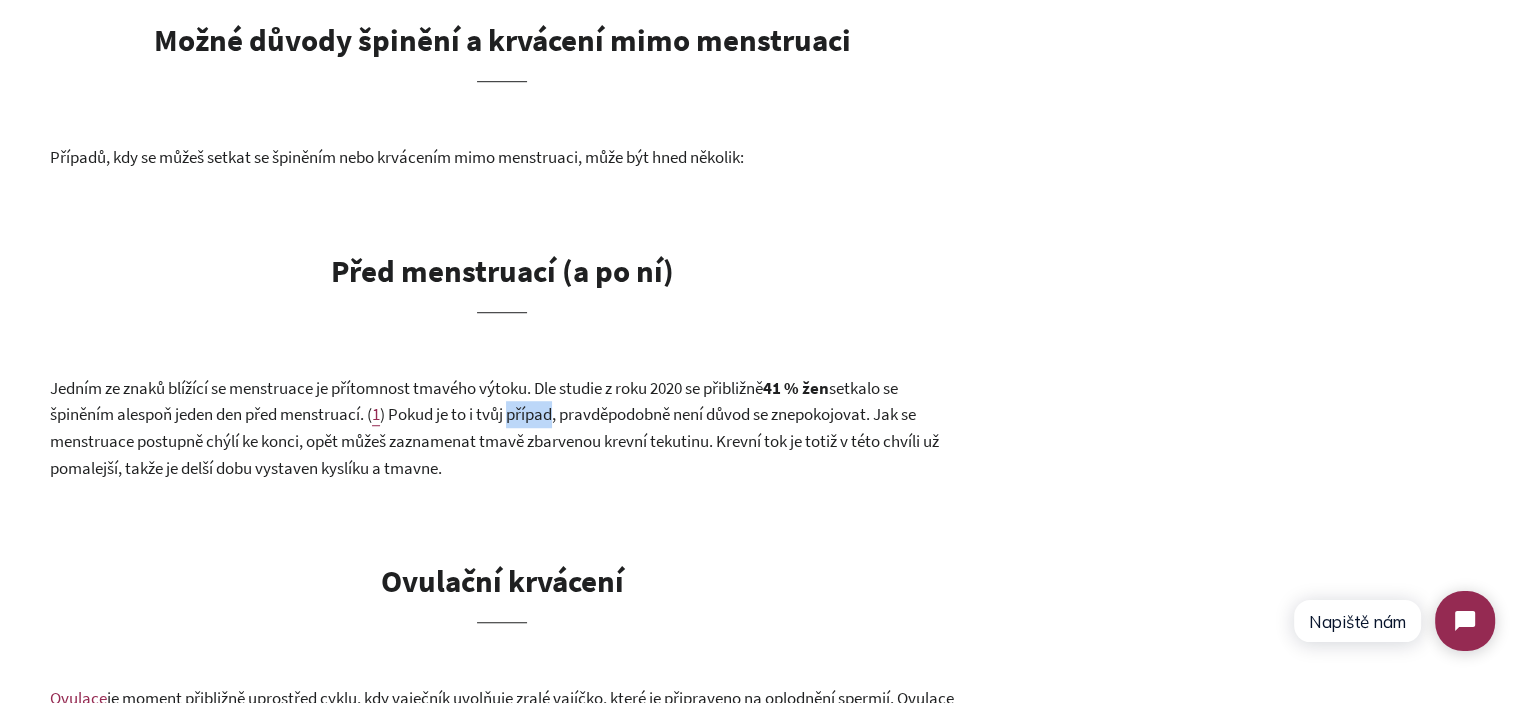 click on ") Pokud je to i tvůj případ, pravděpodobně není důvod se znepokojovat. Jak se menstruace postupně chýlí ke konci, opět můžeš zaznamenat tmavě zbarvenou krevní tekutinu. Krevní tok je totiž v této chvíli už pomalejší, takže je delší dobu vystaven kyslíku a tmavne." at bounding box center [494, 440] 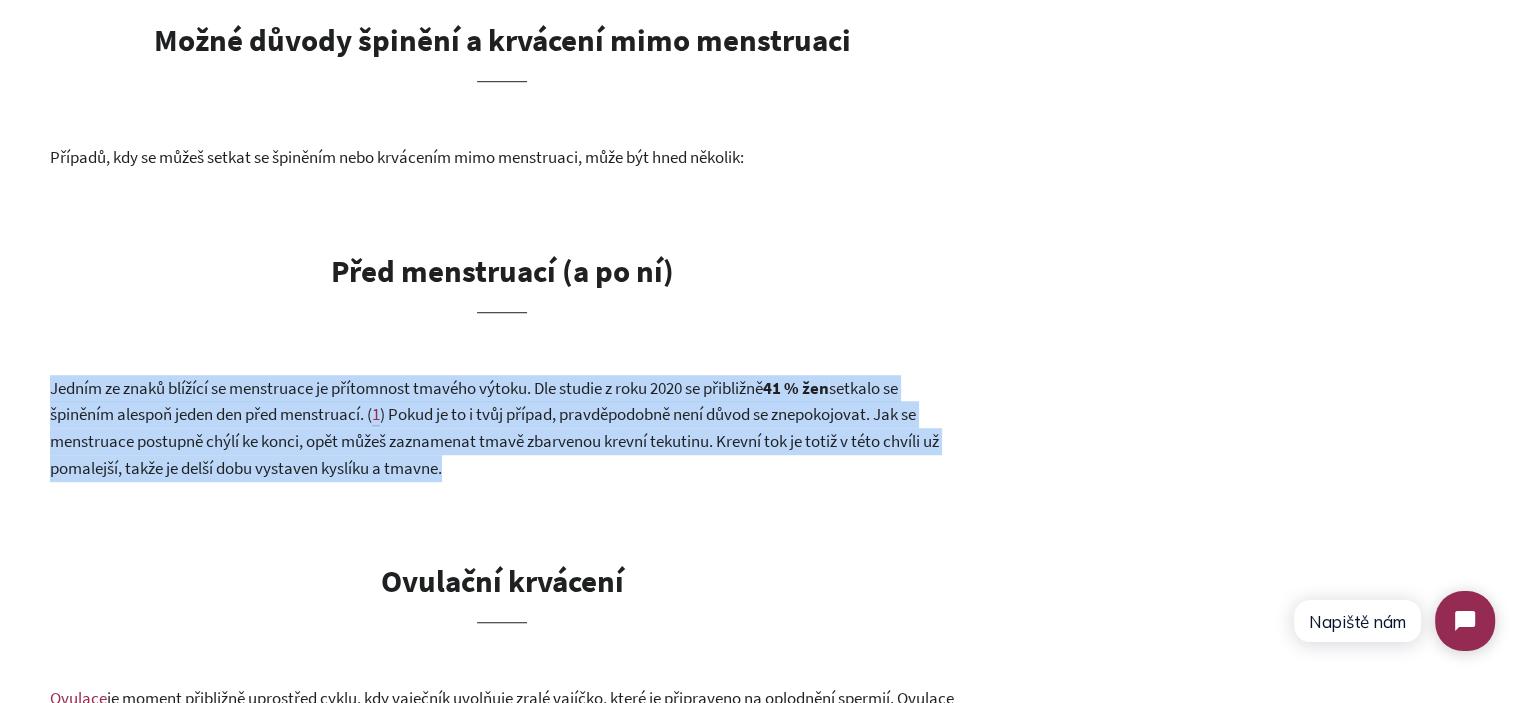 click on ") Pokud je to i tvůj případ, pravděpodobně není důvod se znepokojovat. Jak se menstruace postupně chýlí ke konci, opět můžeš zaznamenat tmavě zbarvenou krevní tekutinu. Krevní tok je totiž v této chvíli už pomalejší, takže je delší dobu vystaven kyslíku a tmavne." at bounding box center [494, 440] 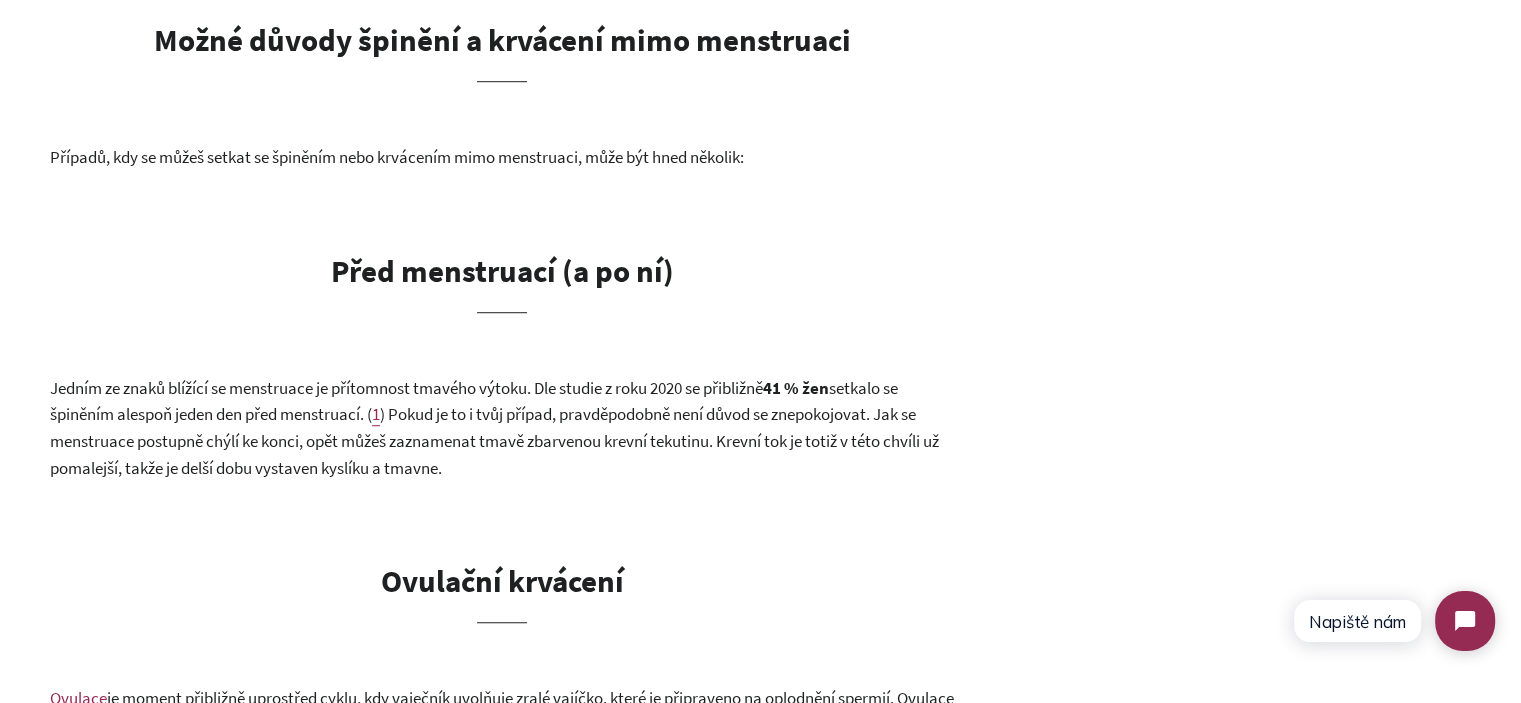 click on "Jedním ze znaků blížící se menstruace je přítomnost tmavého výtoku. Dle studie z roku 2020 se přibližně  41 % žen  setkalo se špiněním alespoň jeden den před menstruací. ( 1 ) Pokud je to i tvůj případ, pravděpodobně není důvod se znepokojovat. Jak se menstruace postupně chýlí ke konci, opět můžeš zaznamenat tmavě zbarvenou krevní tekutinu. Krevní tok je totiž v této chvíli už pomalejší, takže je delší dobu vystaven kyslíku a tmavne." at bounding box center (502, 428) 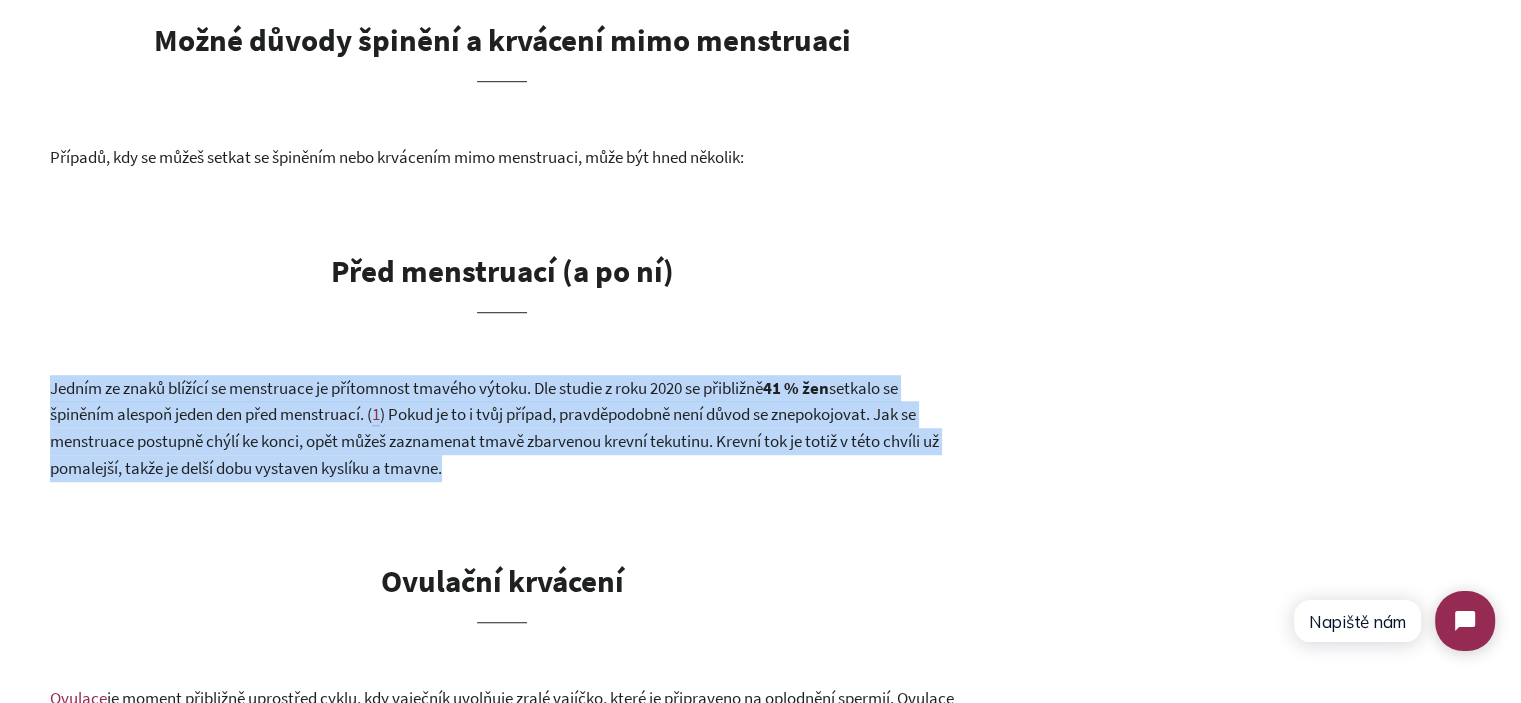 click on "Jedním ze znaků blížící se menstruace je přítomnost tmavého výtoku. Dle studie z roku 2020 se přibližně  41 % žen  setkalo se špiněním alespoň jeden den před menstruací. ( 1 ) Pokud je to i tvůj případ, pravděpodobně není důvod se znepokojovat. Jak se menstruace postupně chýlí ke konci, opět můžeš zaznamenat tmavě zbarvenou krevní tekutinu. Krevní tok je totiž v této chvíli už pomalejší, takže je delší dobu vystaven kyslíku a tmavne." at bounding box center [502, 428] 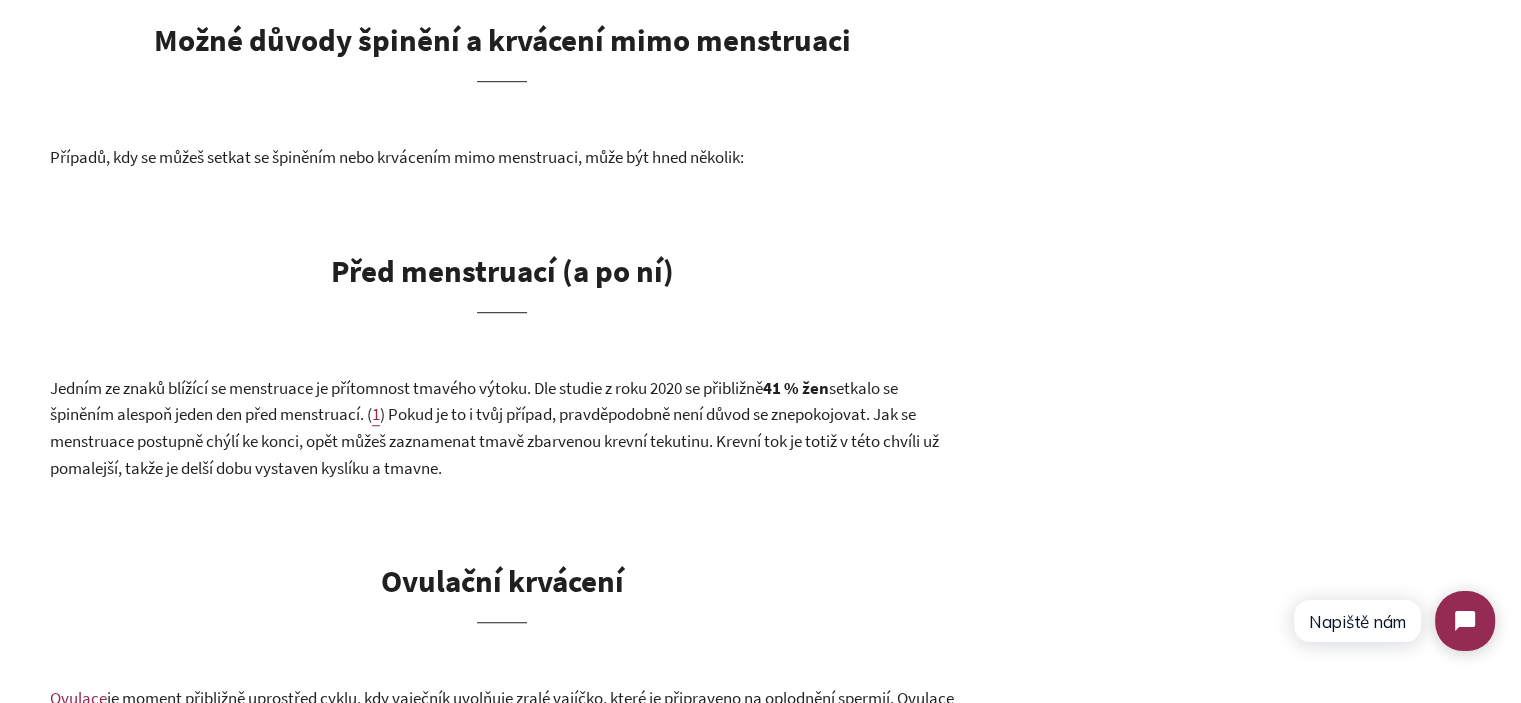 click on ") Pokud je to i tvůj případ, pravděpodobně není důvod se znepokojovat. Jak se menstruace postupně chýlí ke konci, opět můžeš zaznamenat tmavě zbarvenou krevní tekutinu. Krevní tok je totiž v této chvíli už pomalejší, takže je delší dobu vystaven kyslíku a tmavne." at bounding box center (494, 440) 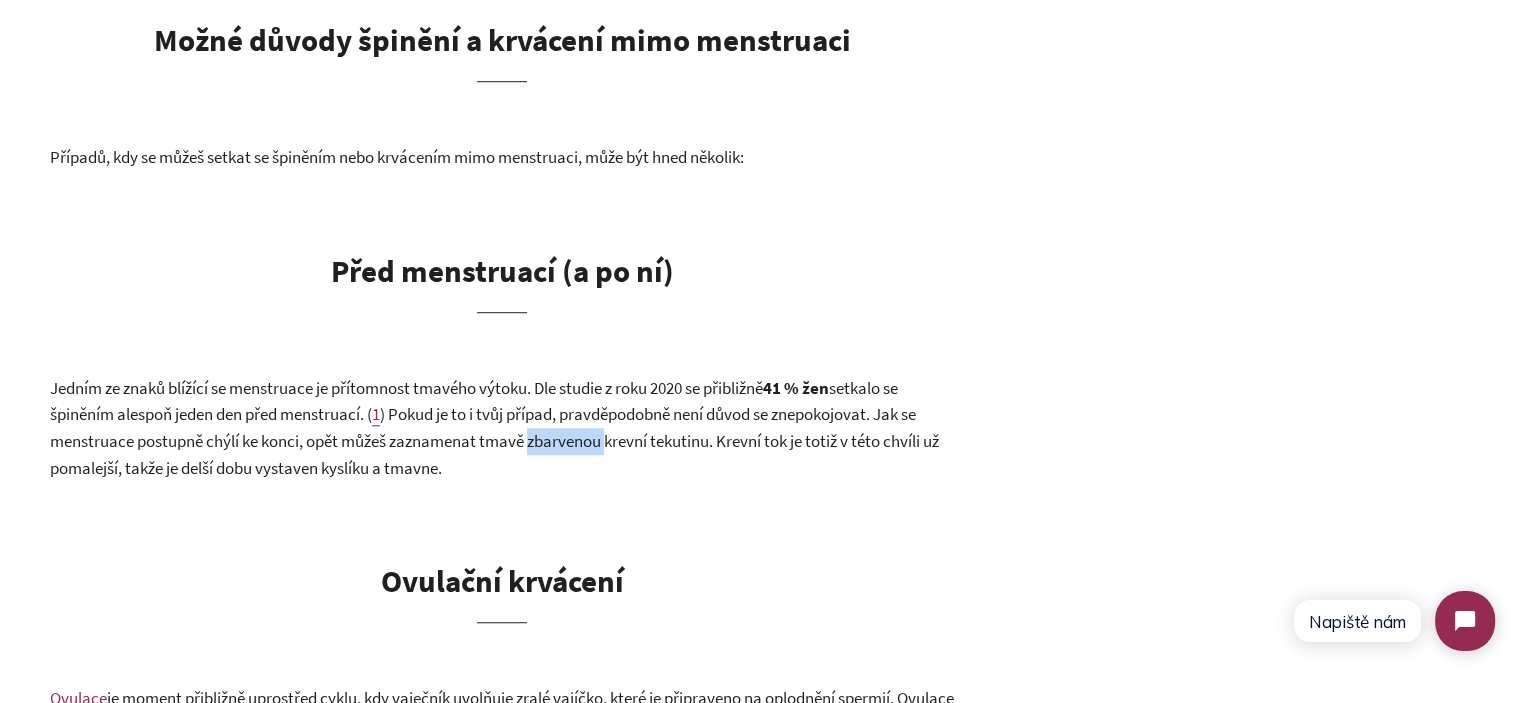 click on ") Pokud je to i tvůj případ, pravděpodobně není důvod se znepokojovat. Jak se menstruace postupně chýlí ke konci, opět můžeš zaznamenat tmavě zbarvenou krevní tekutinu. Krevní tok je totiž v této chvíli už pomalejší, takže je delší dobu vystaven kyslíku a tmavne." at bounding box center (494, 440) 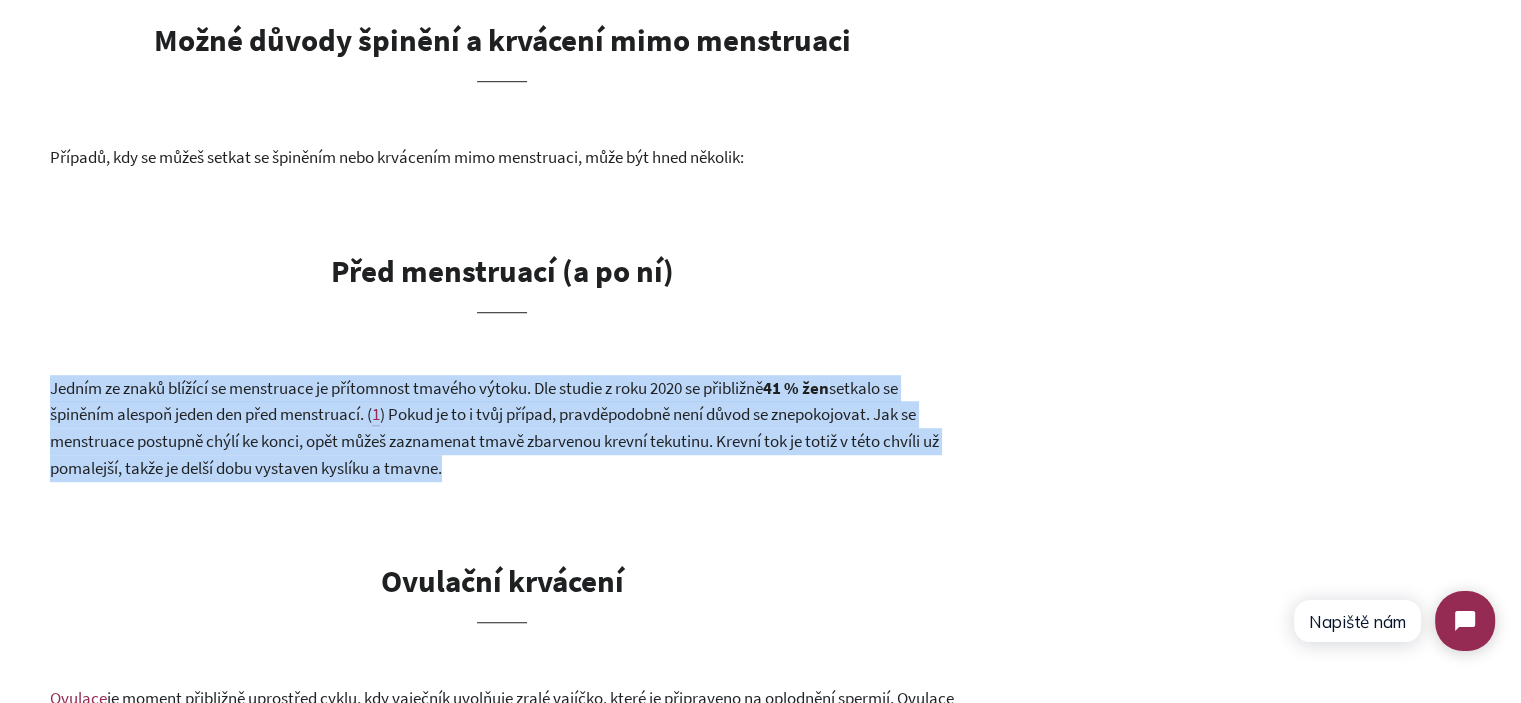 click on ") Pokud je to i tvůj případ, pravděpodobně není důvod se znepokojovat. Jak se menstruace postupně chýlí ke konci, opět můžeš zaznamenat tmavě zbarvenou krevní tekutinu. Krevní tok je totiž v této chvíli už pomalejší, takže je delší dobu vystaven kyslíku a tmavne." at bounding box center [494, 440] 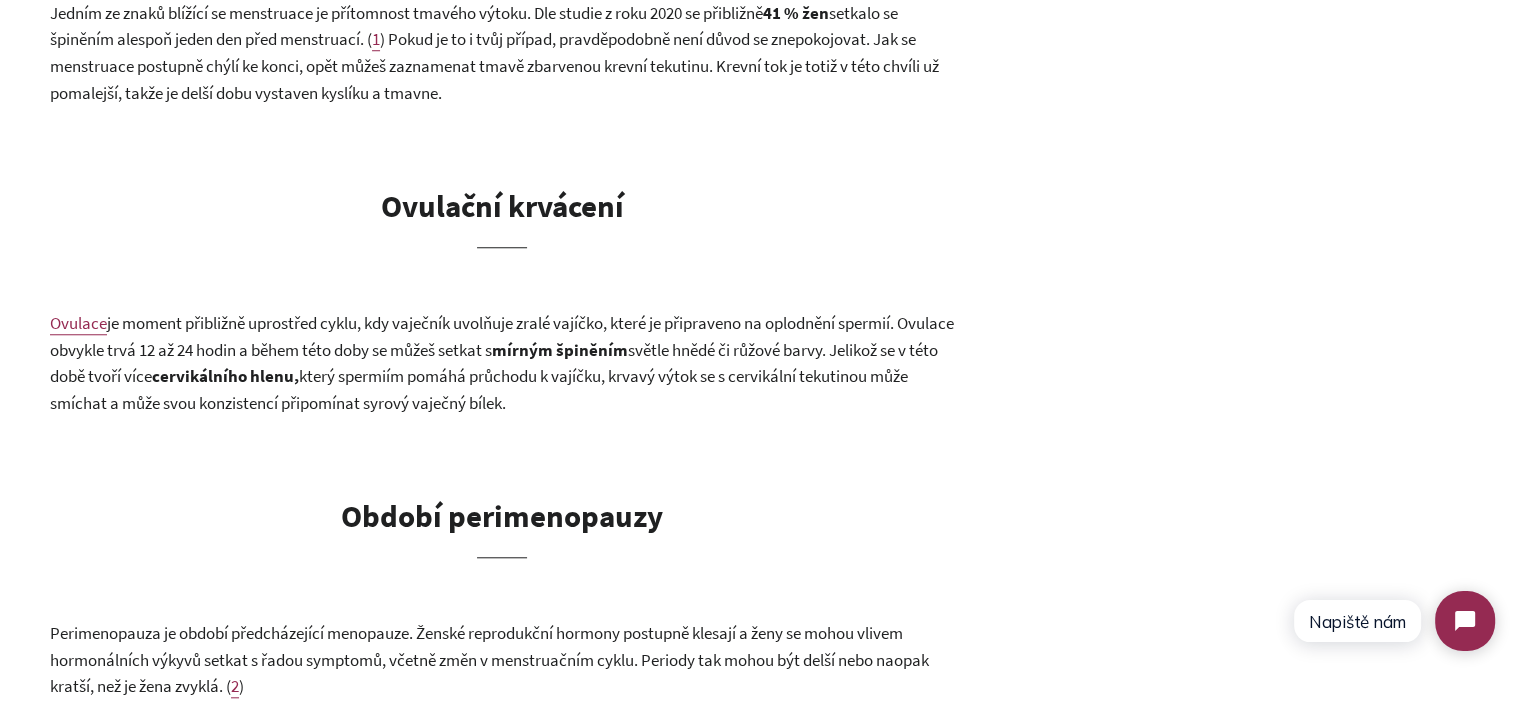scroll, scrollTop: 1700, scrollLeft: 0, axis: vertical 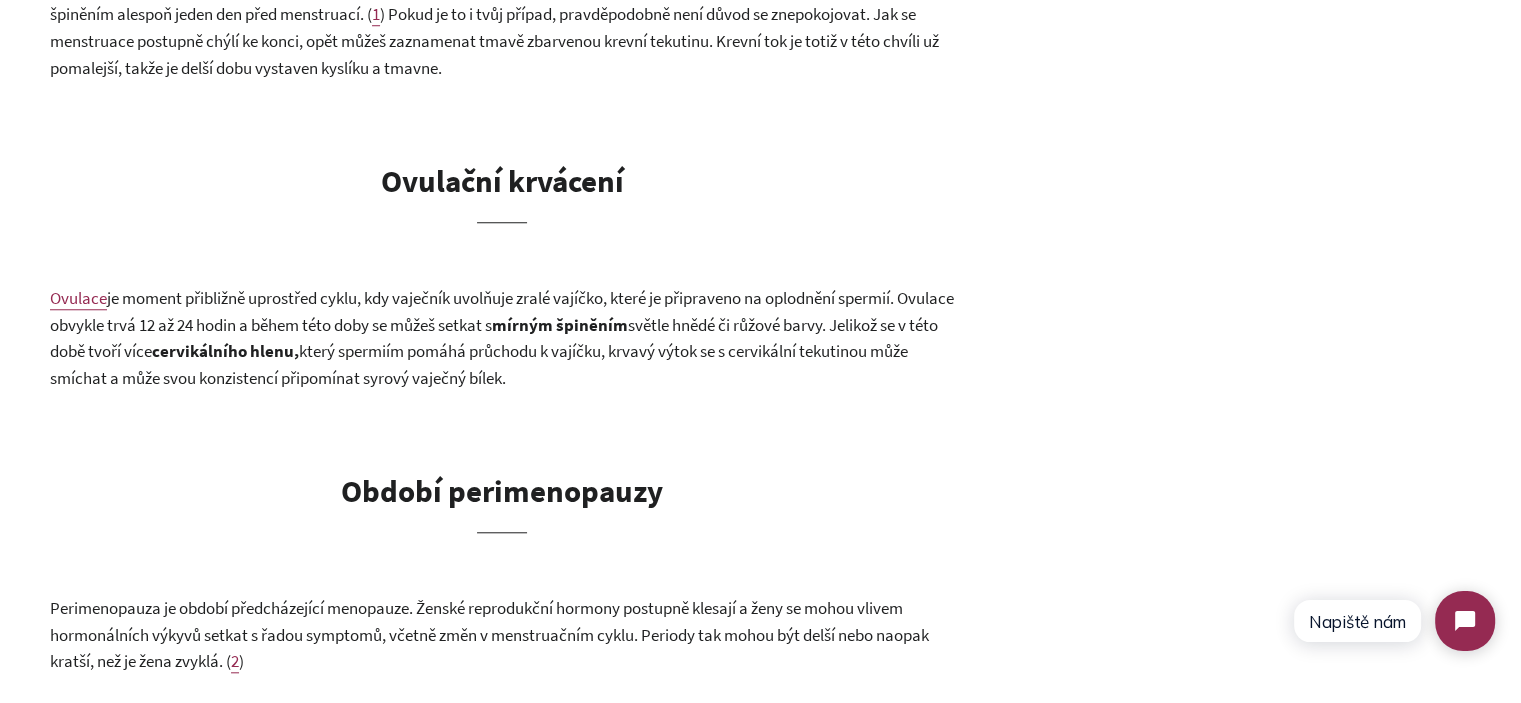 click on "který spermiím pomáhá průchodu k vajíčku, krvavý výtok se s cervikální tekutinou může smíchat a může svou konzistencí připomínat syrový vaječný bílek." at bounding box center [479, 364] 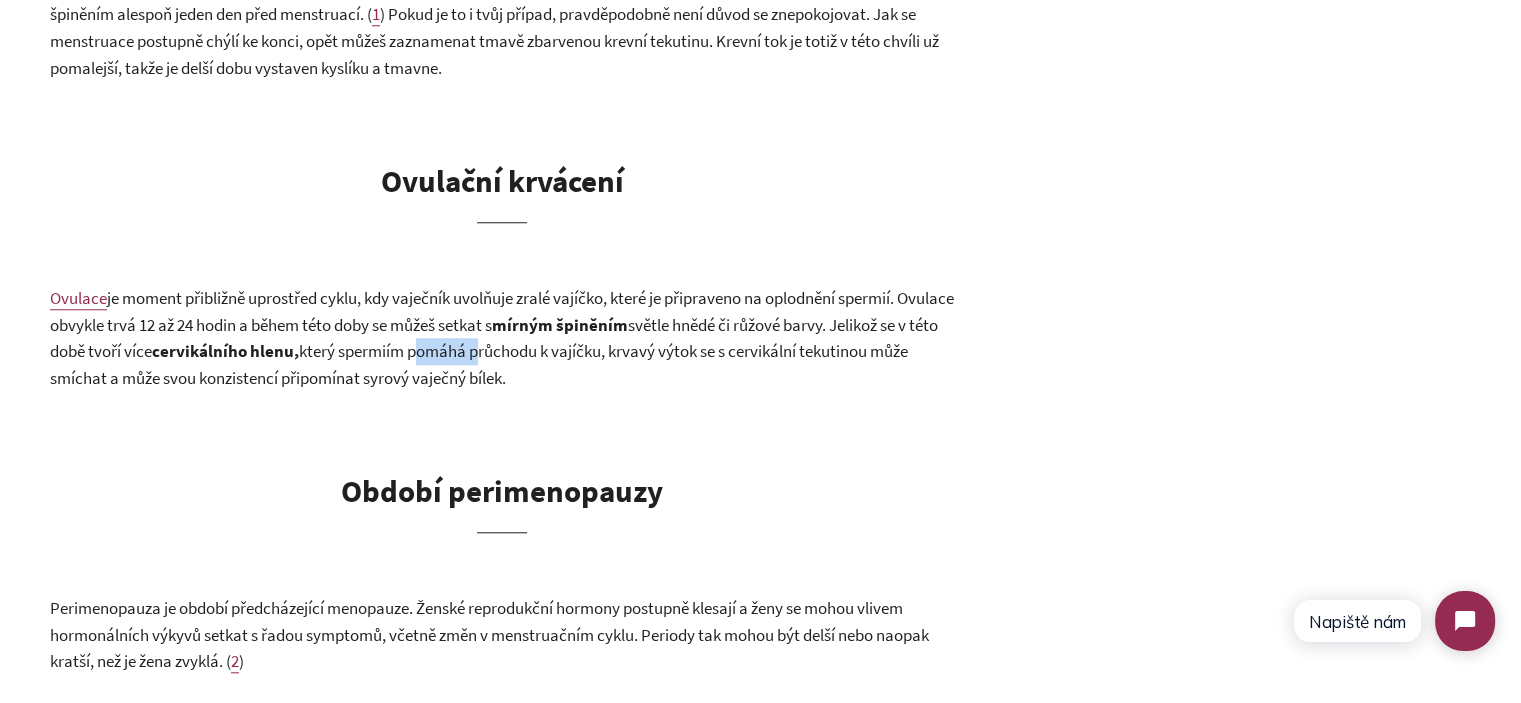 click on "který spermiím pomáhá průchodu k vajíčku, krvavý výtok se s cervikální tekutinou může smíchat a může svou konzistencí připomínat syrový vaječný bílek." at bounding box center [479, 364] 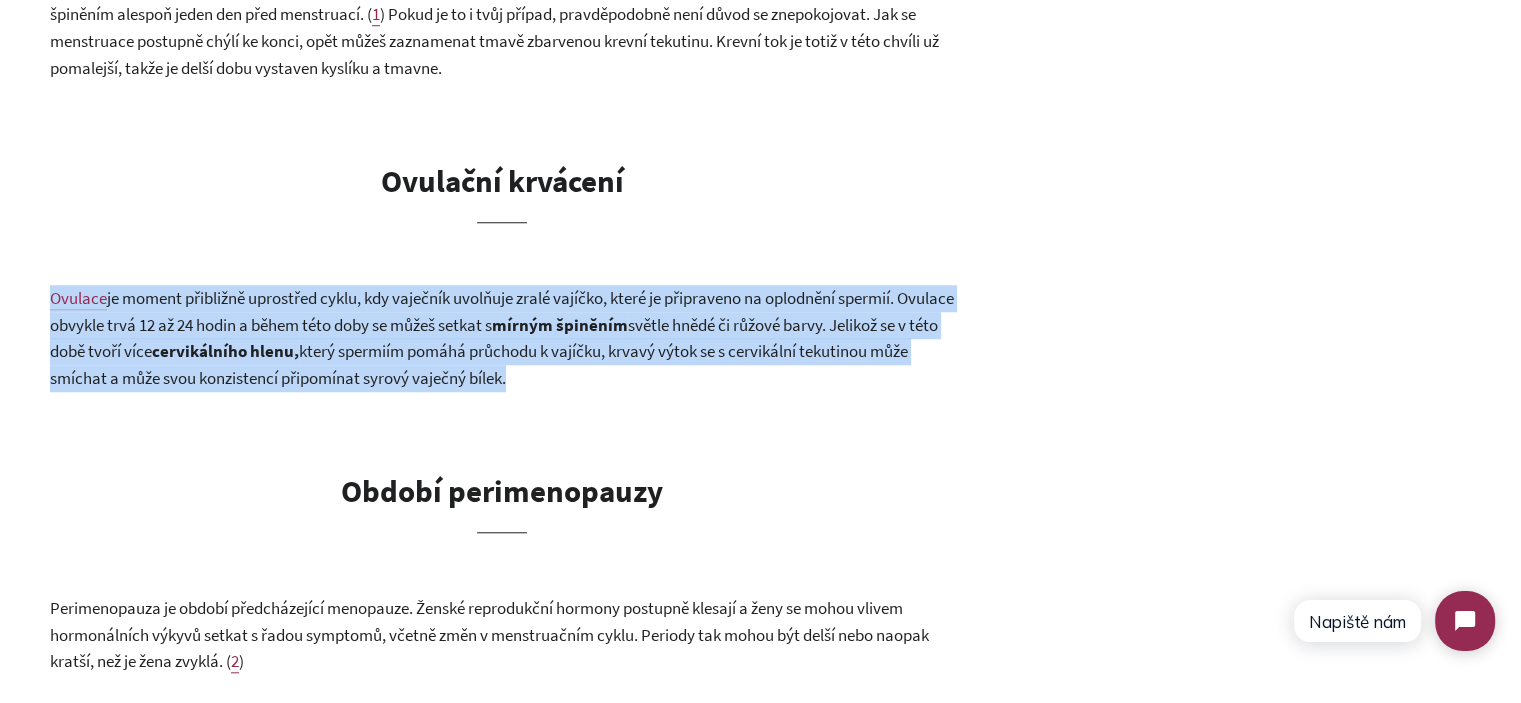 click on "který spermiím pomáhá průchodu k vajíčku, krvavý výtok se s cervikální tekutinou může smíchat a může svou konzistencí připomínat syrový vaječný bílek." at bounding box center (479, 364) 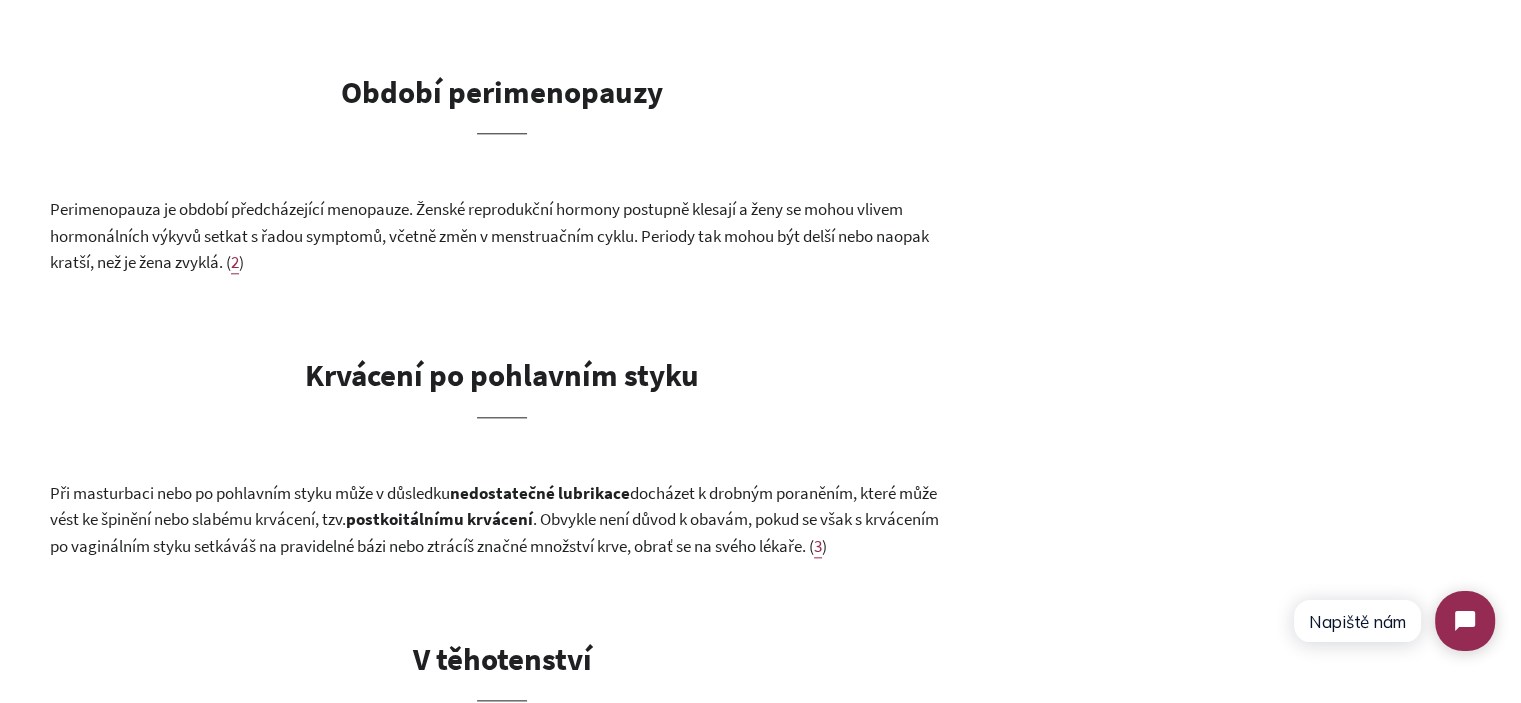 scroll, scrollTop: 2100, scrollLeft: 0, axis: vertical 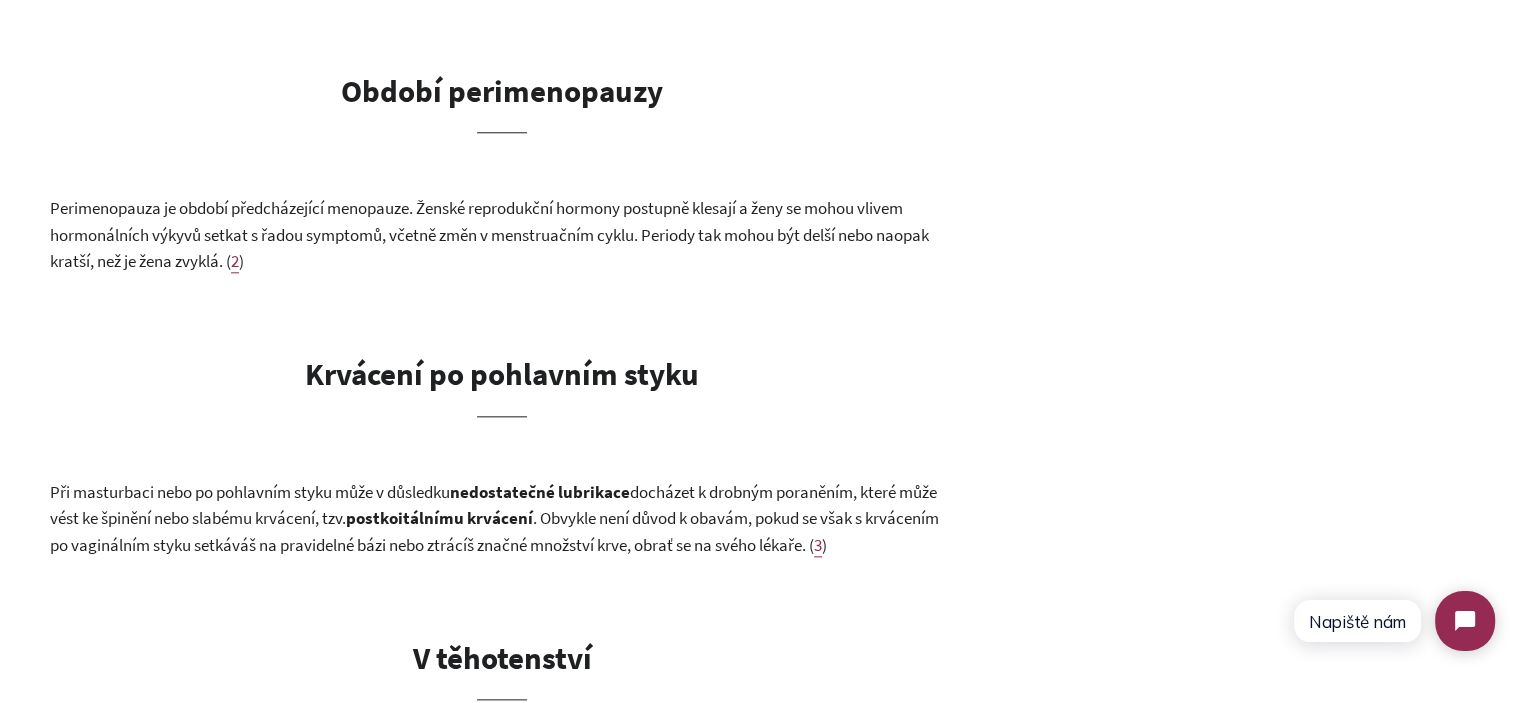 click on "Perimenopauza je období předcházející menopauze. Ženské reprodukční hormony postupně klesají a ženy se mohou vlivem hormonálních výkyvů setkat s řadou symptomů, včetně změn v menstruačním cyklu. Periody tak mohou být delší nebo naopak kratší, než je žena zvyklá. ( 2 )" at bounding box center [502, 235] 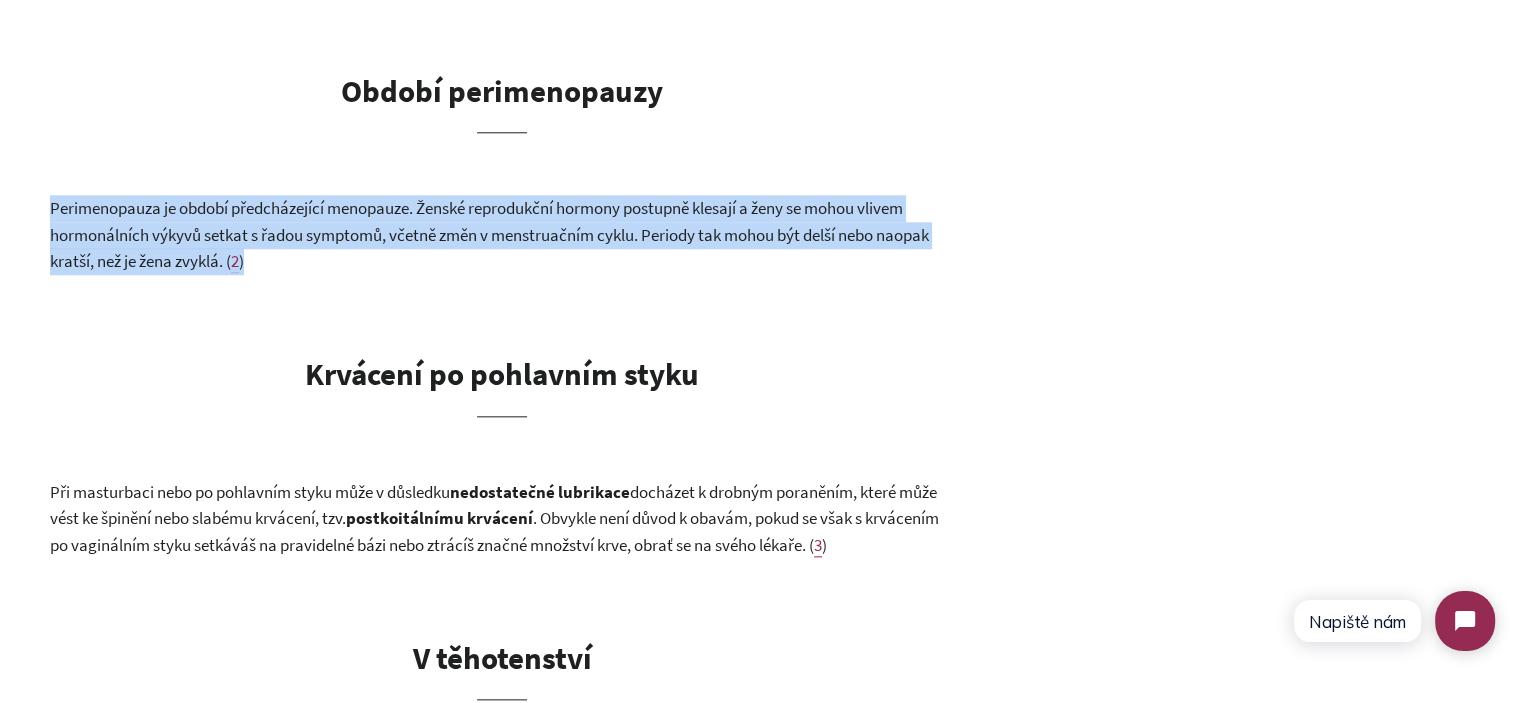 click on "Perimenopauza je období předcházející menopauze. Ženské reprodukční hormony postupně klesají a ženy se mohou vlivem hormonálních výkyvů setkat s řadou symptomů, včetně změn v menstruačním cyklu. Periody tak mohou být delší nebo naopak kratší, než je žena zvyklá. ( 2 )" at bounding box center [502, 235] 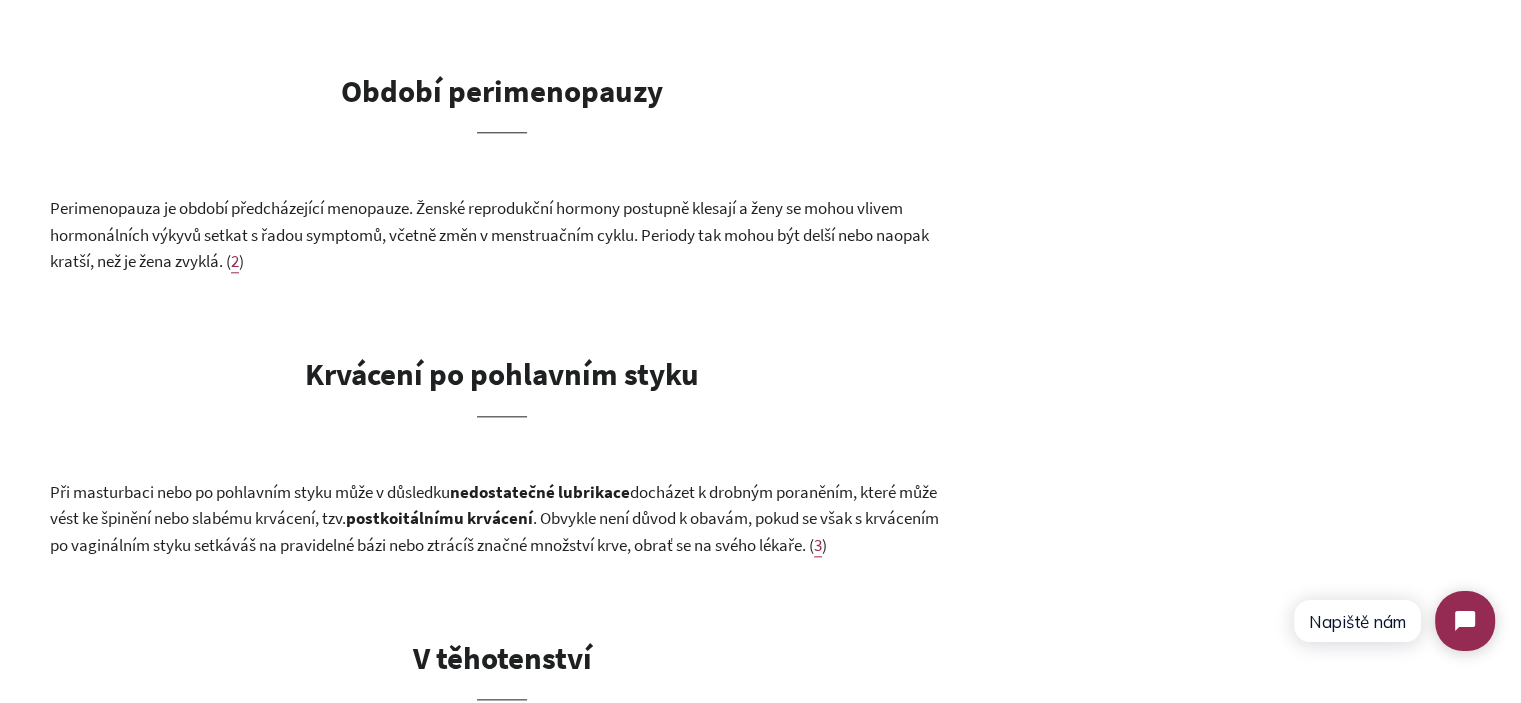 click on "Hnědý výtok nebo krvácení mimo menstruaci může být občas znepokojující. Může za tím stát mnoho důvodů, od přirozeně kolísajících hormonů až po vážnější zdravotní stavy, které je třeba konzultovat s lékařem. V tomto článku si několik možných příčin krvácení mimo menstruaci shrneme.
Menstruace, mimomenstruační krvácení a špinění
Začneme trochou terminologie. Pokud během menstruačního cyklu nedošlo po ovulaci k oplodnění, během menstruace se děloha zbavuje výstelky.  Menstruace  přichází u zdravého cyklu každých 21 až 35 dní a za její začátek považujeme první den krvácení. Toto období trvá obvykle 5-7 dní.
Pokud zaznamenáš krvácení během menstruačního cyklu mimo své menstruační období, označujeme to jako  intermenstruační krvácení .
Špinění  je definováno jako krvavý vaginální výtok, který se vyskytuje ve formě několika kapek světle růžové či hnědé barvy a
41 % žen 1" at bounding box center (502, 340) 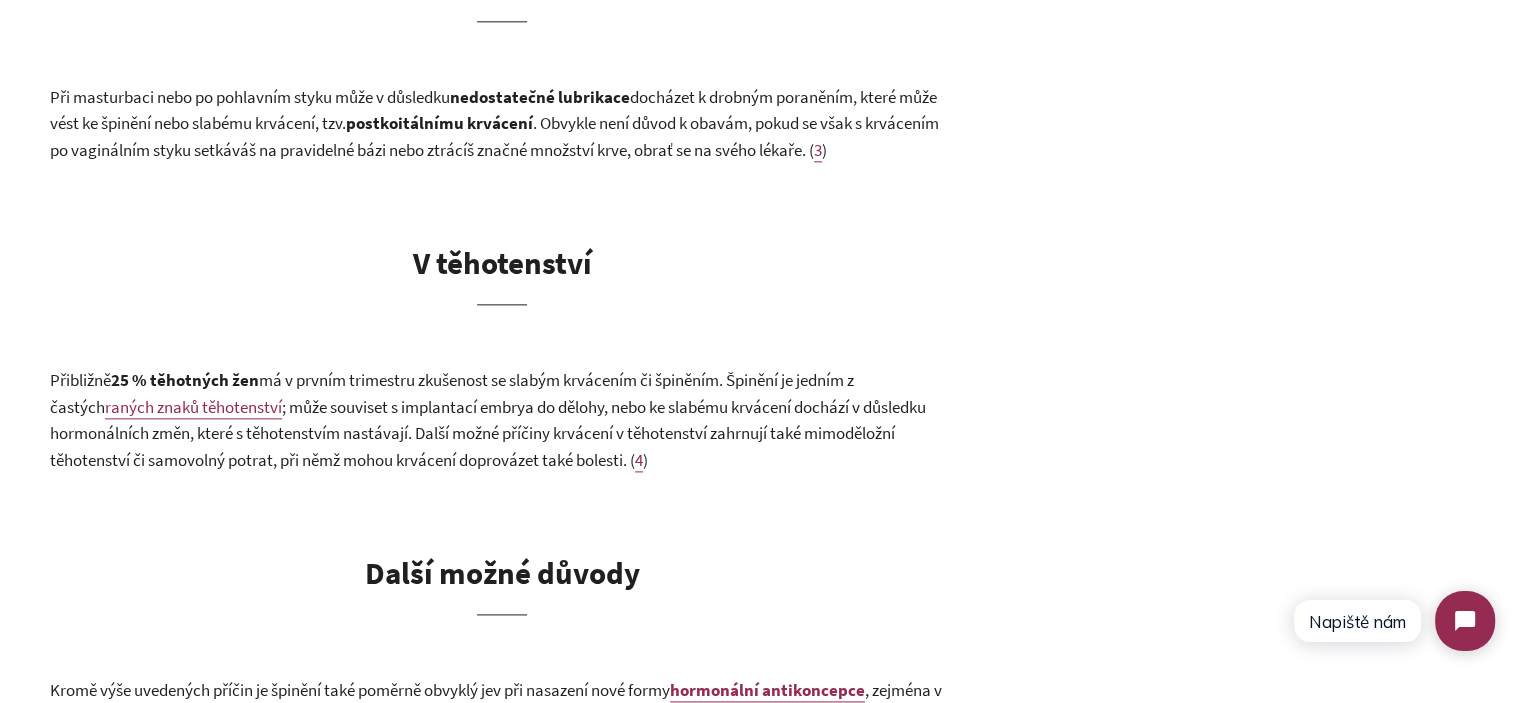 scroll, scrollTop: 2500, scrollLeft: 0, axis: vertical 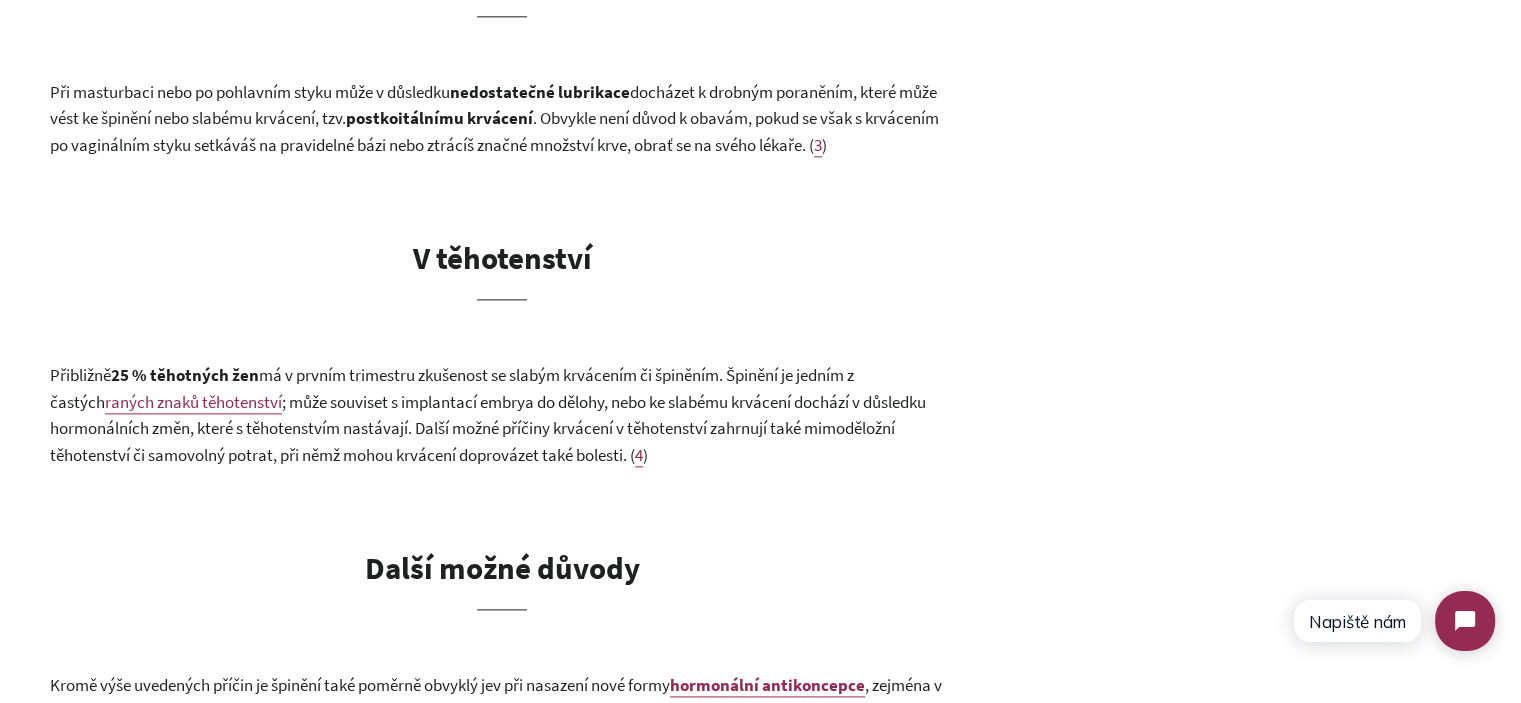 click on "má v prvním trimestru zkušenost se slabým krvácením či špiněním. Špinění je jedním z častých" at bounding box center (452, 388) 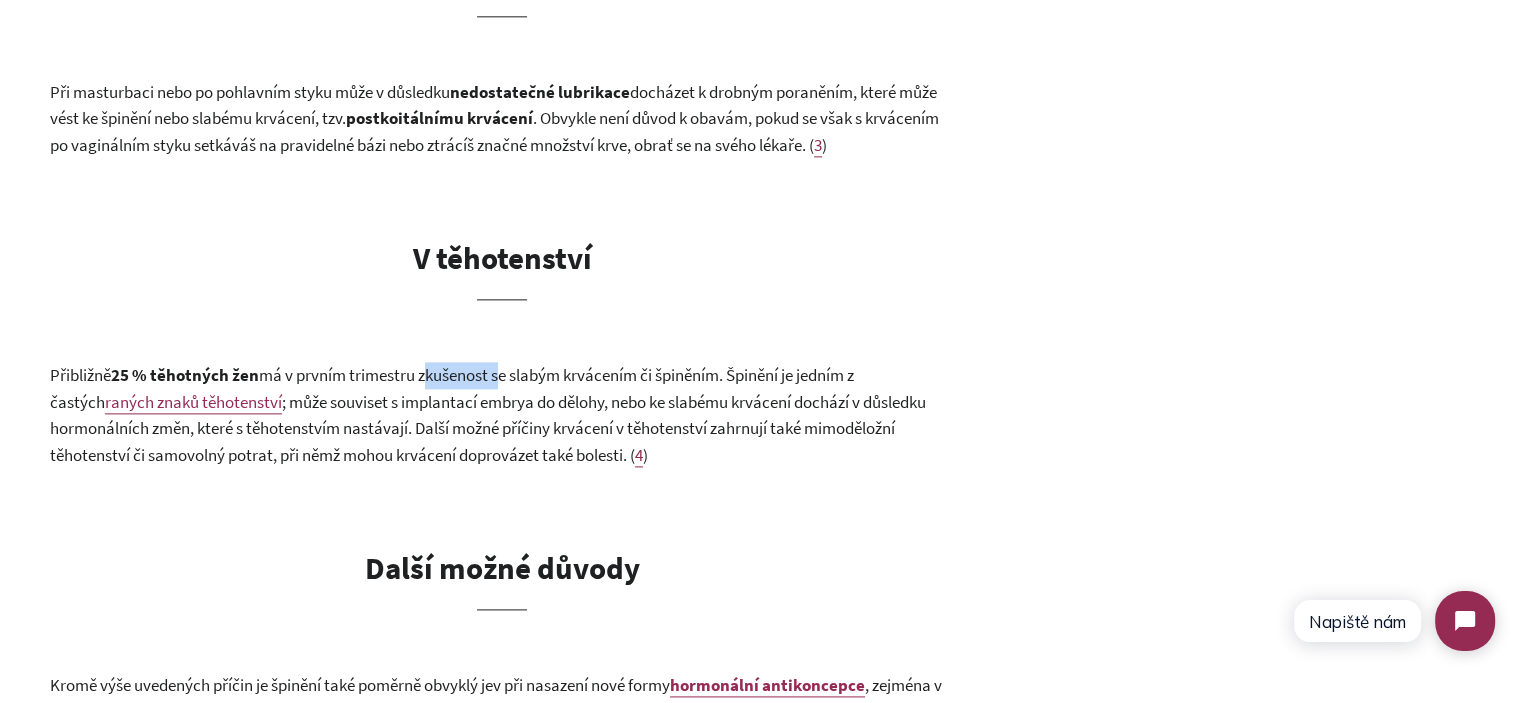 click on "má v prvním trimestru zkušenost se slabým krvácením či špiněním. Špinění je jedním z častých" at bounding box center (452, 388) 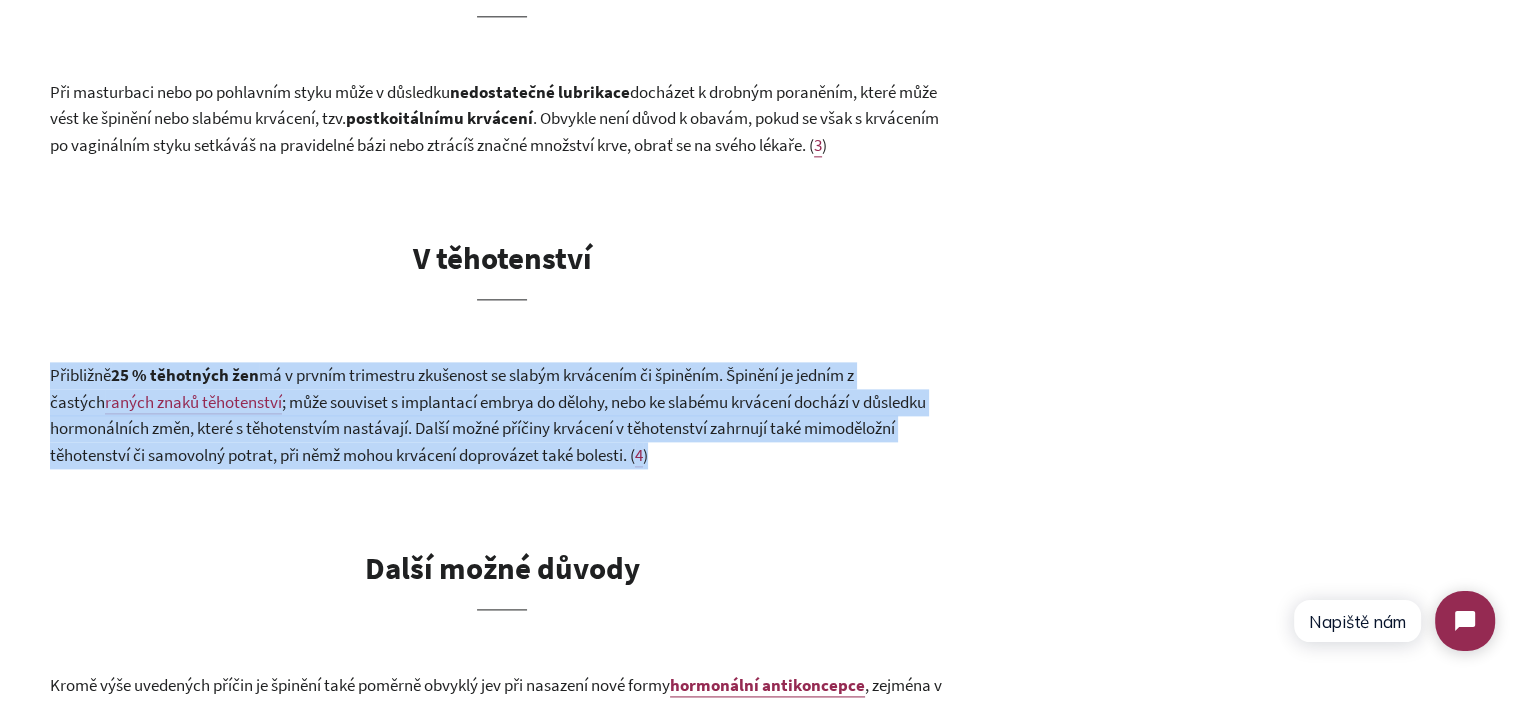 click on "má v prvním trimestru zkušenost se slabým krvácením či špiněním. Špinění je jedním z častých" at bounding box center [452, 388] 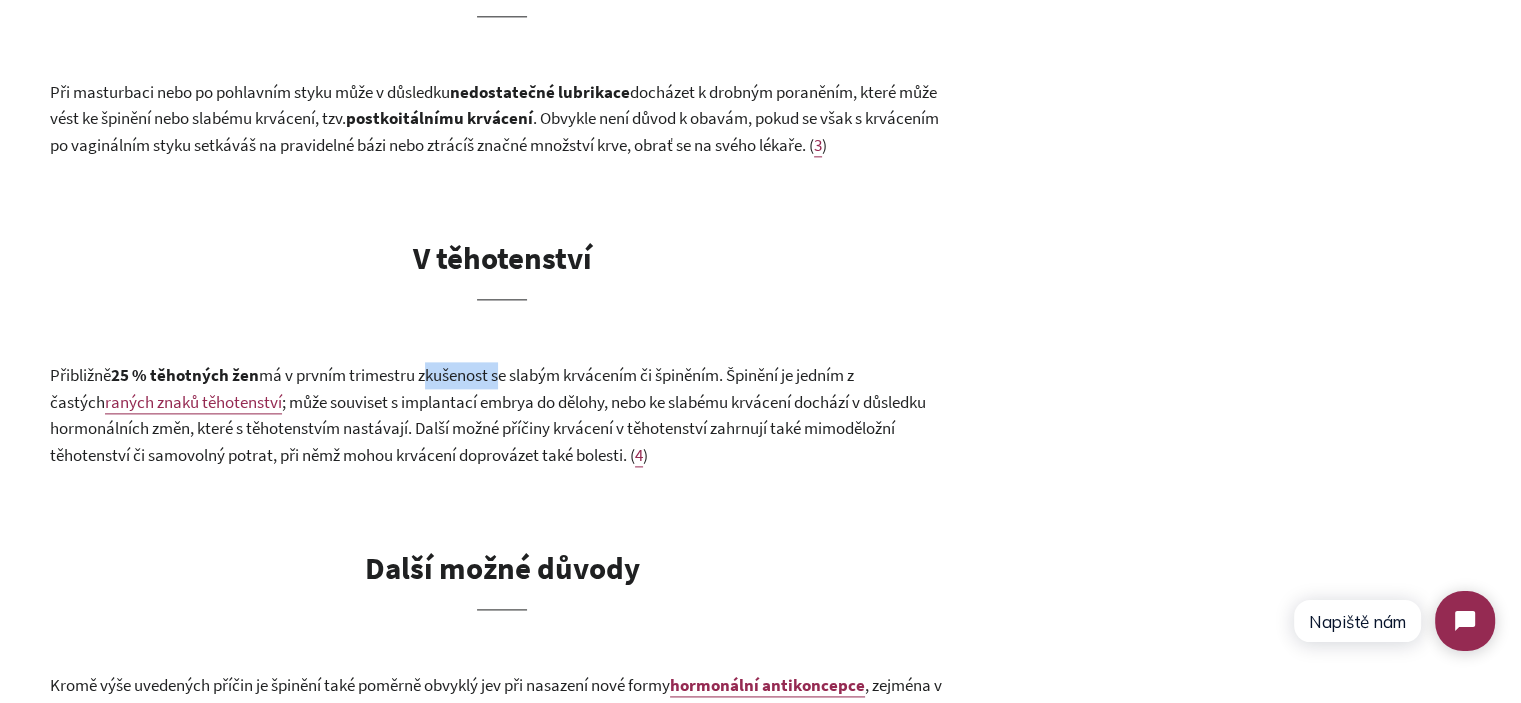 click on "má v prvním trimestru zkušenost se slabým krvácením či špiněním. Špinění je jedním z častých" at bounding box center [452, 388] 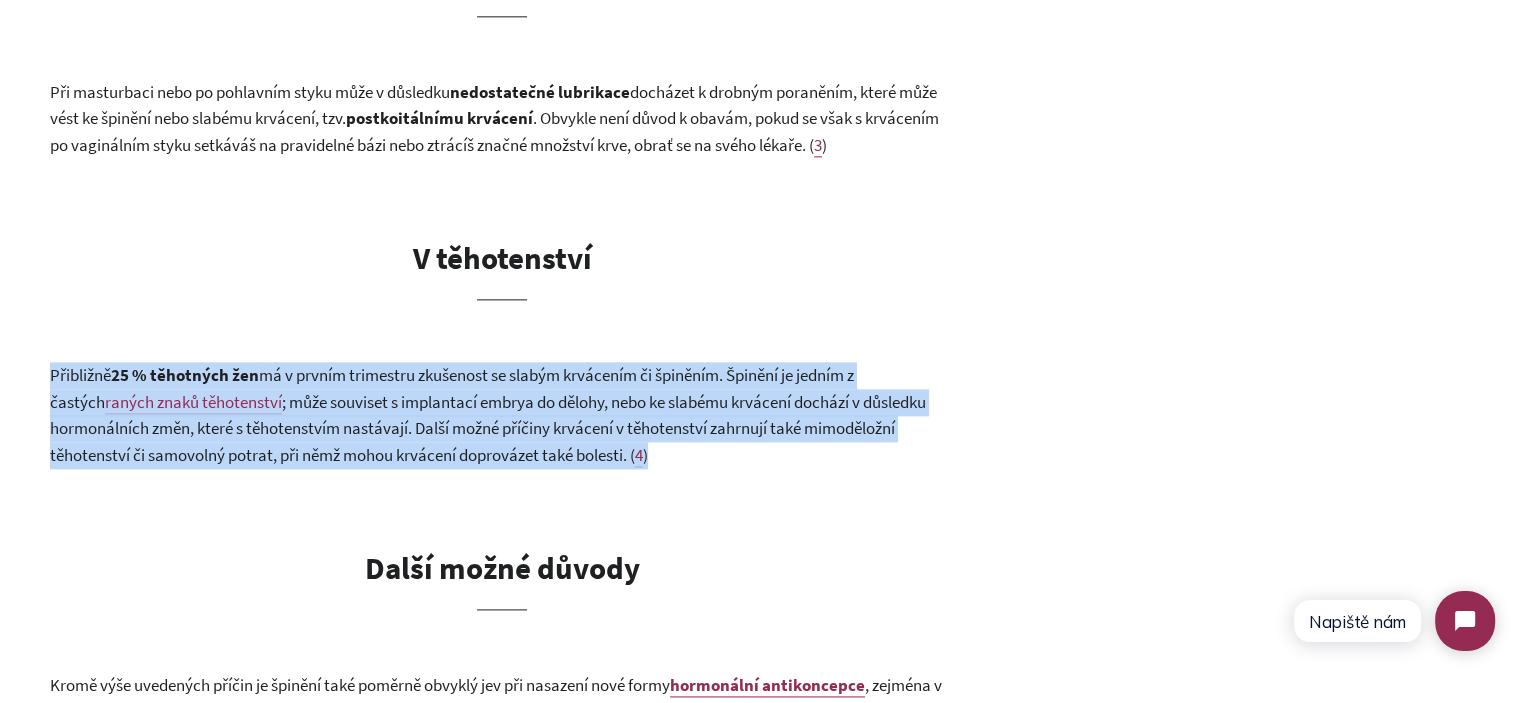 click on "má v prvním trimestru zkušenost se slabým krvácením či špiněním. Špinění je jedním z častých" at bounding box center (452, 388) 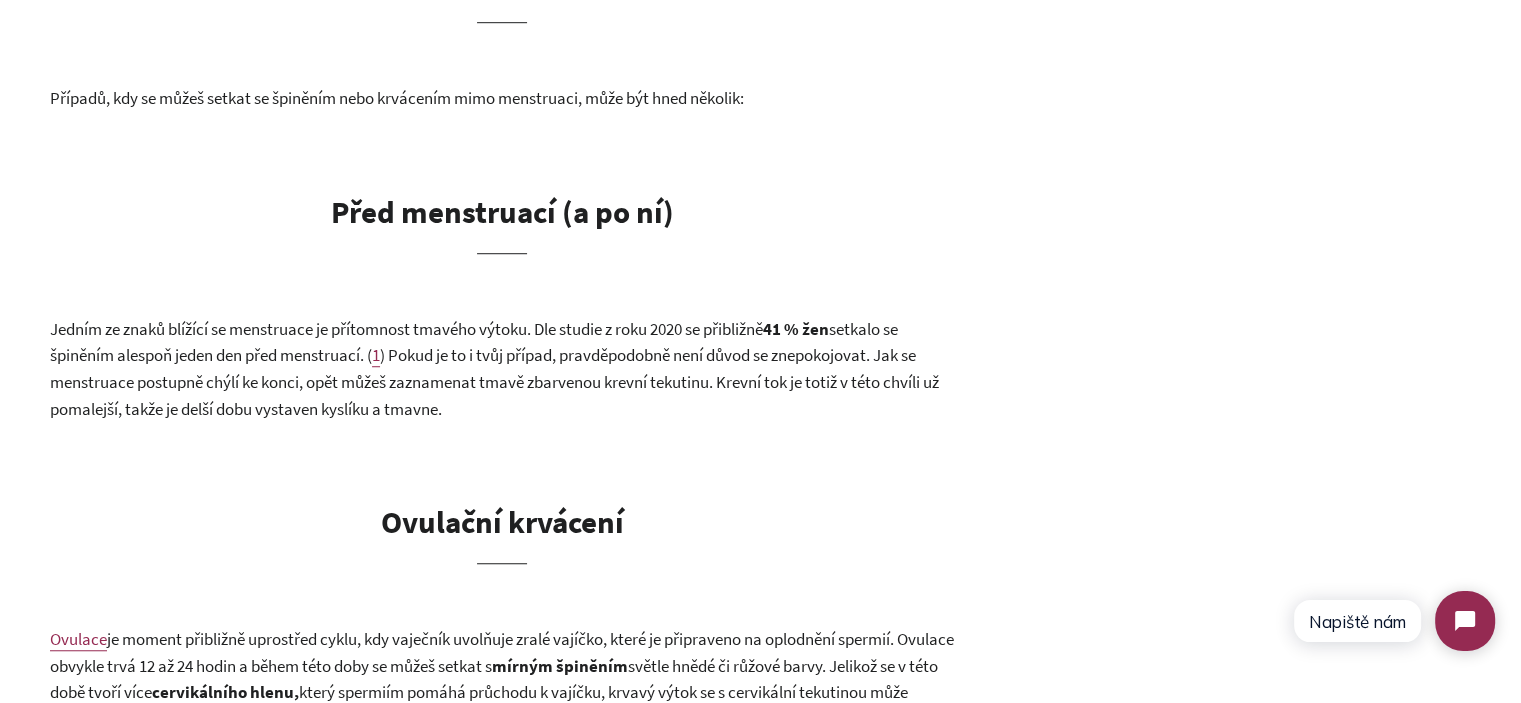 scroll, scrollTop: 1300, scrollLeft: 0, axis: vertical 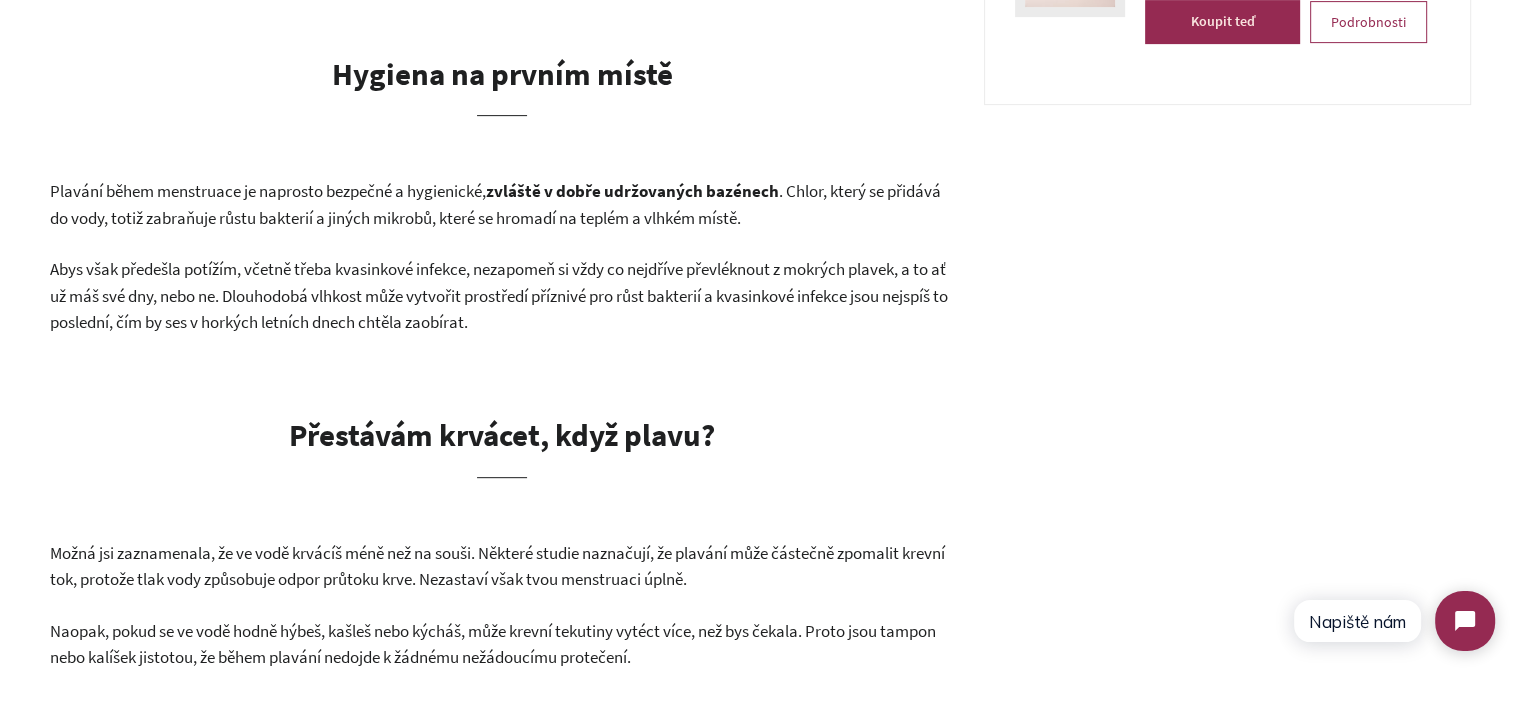click on "Hygiena na prvním místě" at bounding box center (502, 73) 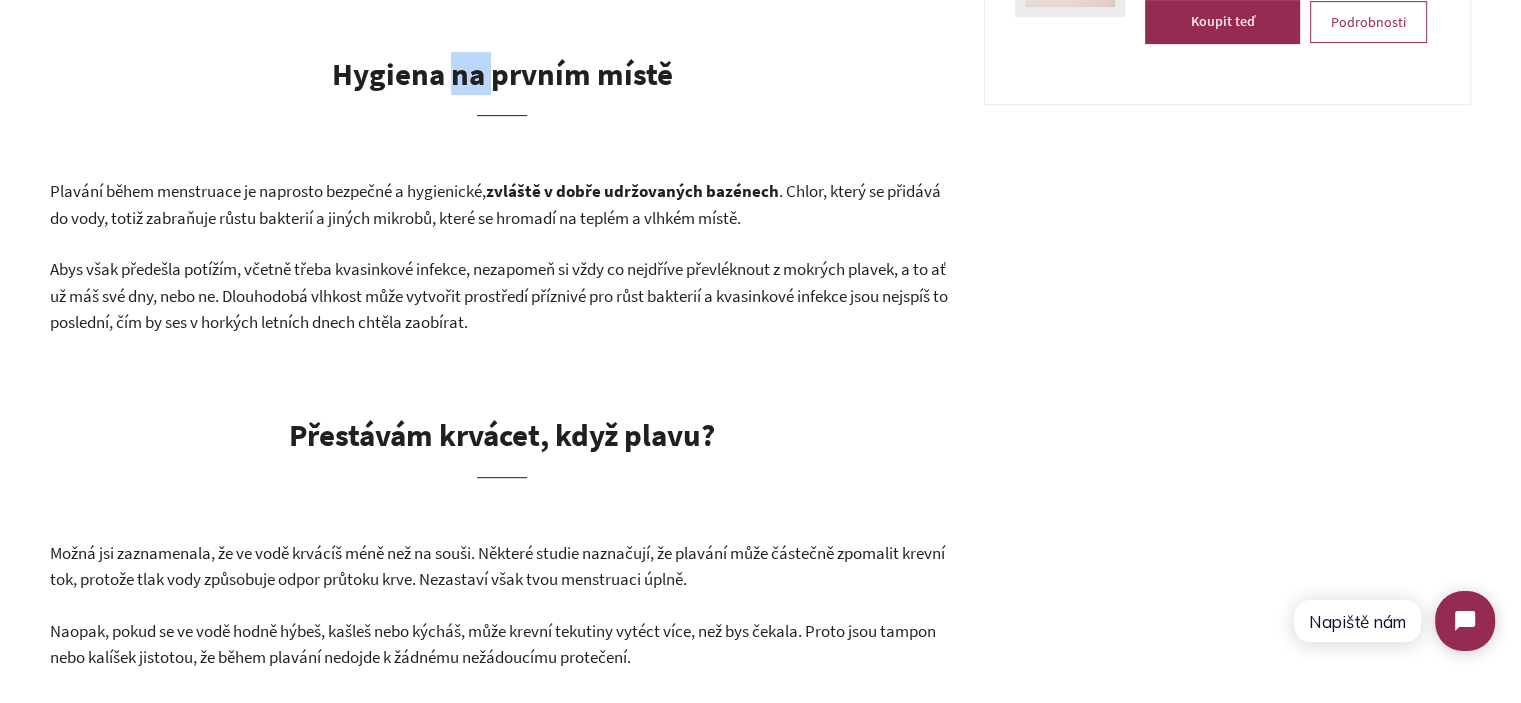 click on "Hygiena na prvním místě" at bounding box center (502, 73) 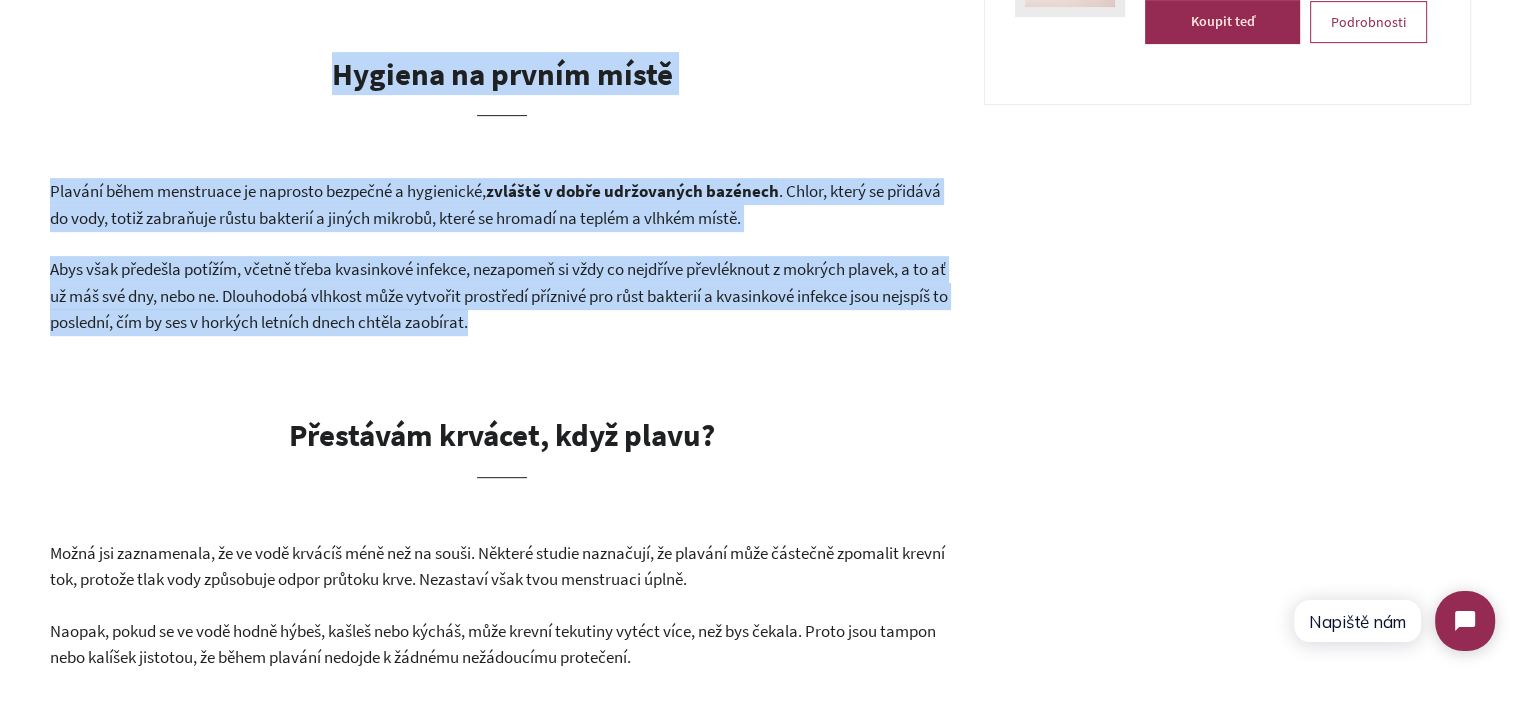 drag, startPoint x: 455, startPoint y: 88, endPoint x: 548, endPoint y: 294, distance: 226.01991 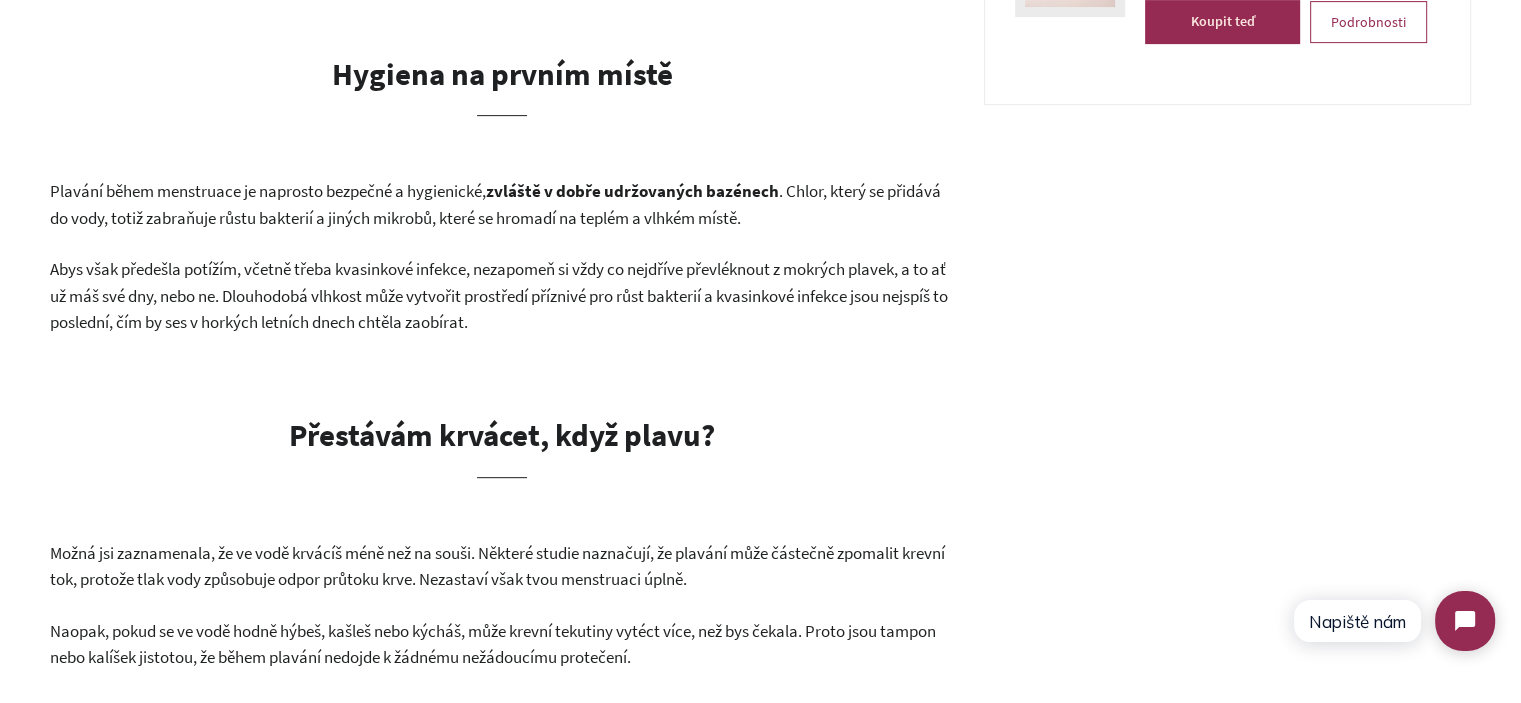 click on "zvláště v dobře udržovaných bazénech" at bounding box center [632, 191] 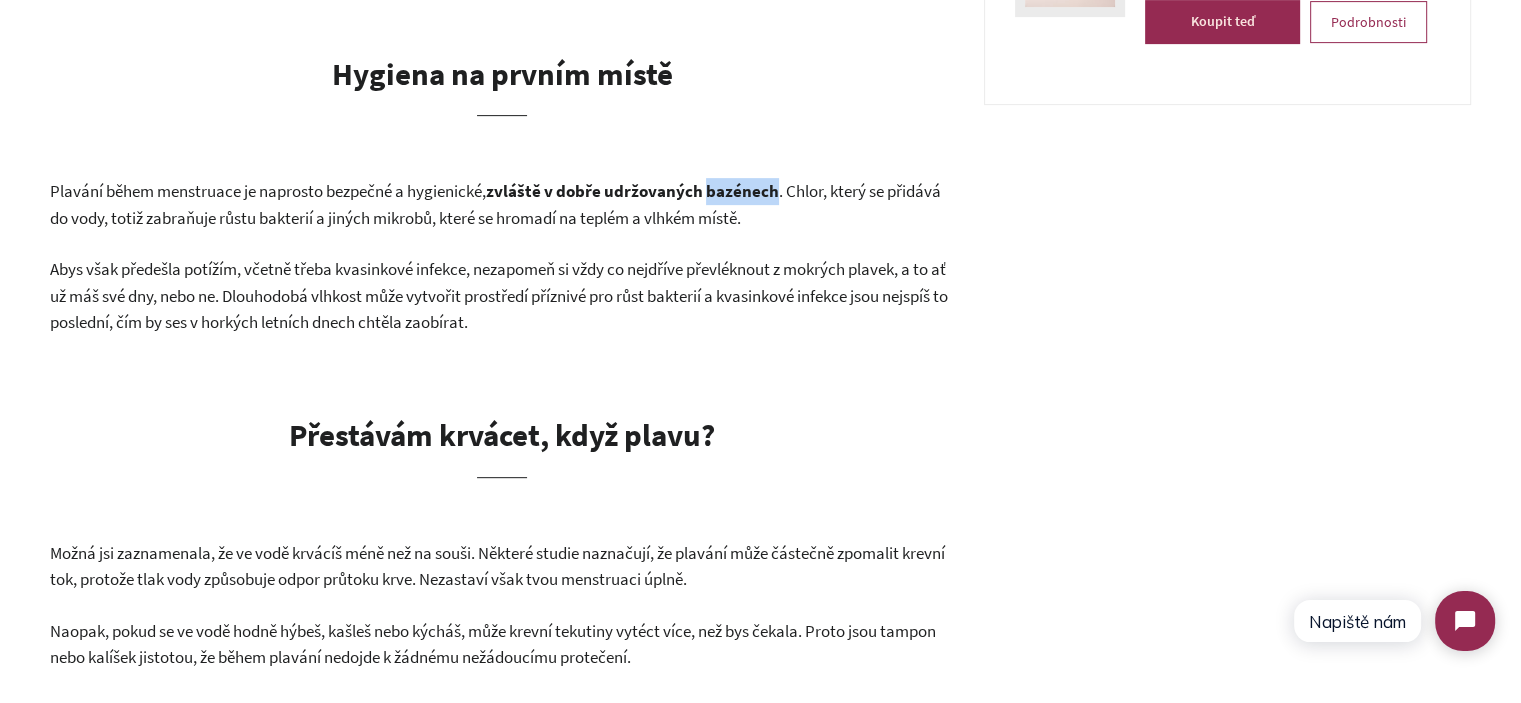 click on "zvláště v dobře udržovaných bazénech" at bounding box center [632, 191] 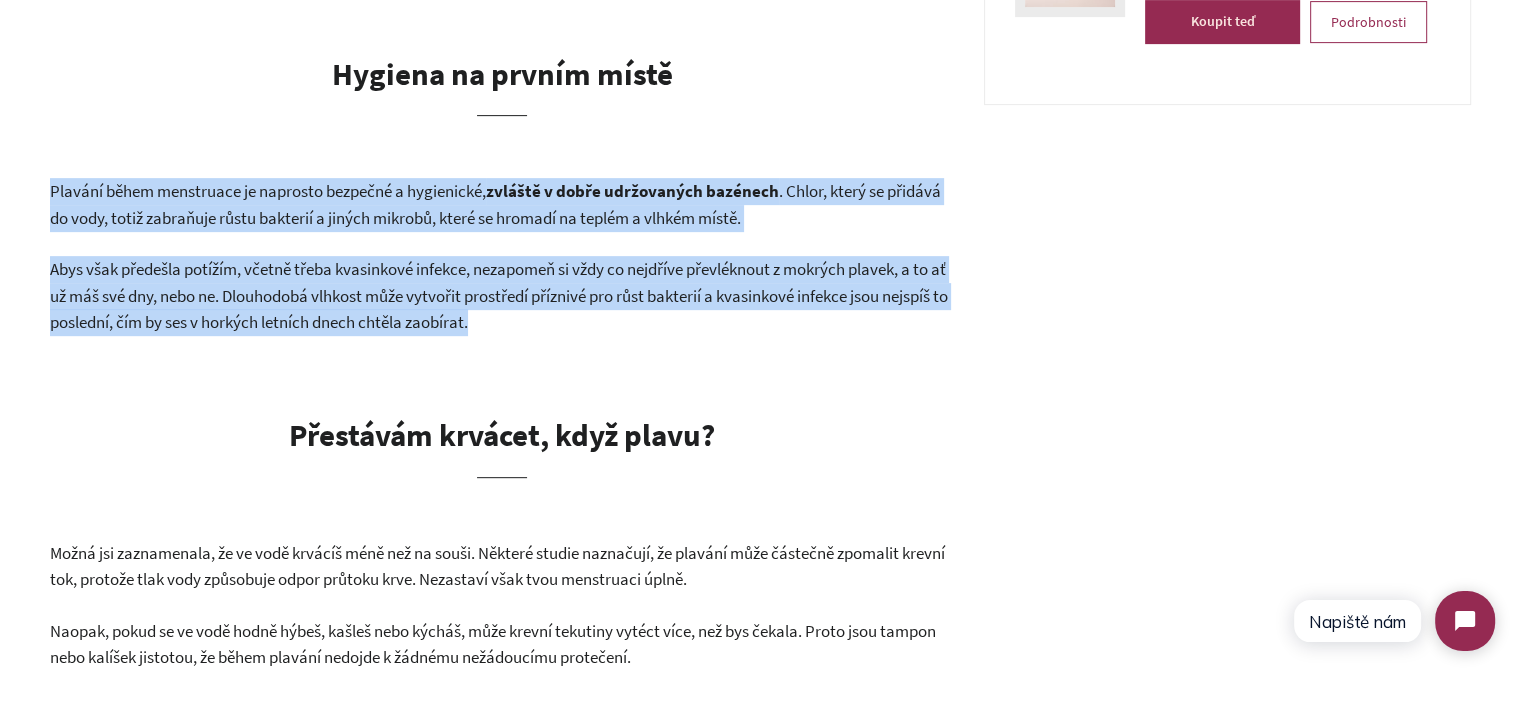 drag, startPoint x: 730, startPoint y: 202, endPoint x: 752, endPoint y: 298, distance: 98.48858 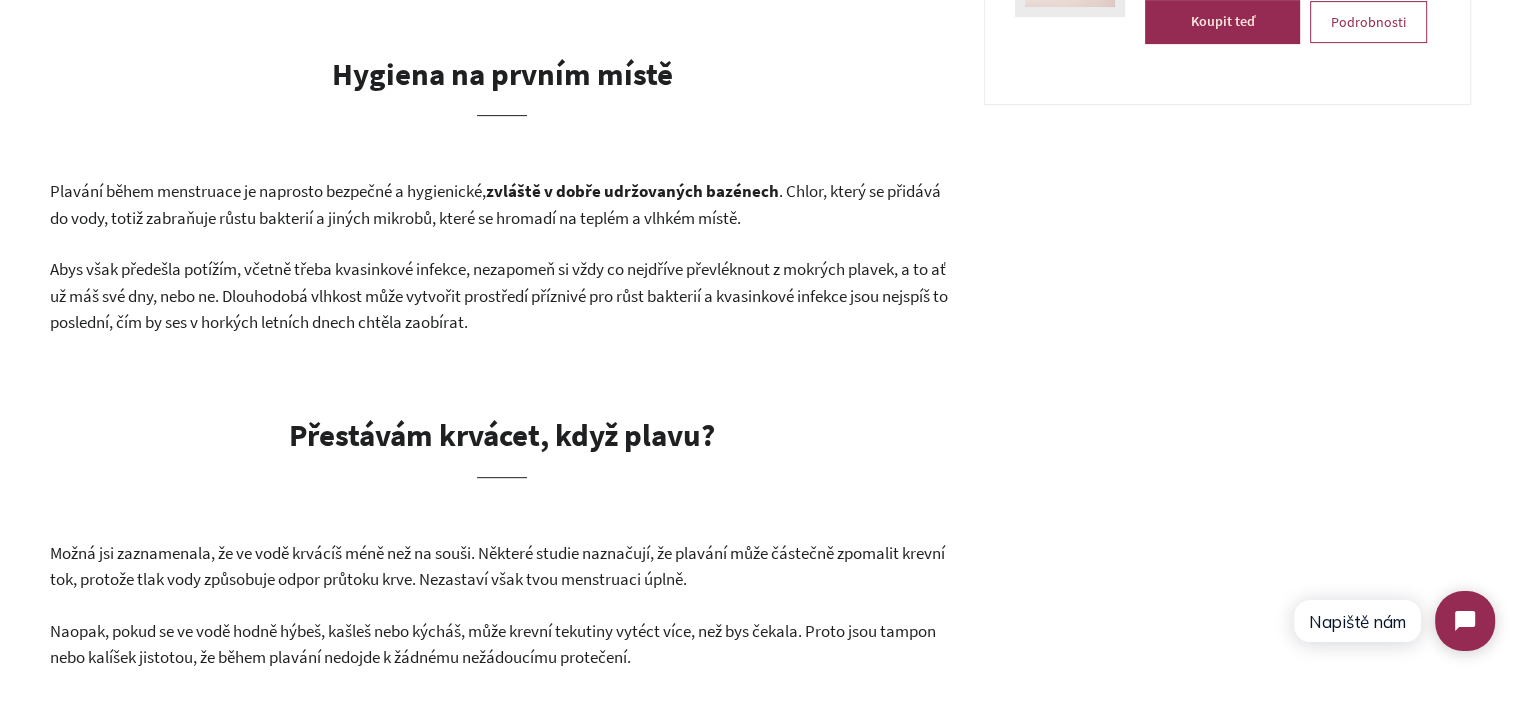 click on "Abys však předešla potížím, včetně třeba kvasinkové infekce, nezapomeň si vždy co nejdříve převléknout z mokrých plavek, a to ať už máš své dny, nebo ne. Dlouhodobá vlhkost může vytvořit prostředí příznivé pro růst bakterií a kvasinkové infekce jsou nejspíš to poslední, čím by ses v horkých letních dnech chtěla zaobírat." at bounding box center [499, 295] 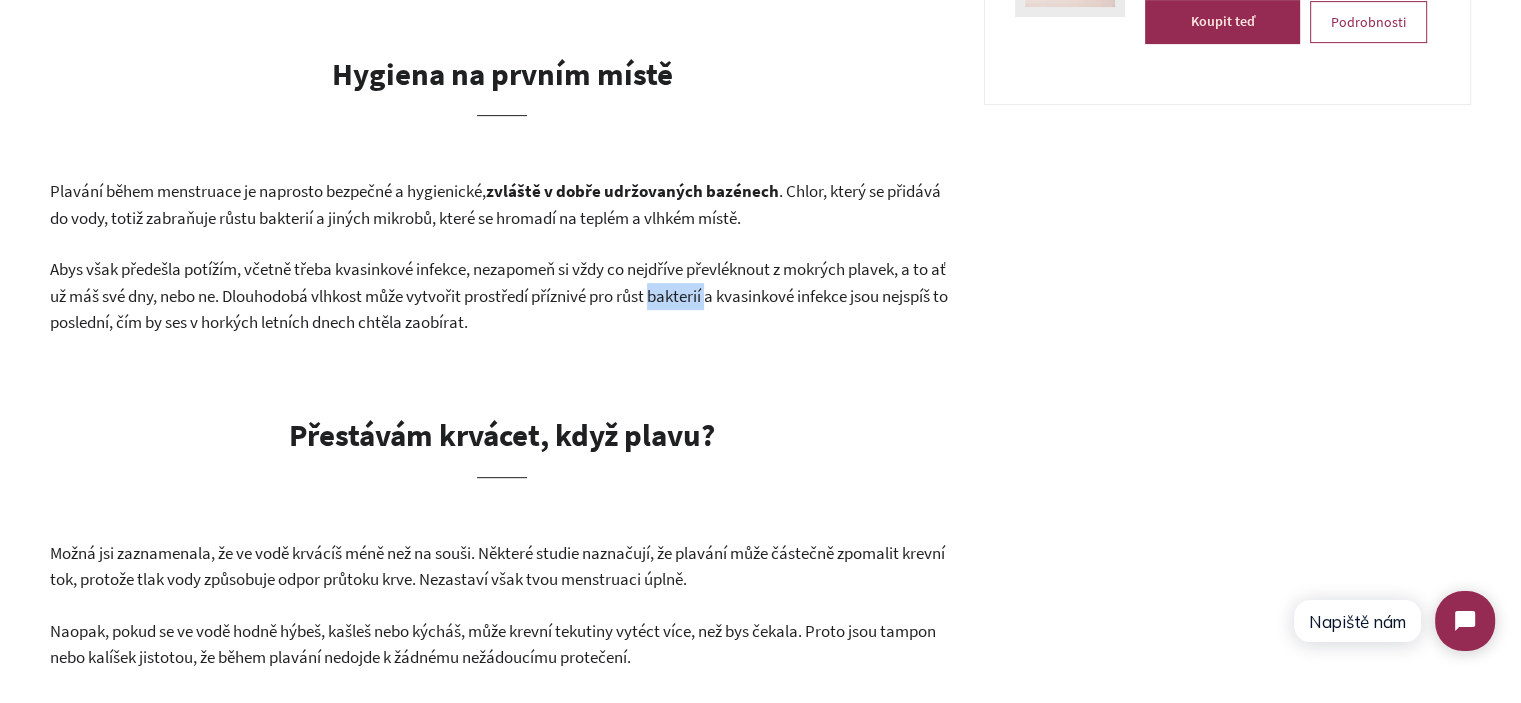 click on "Abys však předešla potížím, včetně třeba kvasinkové infekce, nezapomeň si vždy co nejdříve převléknout z mokrých plavek, a to ať už máš své dny, nebo ne. Dlouhodobá vlhkost může vytvořit prostředí příznivé pro růst bakterií a kvasinkové infekce jsou nejspíš to poslední, čím by ses v horkých letních dnech chtěla zaobírat." at bounding box center (499, 295) 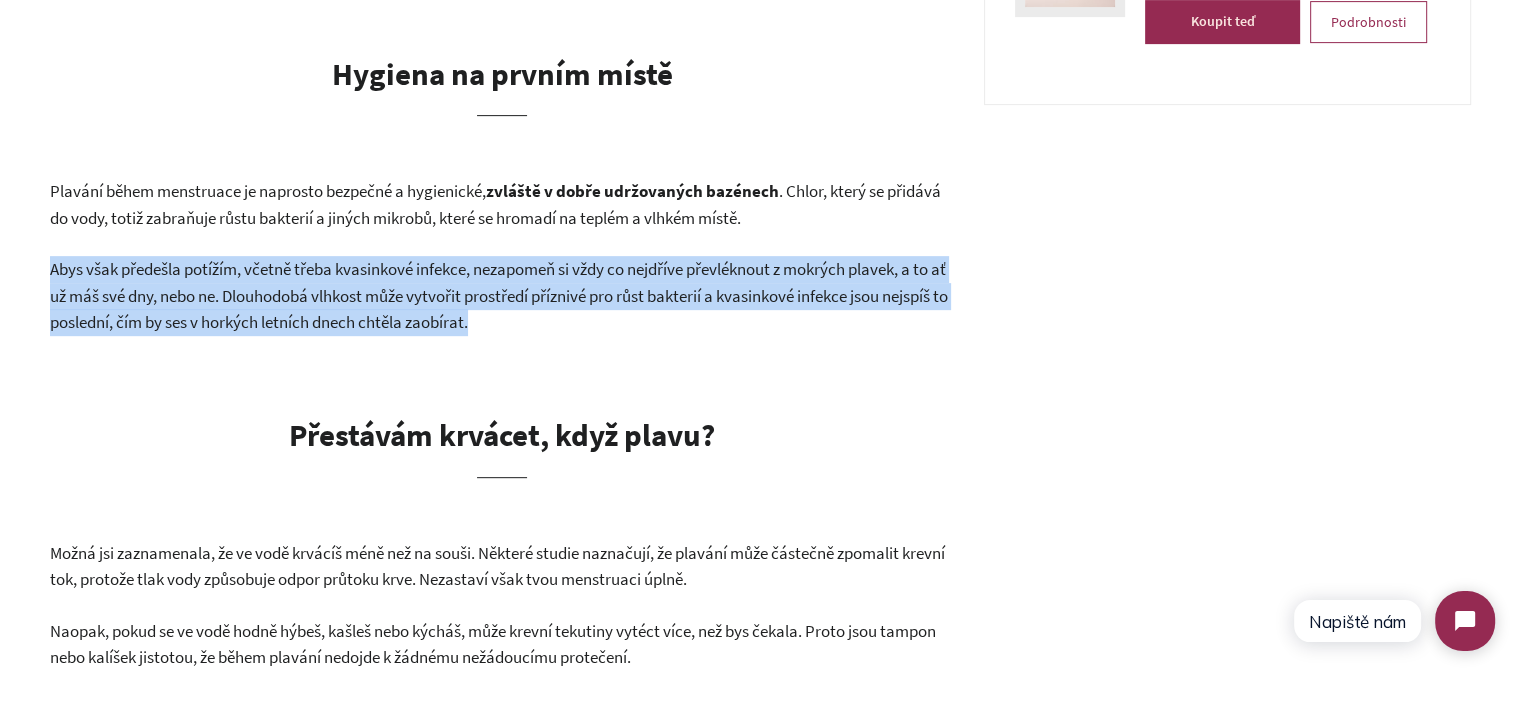 drag, startPoint x: 702, startPoint y: 301, endPoint x: 679, endPoint y: 236, distance: 68.94926 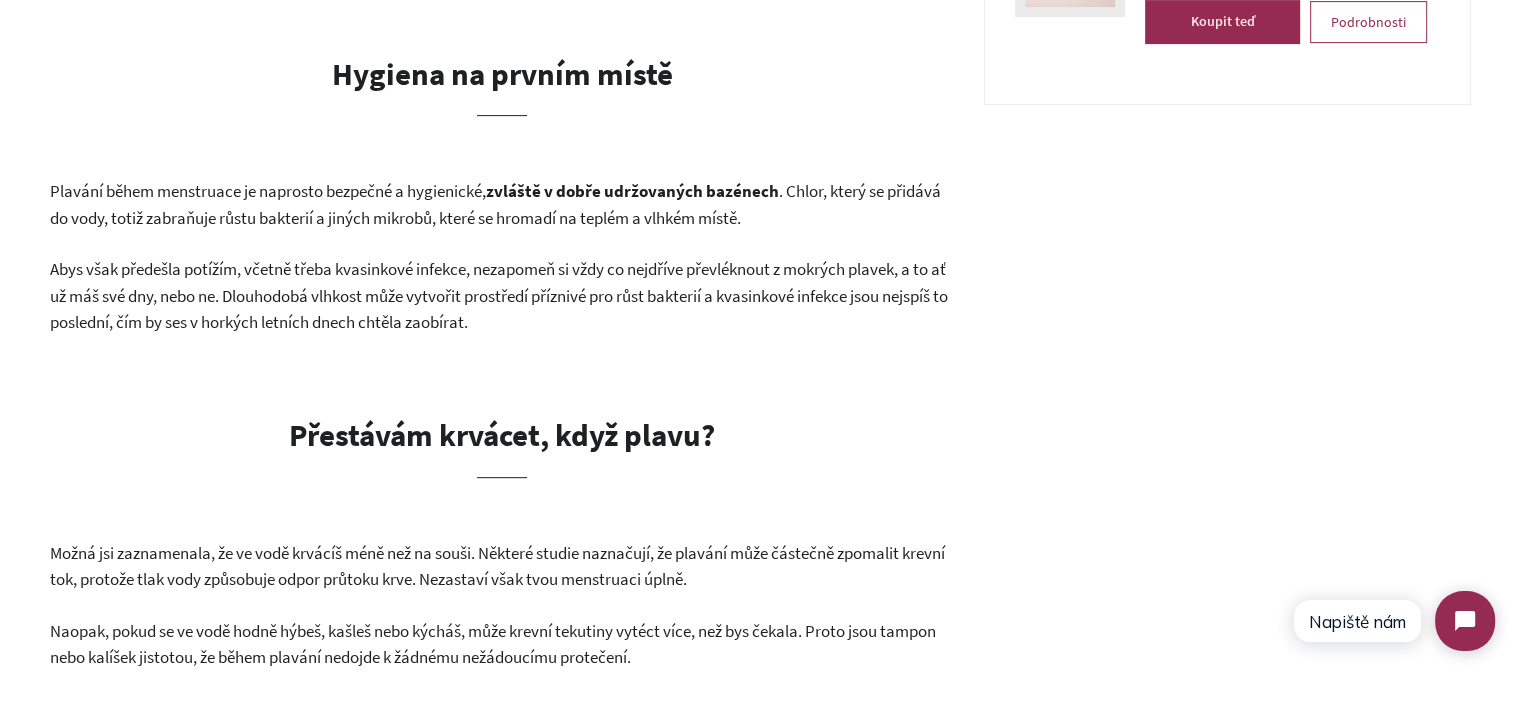 click on ". Chlor, který se přidává do vody, totiž zabraňuje růstu bakterií a jiných mikrobů, které se hromadí na teplém a vlhkém místě." at bounding box center (495, 204) 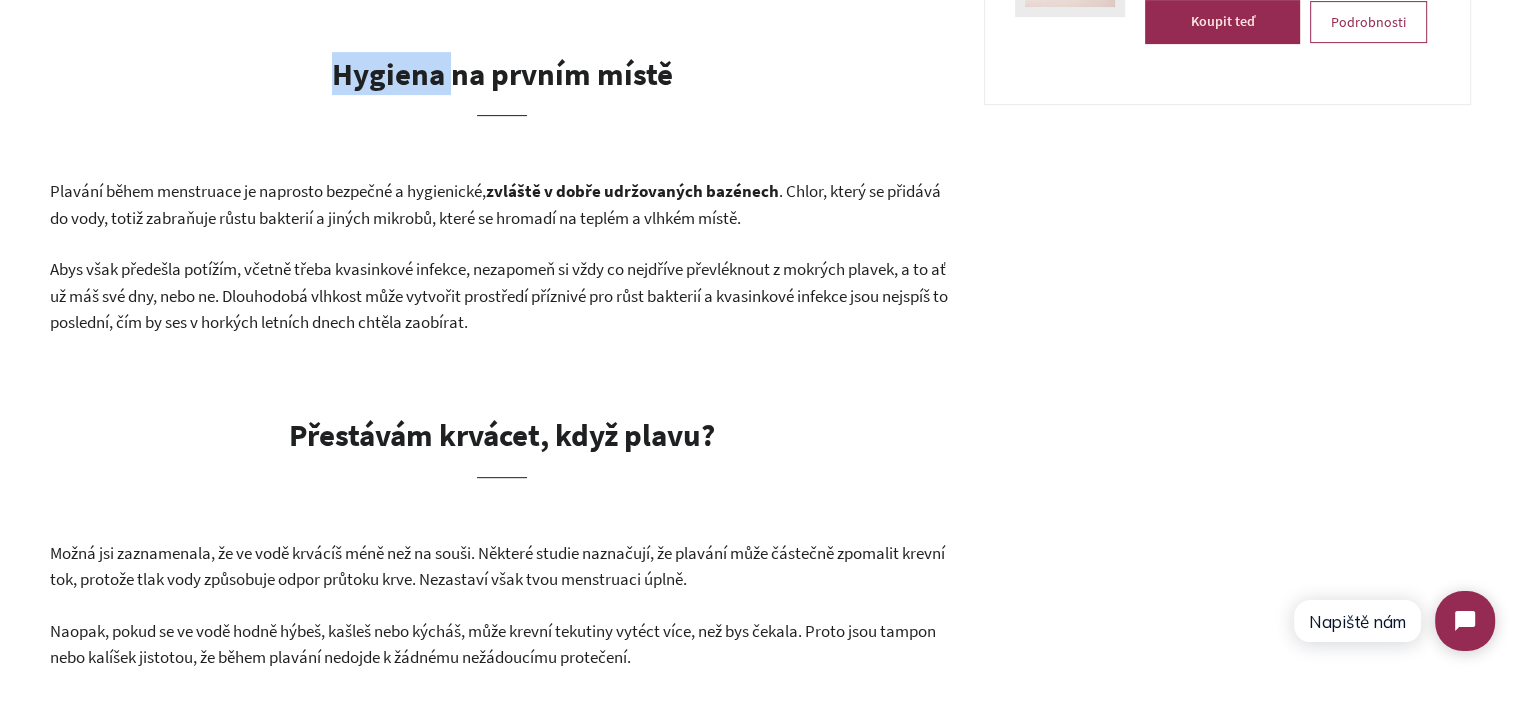 click on "Hygiena na prvním místě" at bounding box center [502, 73] 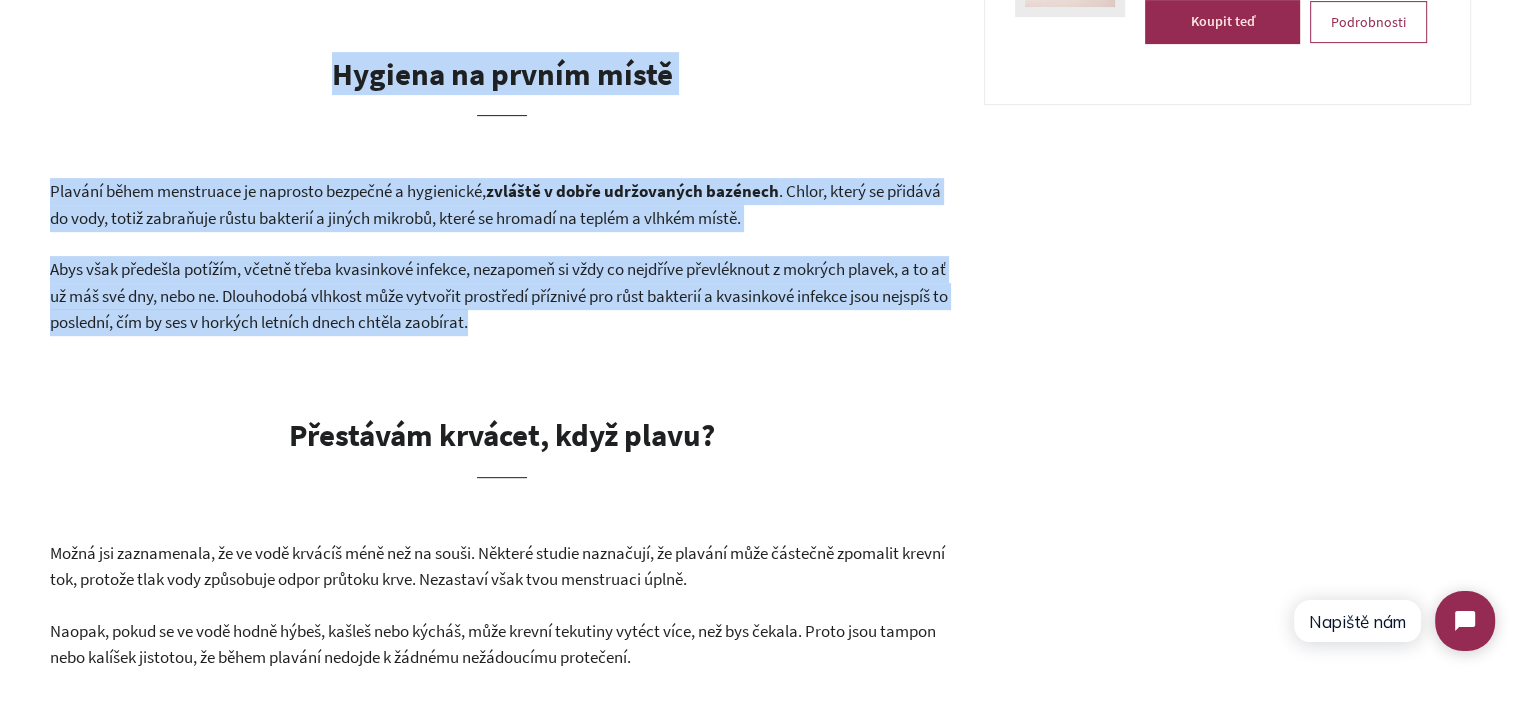 drag, startPoint x: 433, startPoint y: 67, endPoint x: 554, endPoint y: 301, distance: 263.4331 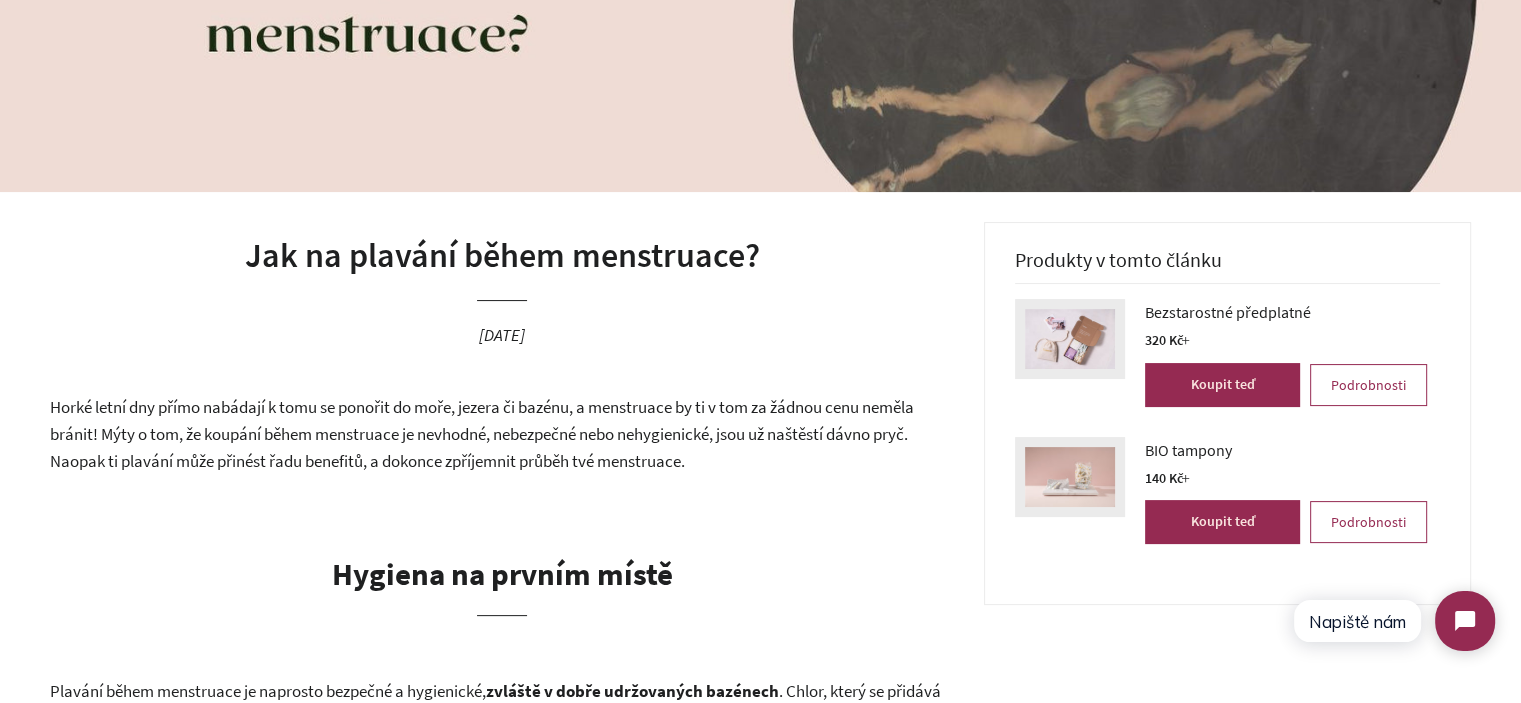 scroll, scrollTop: 700, scrollLeft: 0, axis: vertical 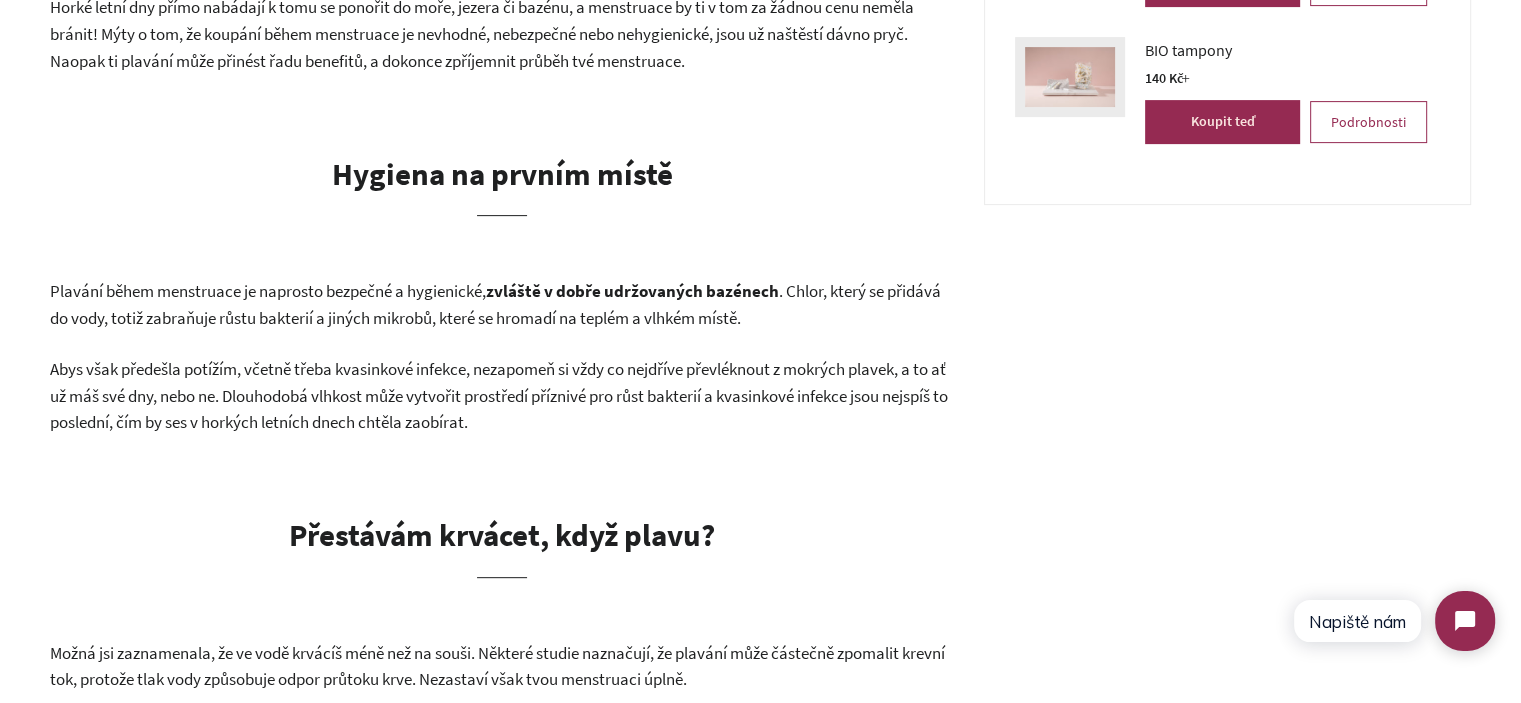 click on "zvláště v dobře udržovaných bazénech" at bounding box center (632, 291) 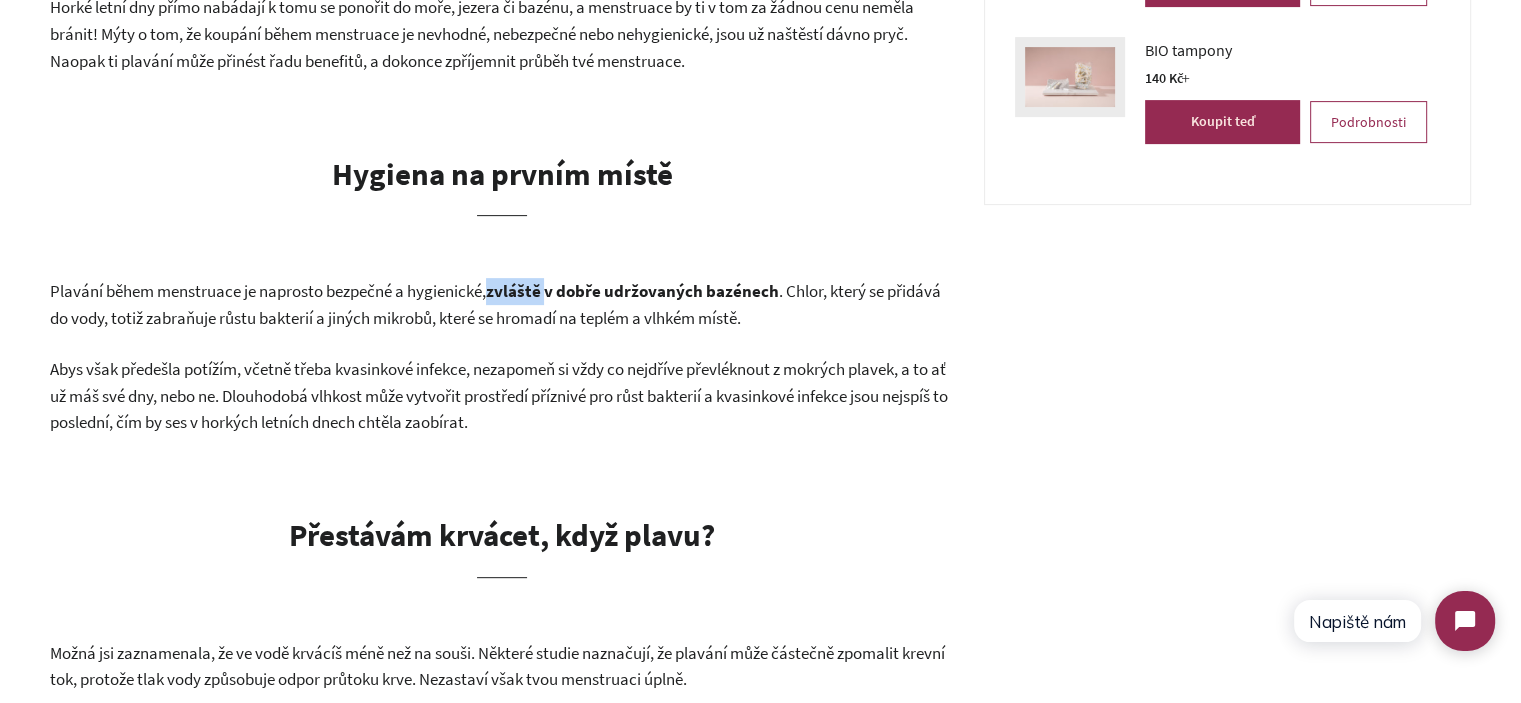 click on "zvláště v dobře udržovaných bazénech" at bounding box center [632, 291] 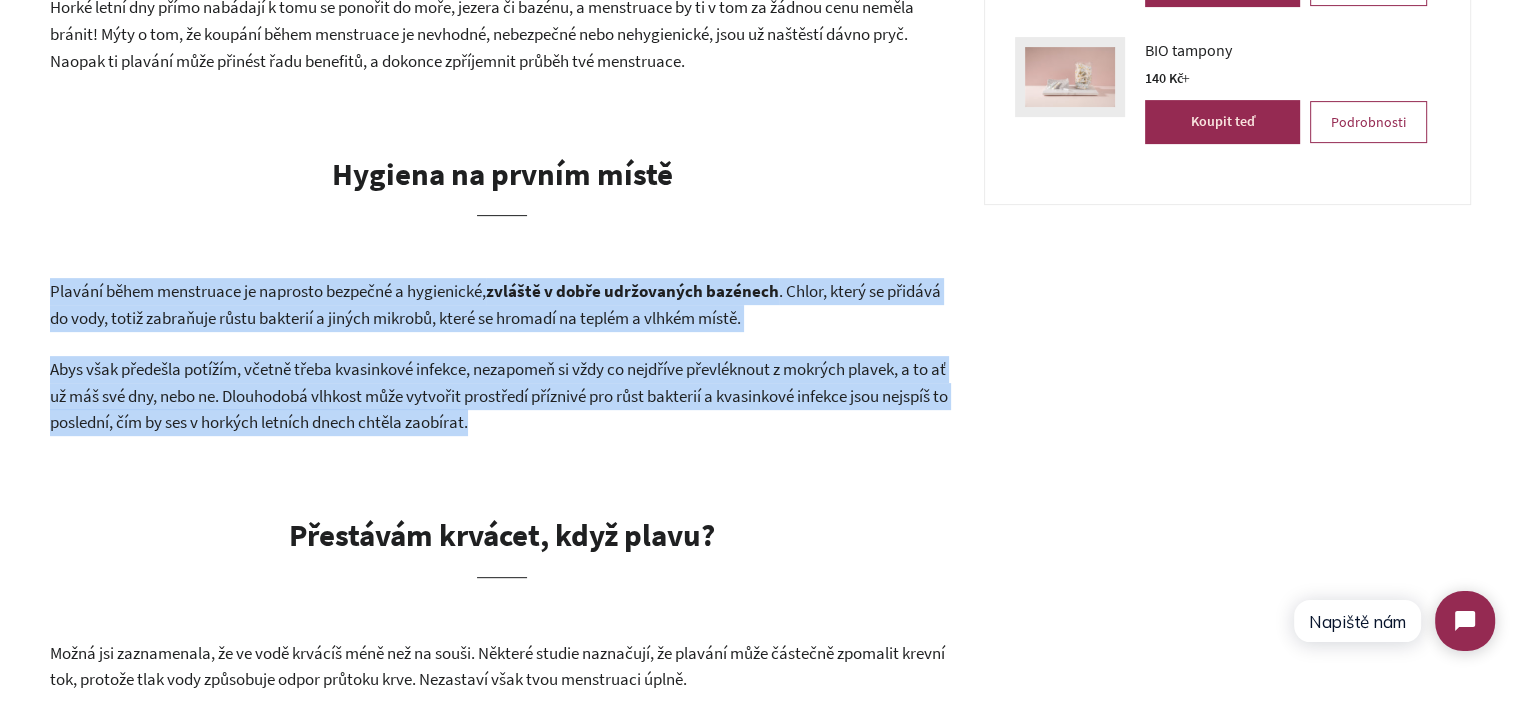 drag, startPoint x: 508, startPoint y: 301, endPoint x: 599, endPoint y: 404, distance: 137.4409 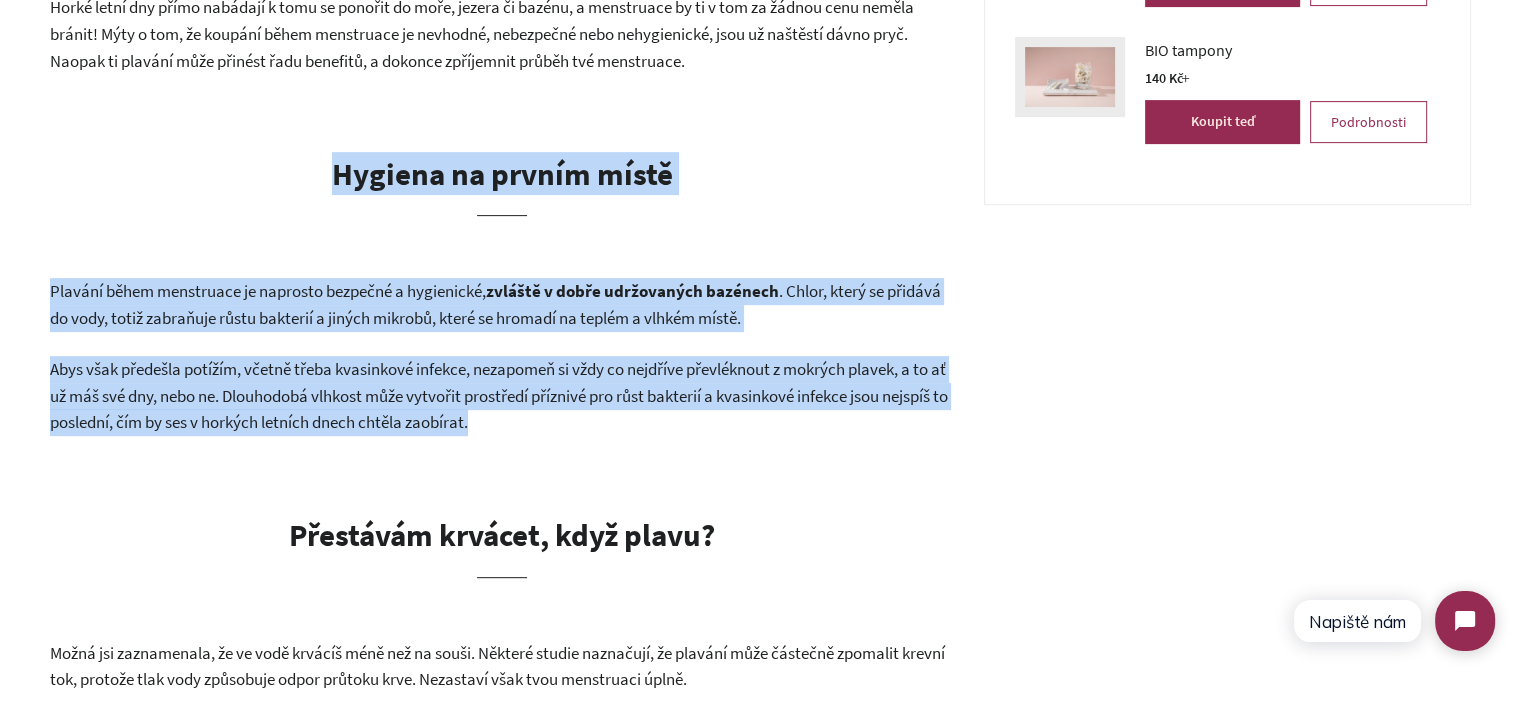drag, startPoint x: 596, startPoint y: 421, endPoint x: 331, endPoint y: 184, distance: 355.51935 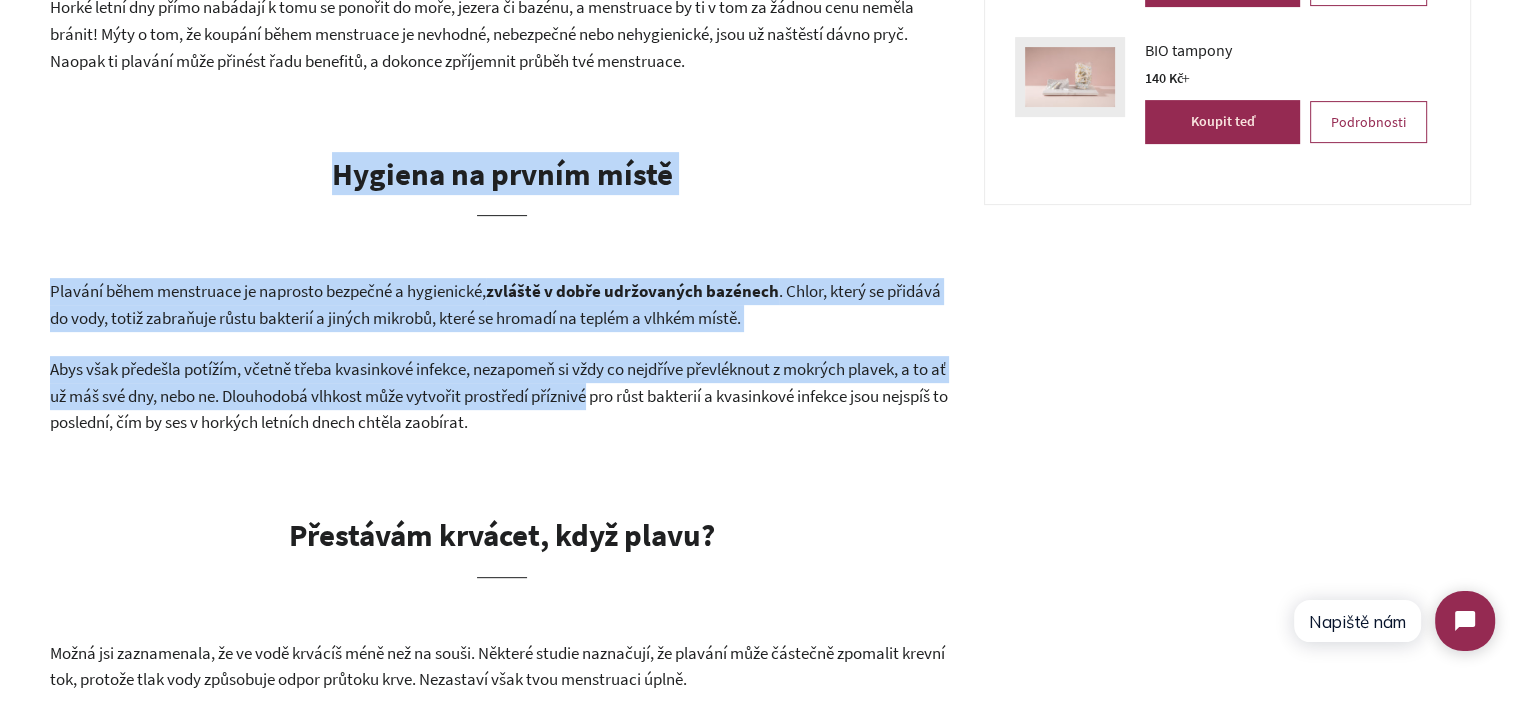 drag, startPoint x: 386, startPoint y: 217, endPoint x: 588, endPoint y: 395, distance: 269.23596 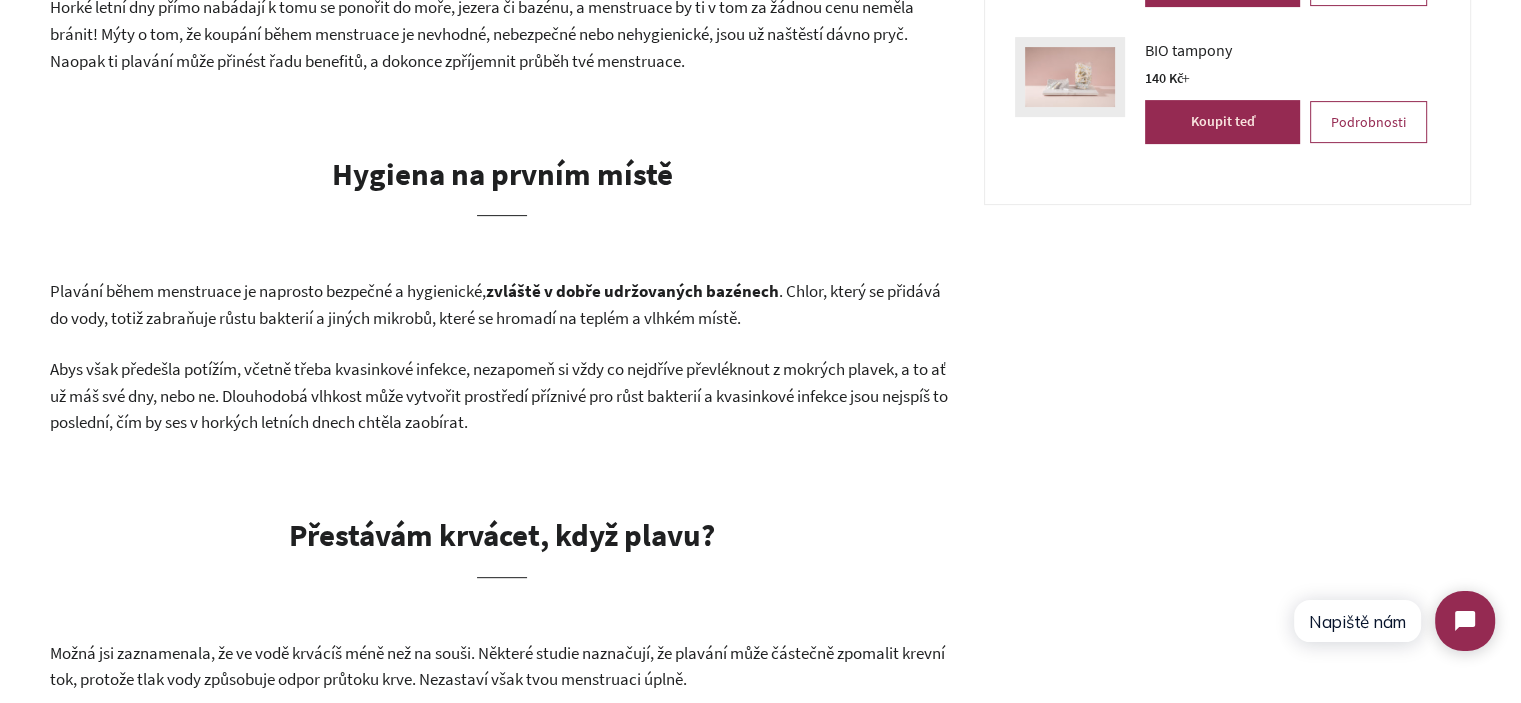 click on "Abys však předešla potížím, včetně třeba kvasinkové infekce, nezapomeň si vždy co nejdříve převléknout z mokrých plavek, a to ať už máš své dny, nebo ne. Dlouhodobá vlhkost může vytvořit prostředí příznivé pro růst bakterií a kvasinkové infekce jsou nejspíš to poslední, čím by ses v horkých letních dnech chtěla zaobírat." at bounding box center [502, 396] 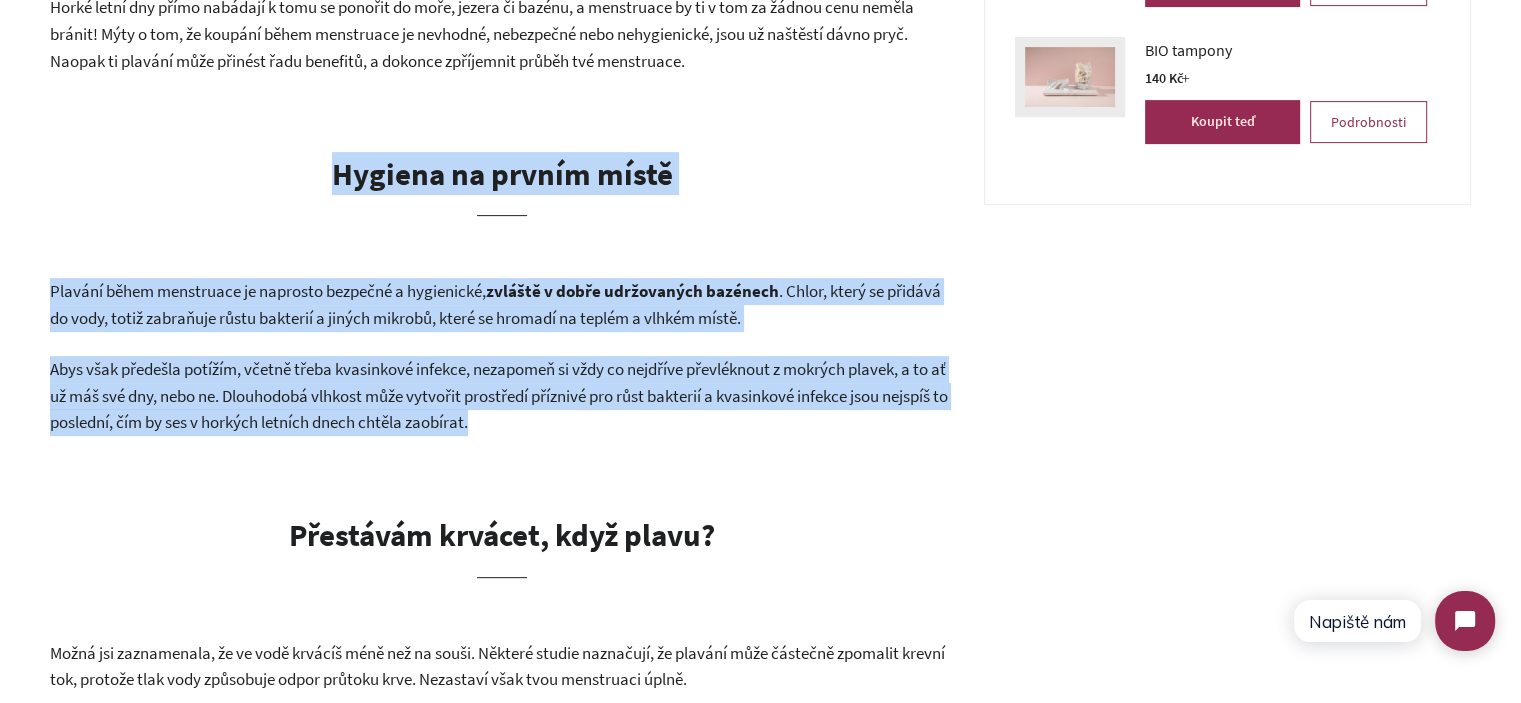 drag, startPoint x: 591, startPoint y: 419, endPoint x: 333, endPoint y: 182, distance: 350.3327 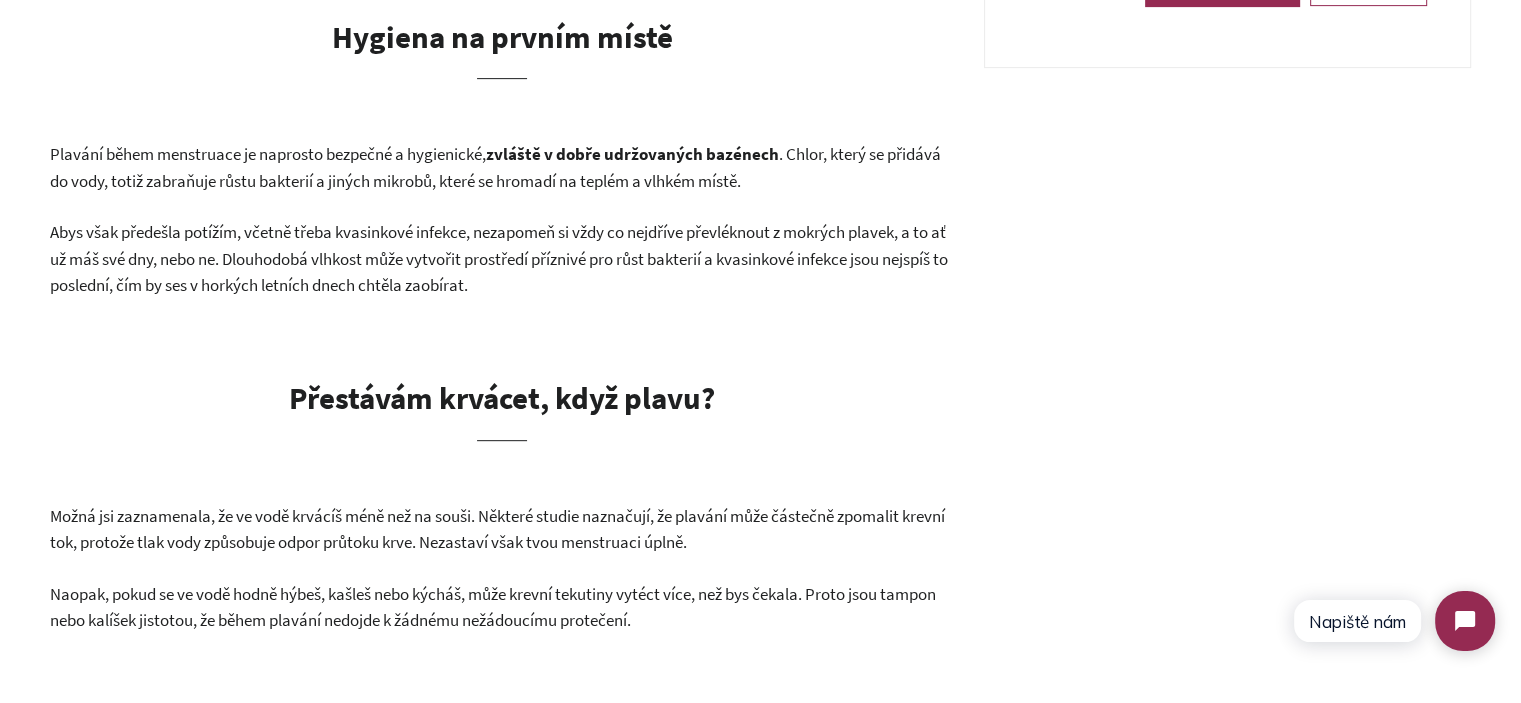scroll, scrollTop: 1100, scrollLeft: 0, axis: vertical 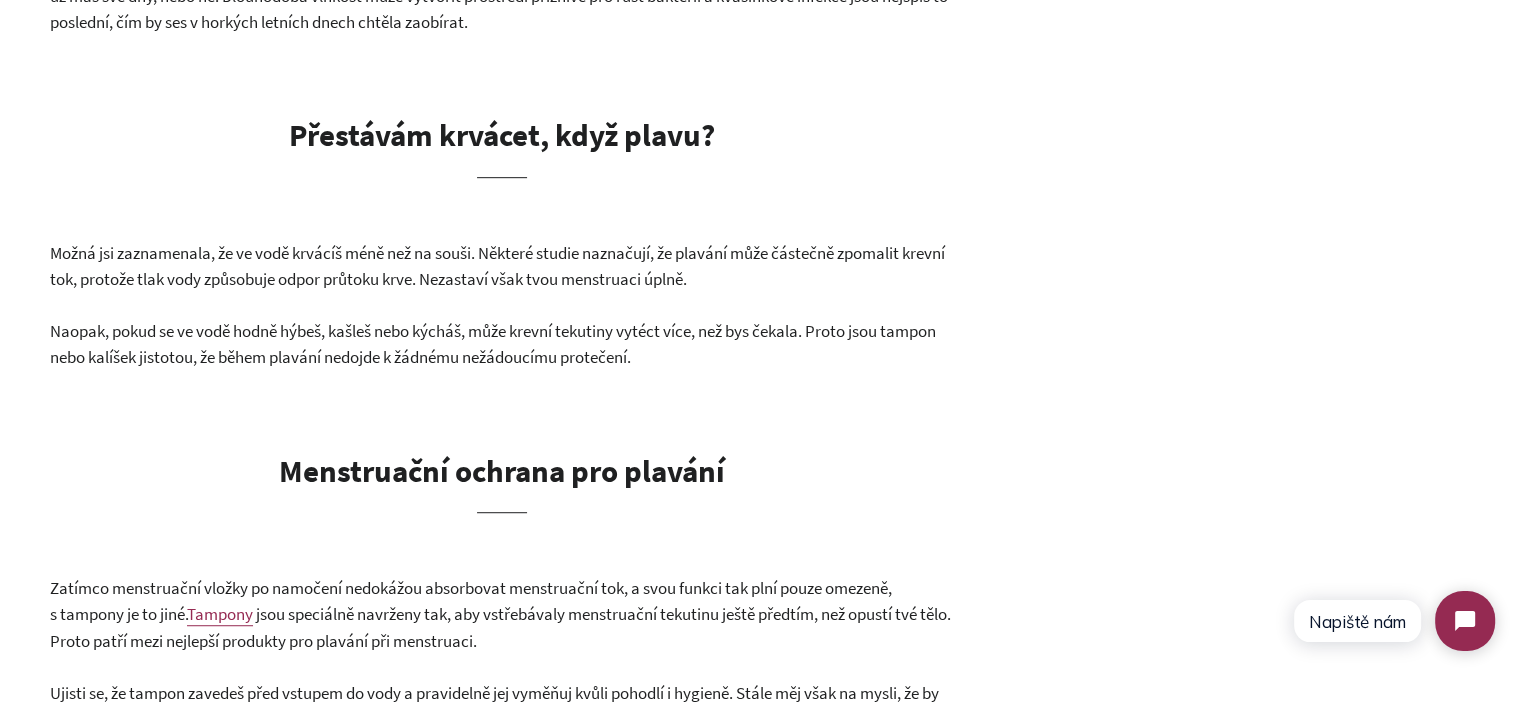 click on "Možná jsi zaznamenala, že ve vodě krvácíš méně než na souši. Některé studie naznačují, že plavání může částečně zpomalit krevní tok, protože tlak vody způsobuje odpor průtoku krve. Nezastaví však tvou menstruaci úplně." at bounding box center [497, 266] 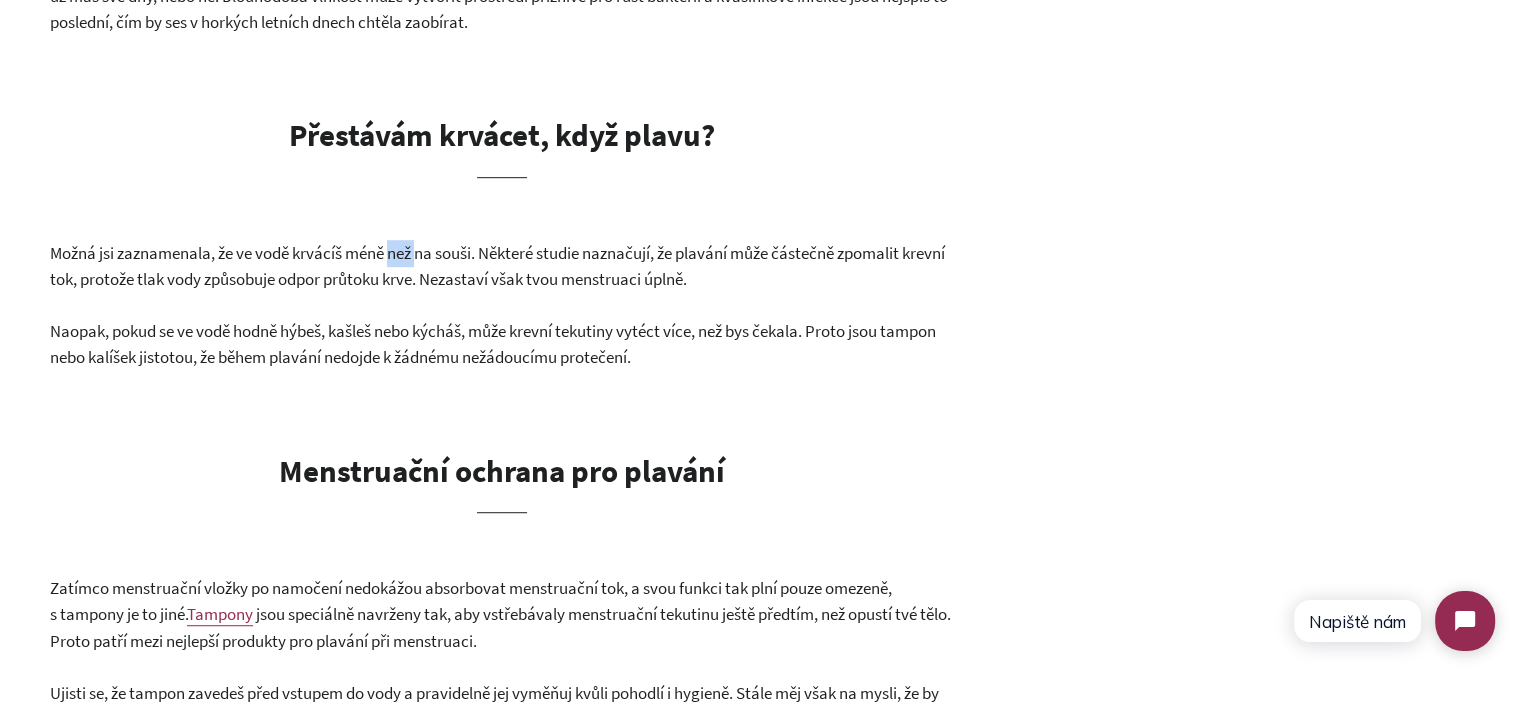click on "Možná jsi zaznamenala, že ve vodě krvácíš méně než na souši. Některé studie naznačují, že plavání může částečně zpomalit krevní tok, protože tlak vody způsobuje odpor průtoku krve. Nezastaví však tvou menstruaci úplně." at bounding box center (497, 266) 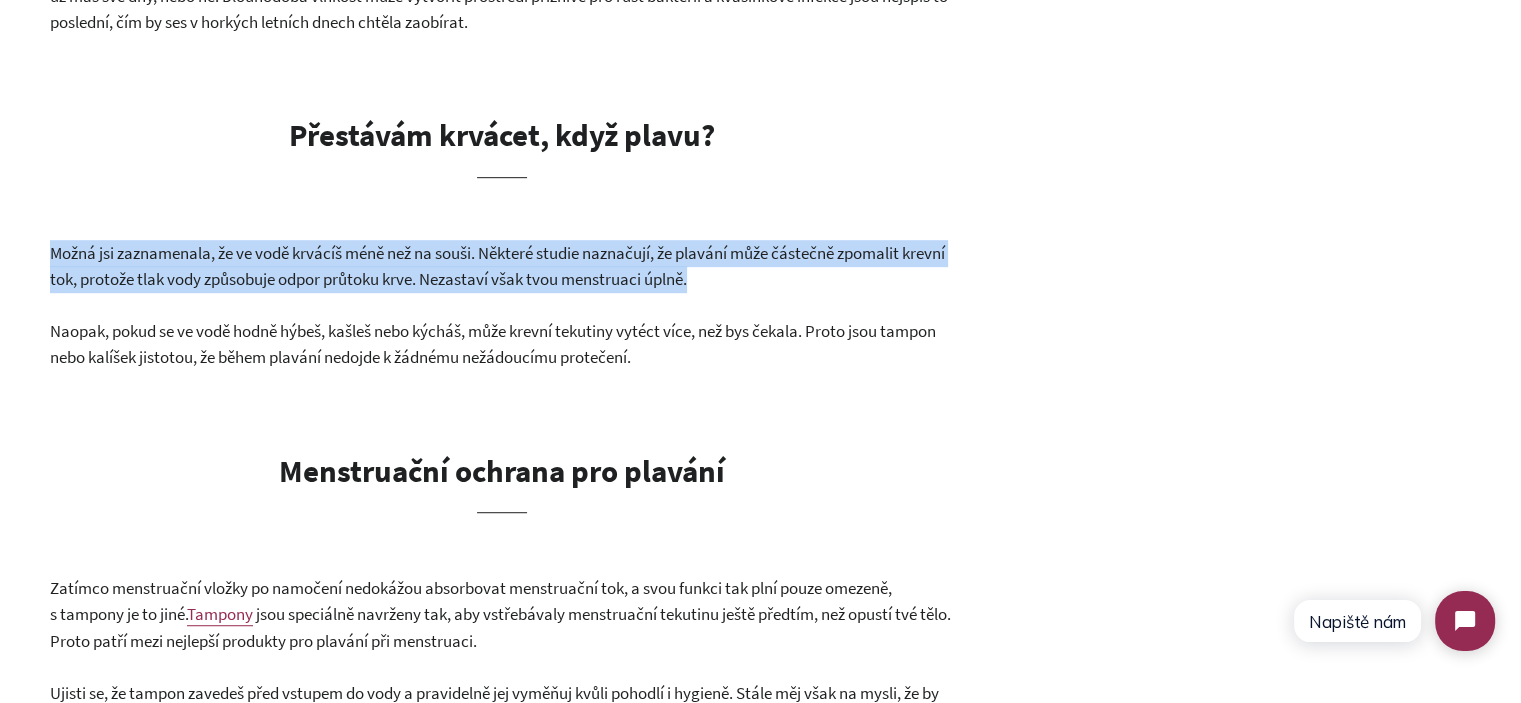 click on "Možná jsi zaznamenala, že ve vodě krvácíš méně než na souši. Některé studie naznačují, že plavání může částečně zpomalit krevní tok, protože tlak vody způsobuje odpor průtoku krve. Nezastaví však tvou menstruaci úplně." at bounding box center (497, 266) 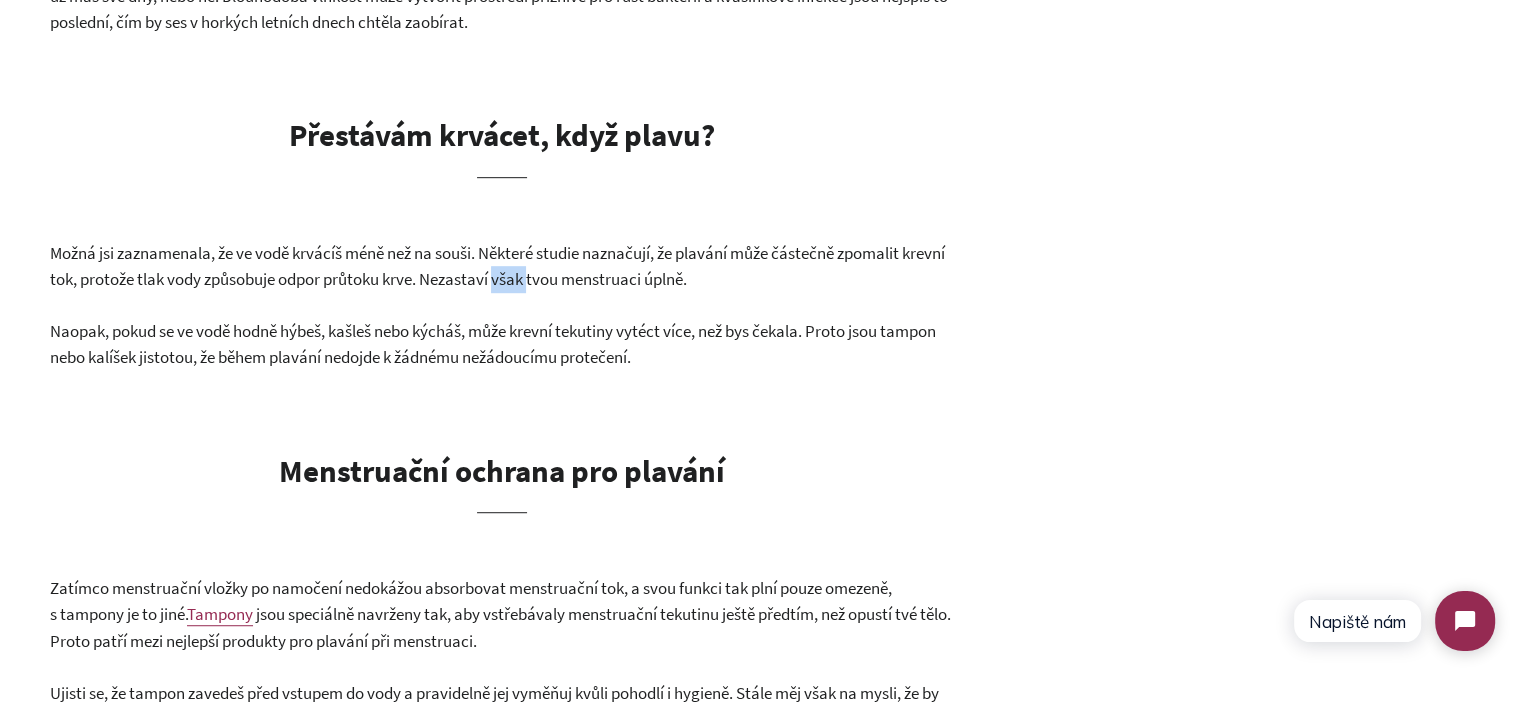 click on "Možná jsi zaznamenala, že ve vodě krvácíš méně než na souši. Některé studie naznačují, že plavání může částečně zpomalit krevní tok, protože tlak vody způsobuje odpor průtoku krve. Nezastaví však tvou menstruaci úplně." at bounding box center (502, 266) 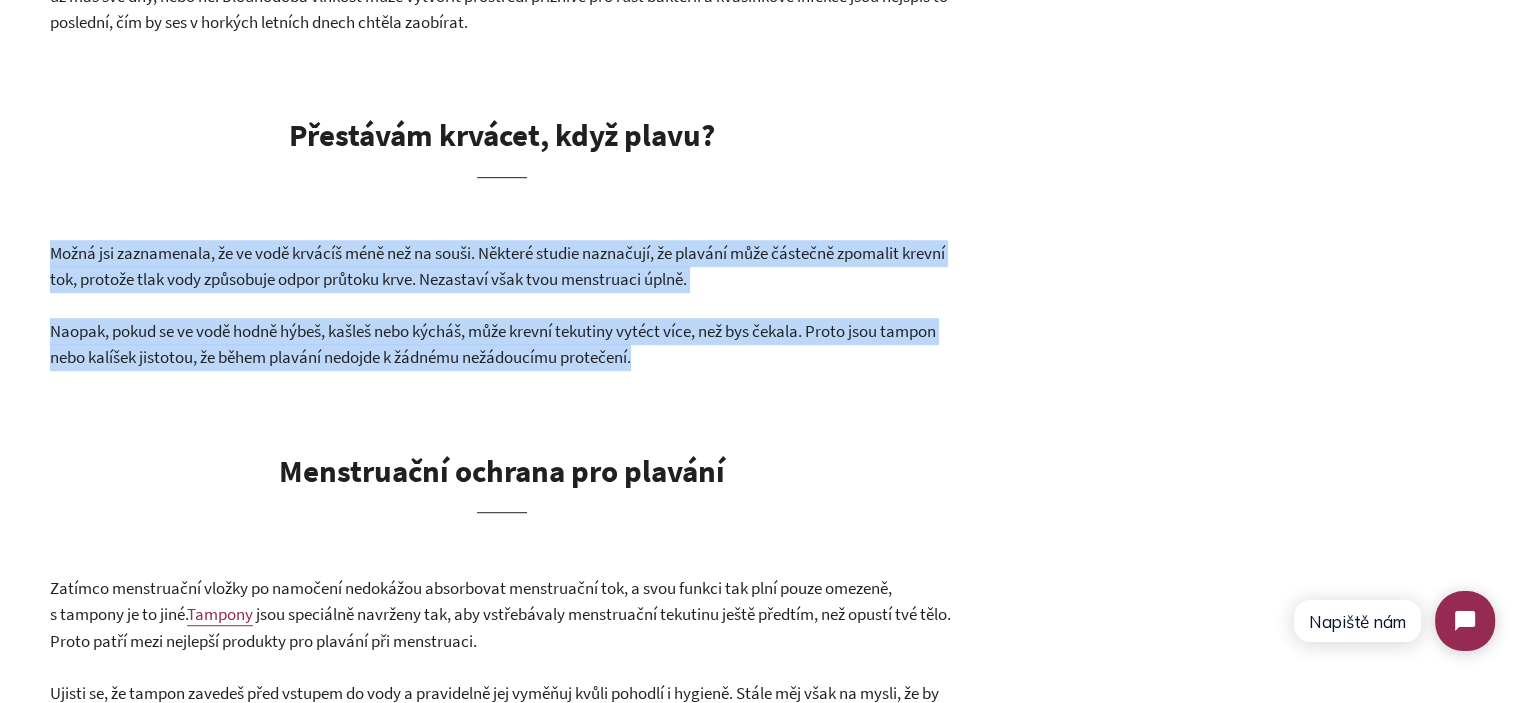 drag, startPoint x: 552, startPoint y: 267, endPoint x: 775, endPoint y: 270, distance: 223.02017 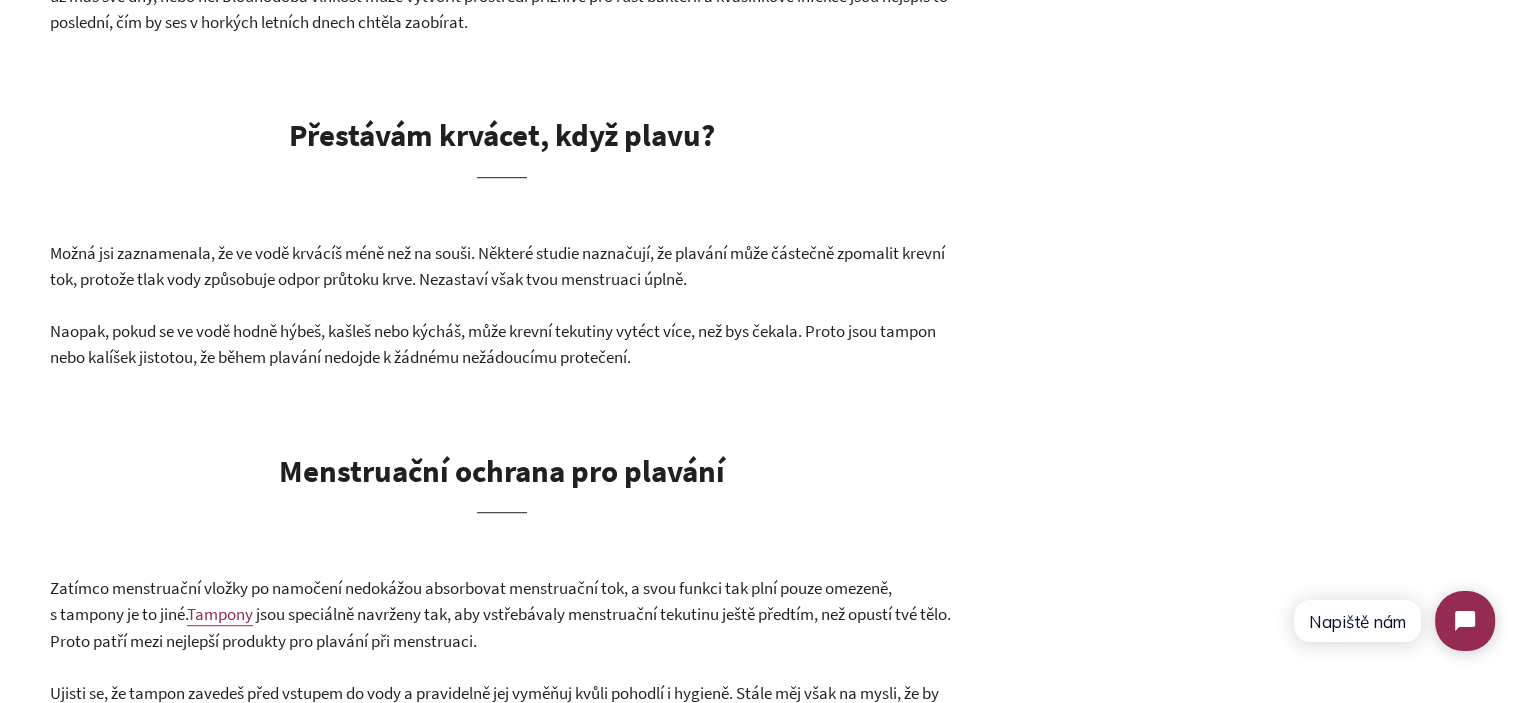 click on "Možná jsi zaznamenala, že ve vodě krvácíš méně než na souši. Některé studie naznačují, že plavání může částečně zpomalit krevní tok, protože tlak vody způsobuje odpor průtoku krve. Nezastaví však tvou menstruaci úplně." at bounding box center (502, 266) 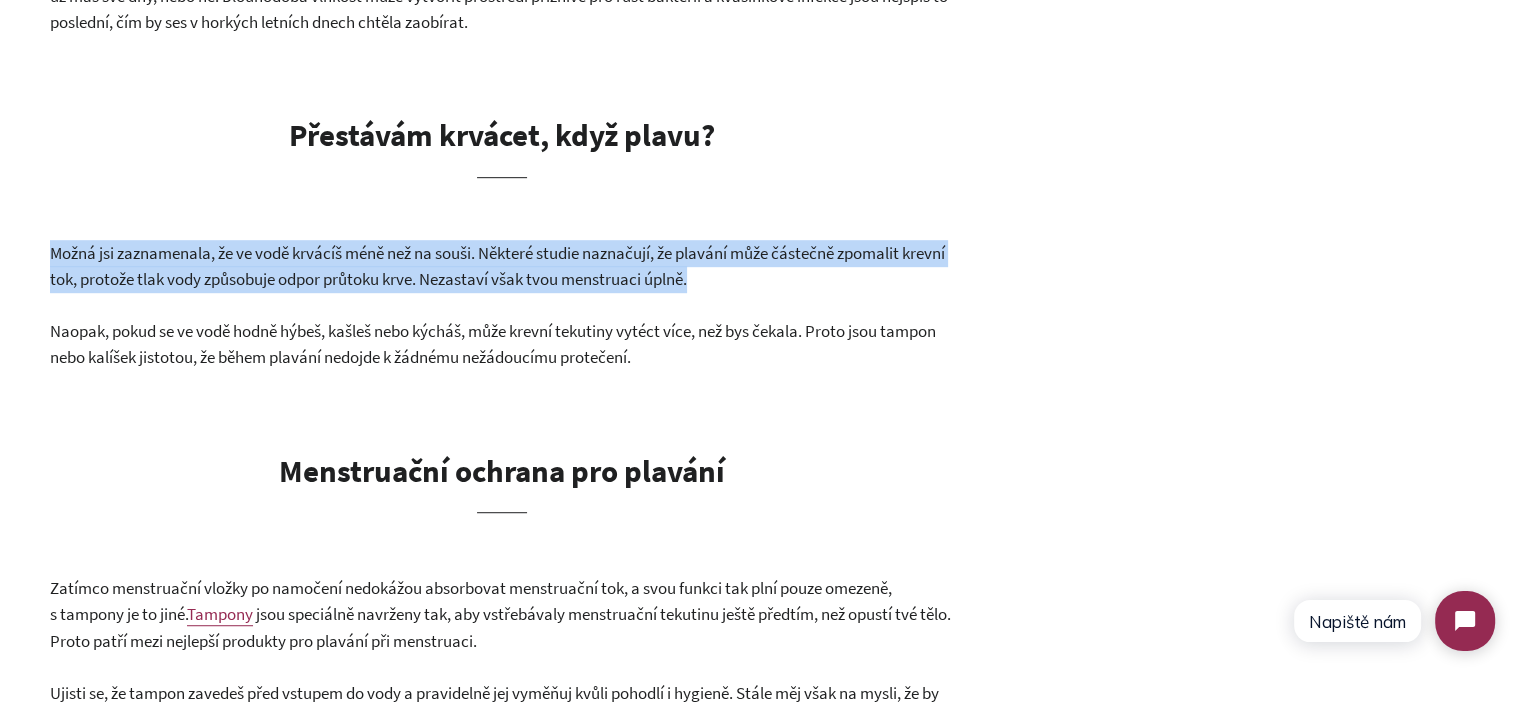 click on "Možná jsi zaznamenala, že ve vodě krvácíš méně než na souši. Některé studie naznačují, že plavání může částečně zpomalit krevní tok, protože tlak vody způsobuje odpor průtoku krve. Nezastaví však tvou menstruaci úplně." at bounding box center (502, 266) 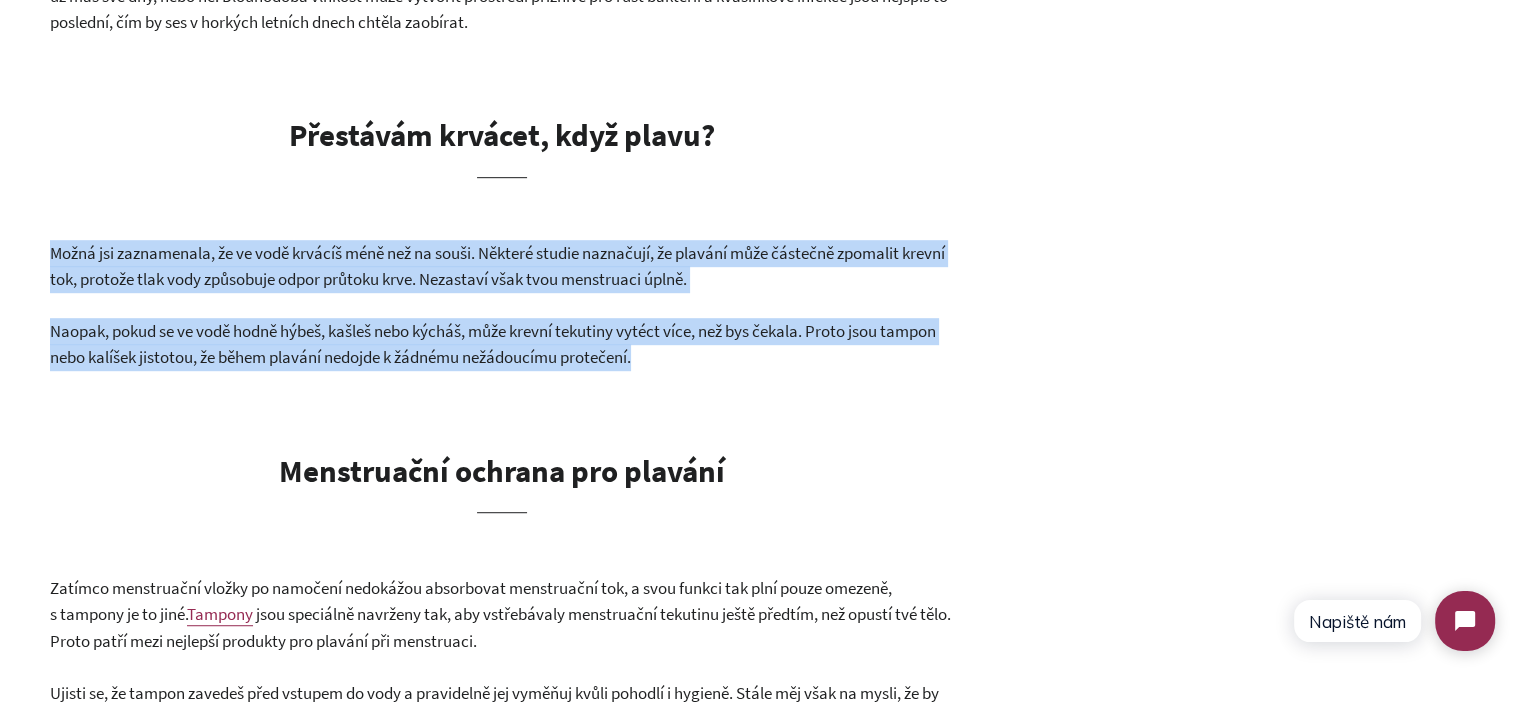 drag, startPoint x: 53, startPoint y: 254, endPoint x: 710, endPoint y: 355, distance: 664.71796 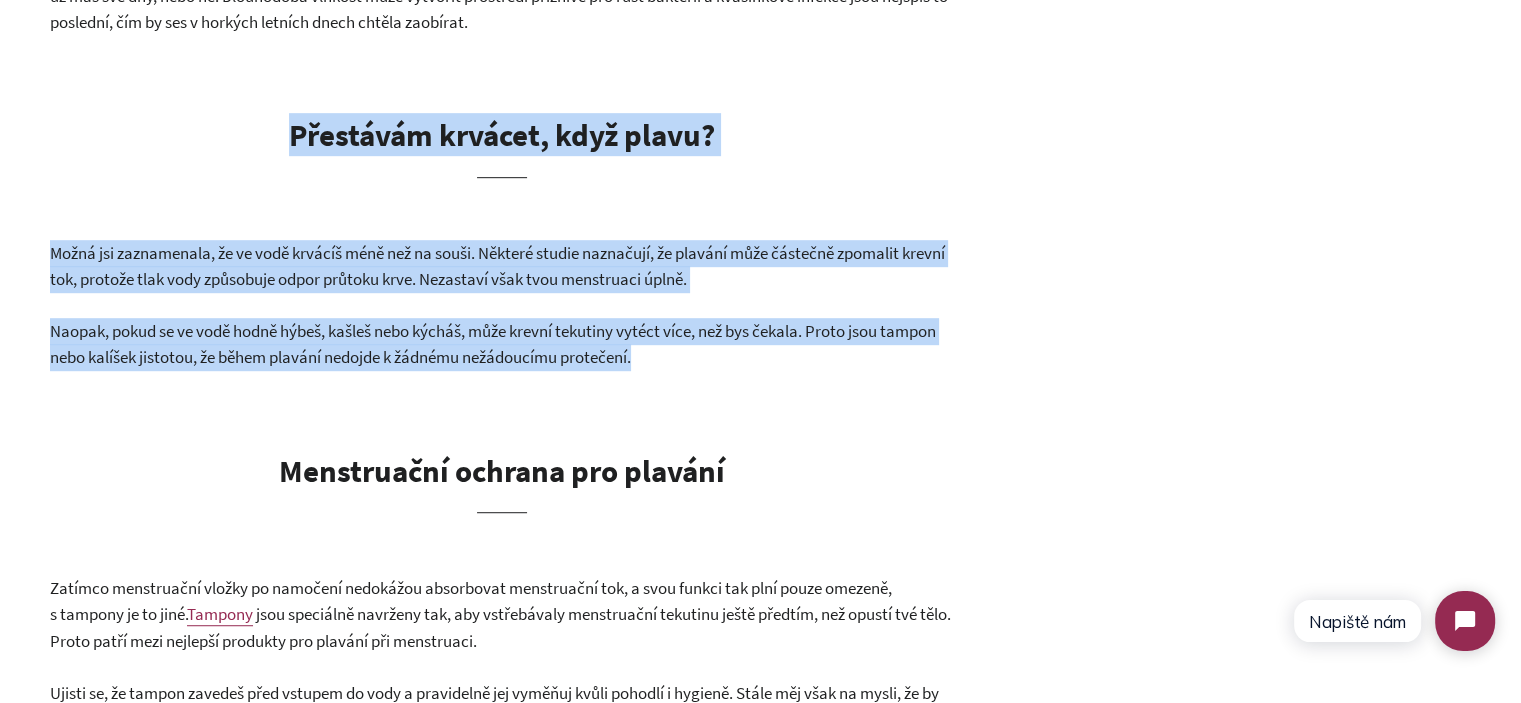 drag, startPoint x: 288, startPoint y: 133, endPoint x: 711, endPoint y: 348, distance: 474.50394 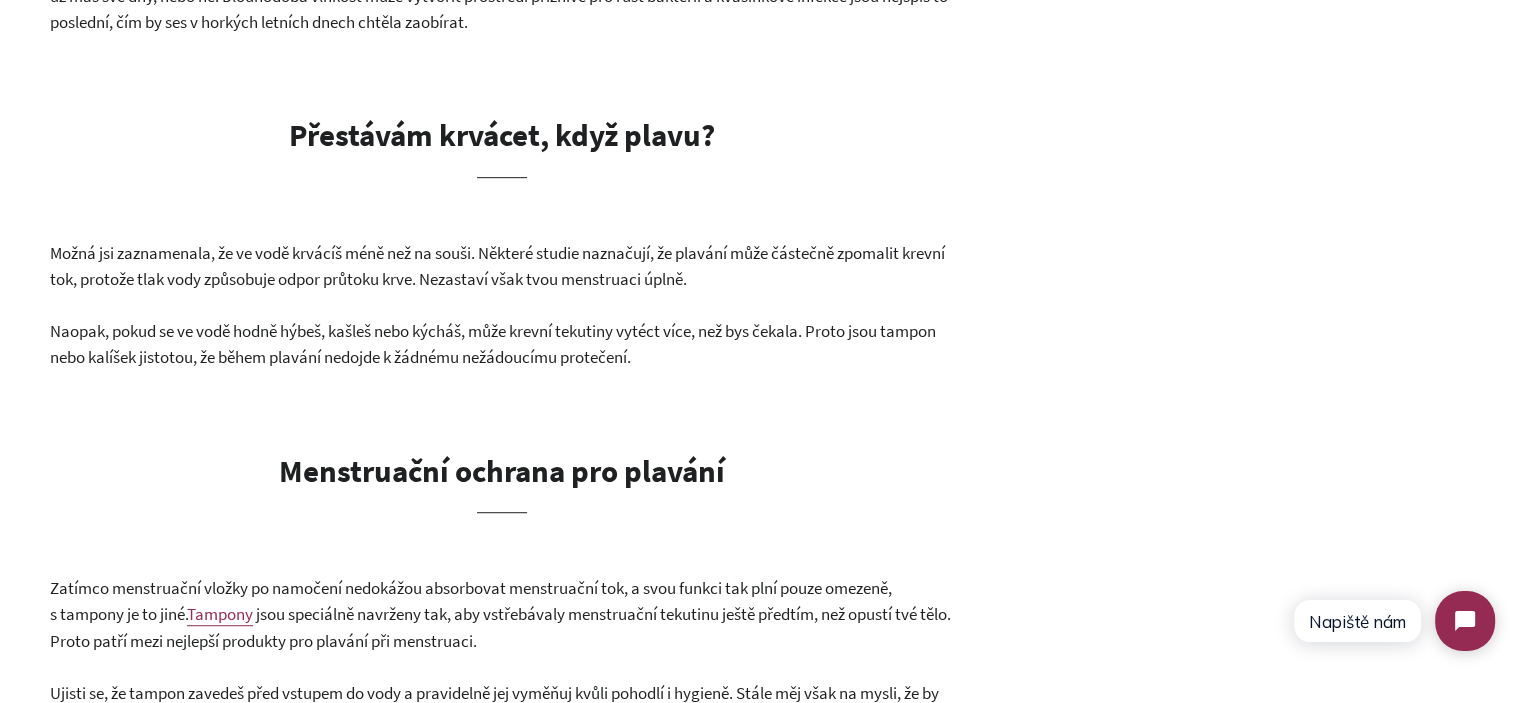 click on "Naopak, pokud se ve vodě hodně hýbeš, kašleš nebo kýcháš, může krevní tekutiny vytéct více, než bys čekala. Proto jsou tampon   nebo kalíšek jistotou, že během plavání nedojde k žádnému nežádoucímu protečení." at bounding box center [502, 344] 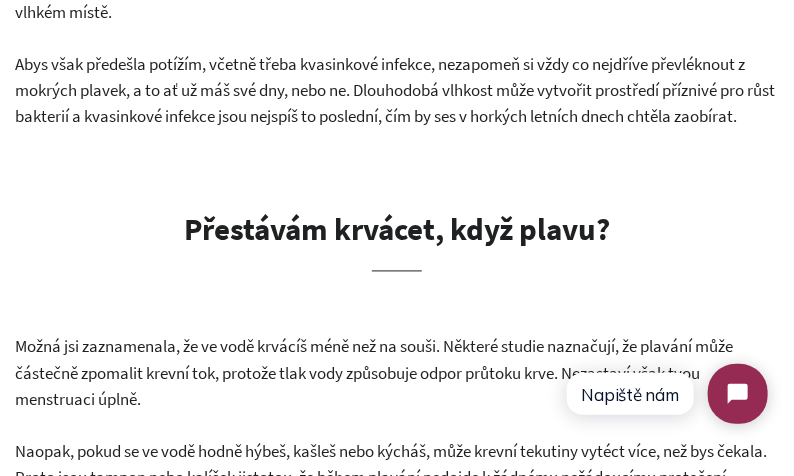 scroll, scrollTop: 860, scrollLeft: 0, axis: vertical 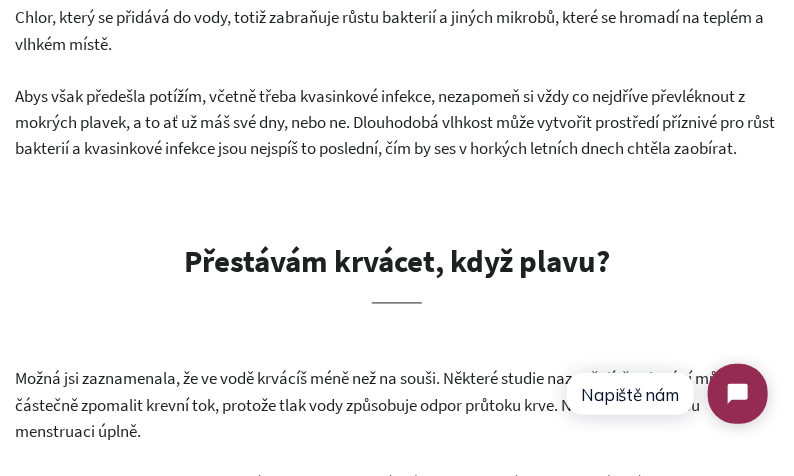 click on "Abys však předešla potížím, včetně třeba kvasinkové infekce, nezapomeň si vždy co nejdříve převléknout z mokrých plavek, a to ať už máš své dny, nebo ne. Dlouhodobá vlhkost může vytvořit prostředí příznivé pro růst bakterií a kvasinkové infekce jsou nejspíš to poslední, čím by ses v horkých letních dnech chtěla zaobírat." at bounding box center [395, 122] 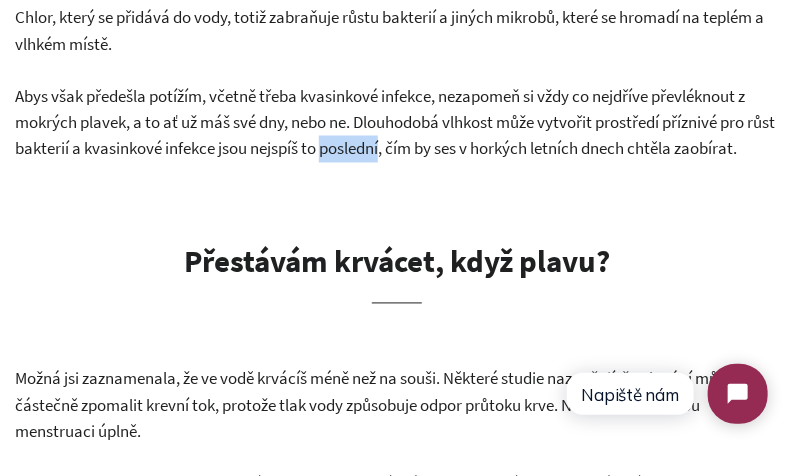 click on "Abys však předešla potížím, včetně třeba kvasinkové infekce, nezapomeň si vždy co nejdříve převléknout z mokrých plavek, a to ať už máš své dny, nebo ne. Dlouhodobá vlhkost může vytvořit prostředí příznivé pro růst bakterií a kvasinkové infekce jsou nejspíš to poslední, čím by ses v horkých letních dnech chtěla zaobírat." at bounding box center (395, 122) 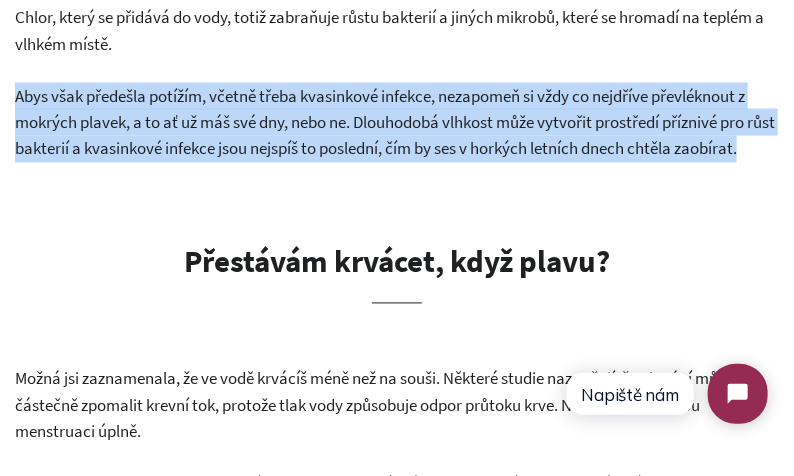 click on "Abys však předešla potížím, včetně třeba kvasinkové infekce, nezapomeň si vždy co nejdříve převléknout z mokrých plavek, a to ať už máš své dny, nebo ne. Dlouhodobá vlhkost může vytvořit prostředí příznivé pro růst bakterií a kvasinkové infekce jsou nejspíš to poslední, čím by ses v horkých letních dnech chtěla zaobírat." at bounding box center [395, 122] 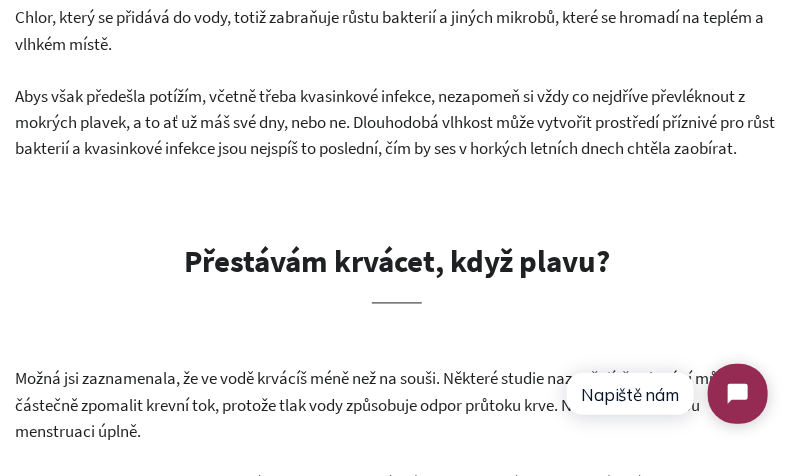 click on "Abys však předešla potížím, včetně třeba kvasinkové infekce, nezapomeň si vždy co nejdříve převléknout z mokrých plavek, a to ať už máš své dny, nebo ne. Dlouhodobá vlhkost může vytvořit prostředí příznivé pro růst bakterií a kvasinkové infekce jsou nejspíš to poslední, čím by ses v horkých letních dnech chtěla zaobírat." at bounding box center (397, 123) 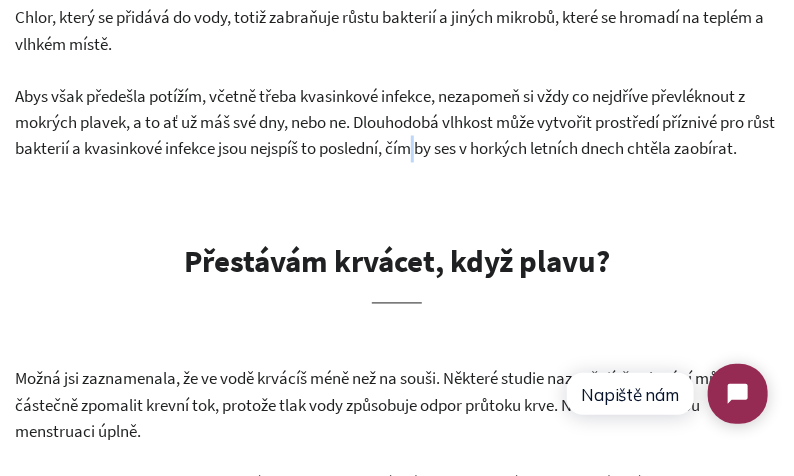 click on "Abys však předešla potížím, včetně třeba kvasinkové infekce, nezapomeň si vždy co nejdříve převléknout z mokrých plavek, a to ať už máš své dny, nebo ne. Dlouhodobá vlhkost může vytvořit prostředí příznivé pro růst bakterií a kvasinkové infekce jsou nejspíš to poslední, čím by ses v horkých letních dnech chtěla zaobírat." at bounding box center [397, 123] 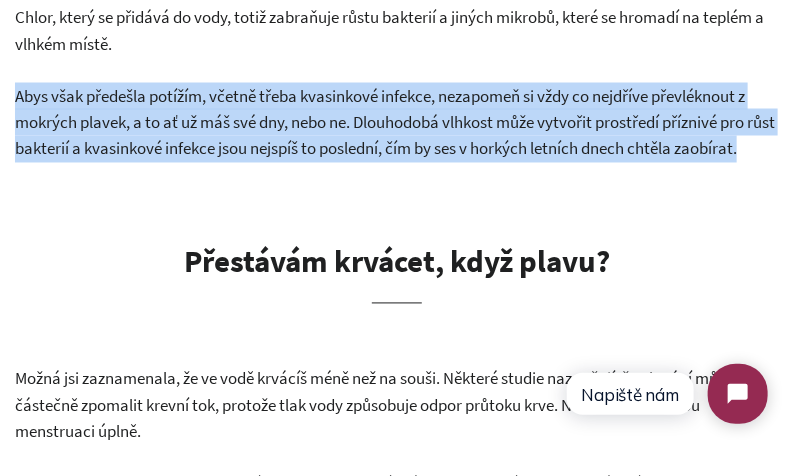 click on "Abys však předešla potížím, včetně třeba kvasinkové infekce, nezapomeň si vždy co nejdříve převléknout z mokrých plavek, a to ať už máš své dny, nebo ne. Dlouhodobá vlhkost může vytvořit prostředí příznivé pro růst bakterií a kvasinkové infekce jsou nejspíš to poslední, čím by ses v horkých letních dnech chtěla zaobírat." at bounding box center [397, 123] 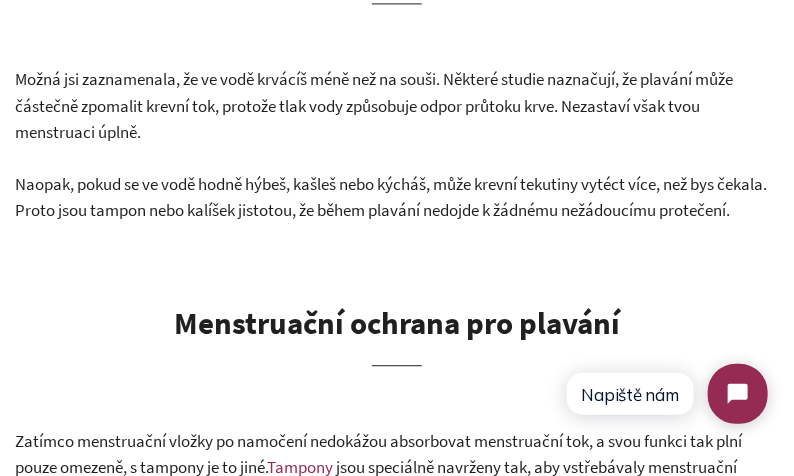 scroll, scrollTop: 1060, scrollLeft: 0, axis: vertical 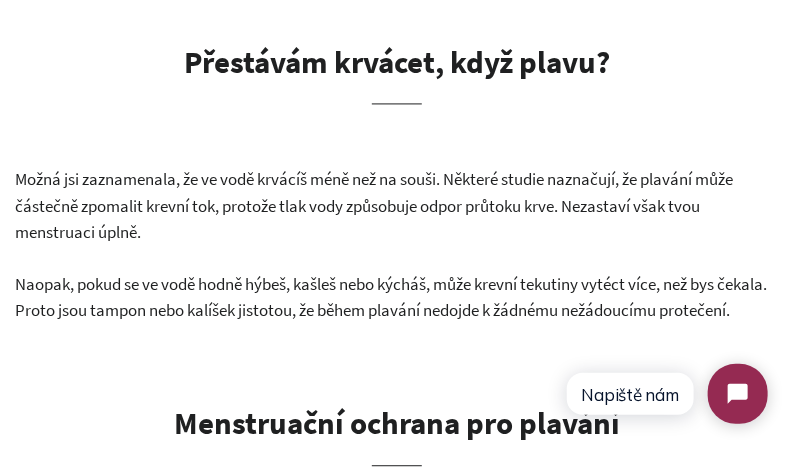 click on "Přestávám krvácet, když plavu?" at bounding box center (397, 61) 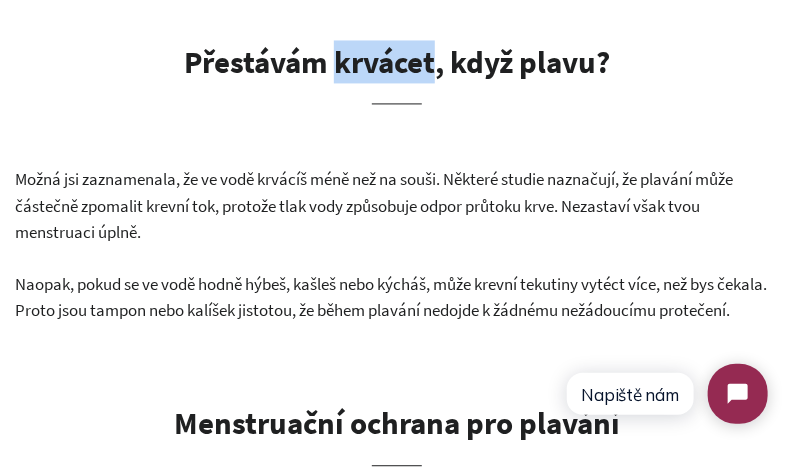 click on "Přestávám krvácet, když plavu?" at bounding box center [397, 61] 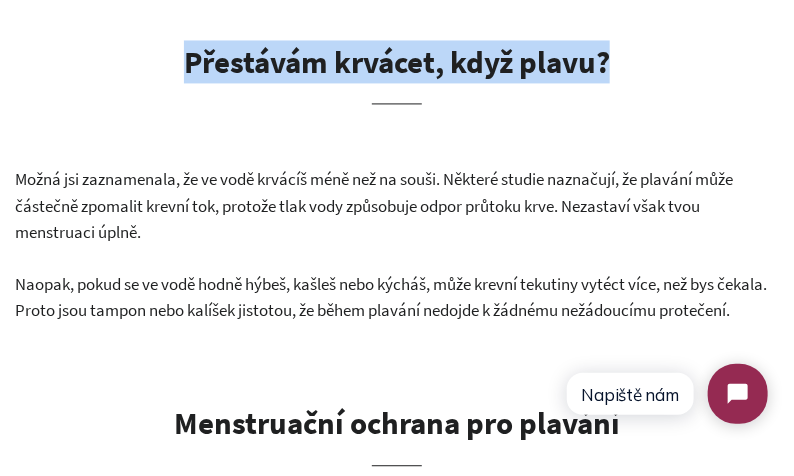 drag, startPoint x: 351, startPoint y: 88, endPoint x: 600, endPoint y: 87, distance: 249.00201 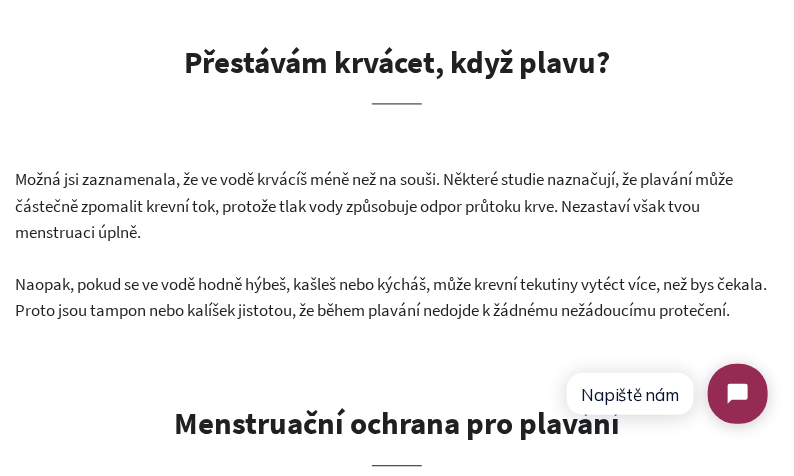click on "Přestávám krvácet, když plavu?" at bounding box center (397, 61) 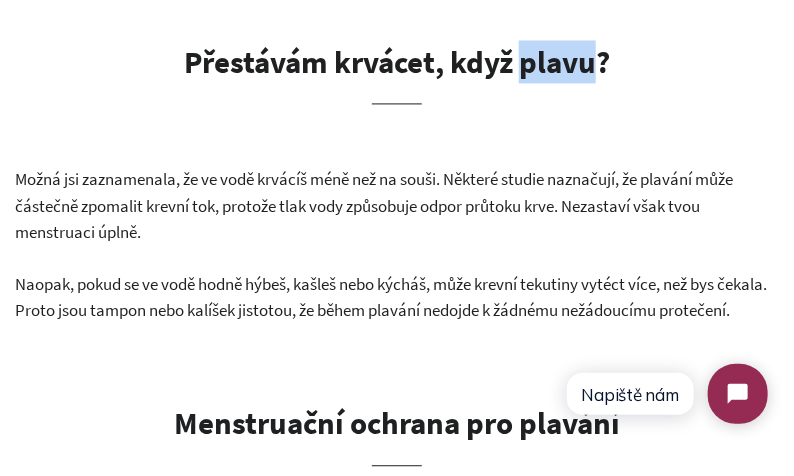 click on "Přestávám krvácet, když plavu?" at bounding box center [397, 61] 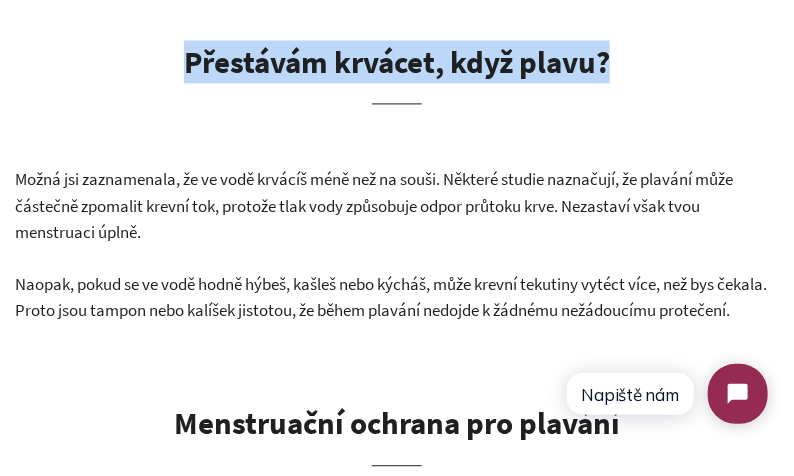 click on "Přestávám krvácet, když plavu?" at bounding box center [397, 61] 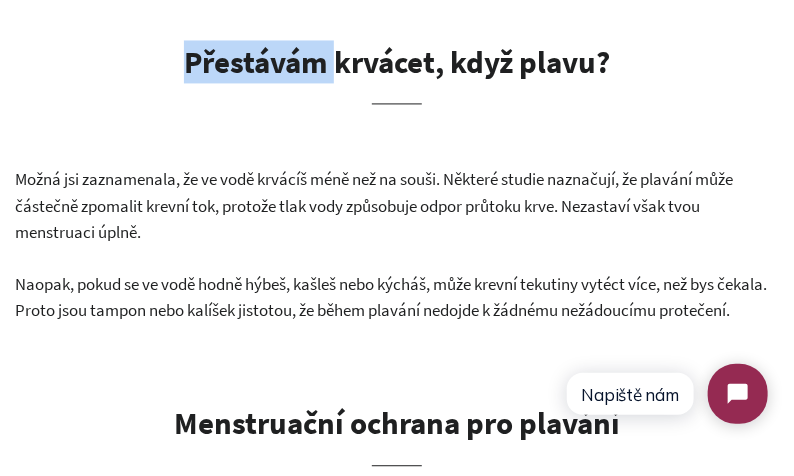 click on "Přestávám krvácet, když plavu?" at bounding box center (397, 61) 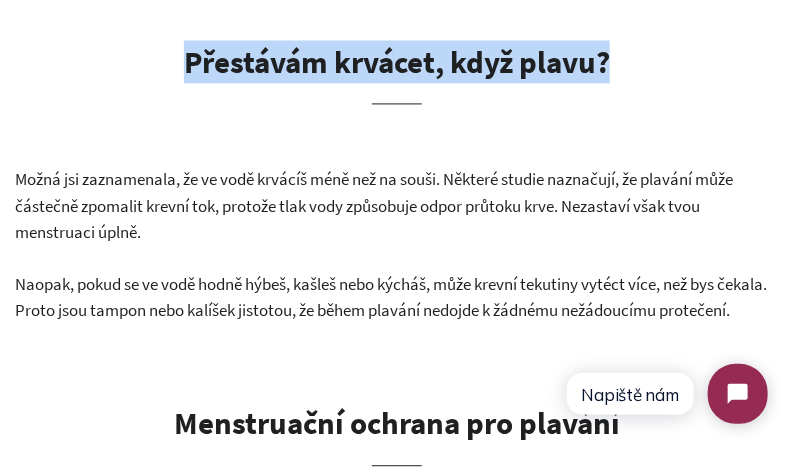 click on "Přestávám krvácet, když plavu?" at bounding box center (397, 61) 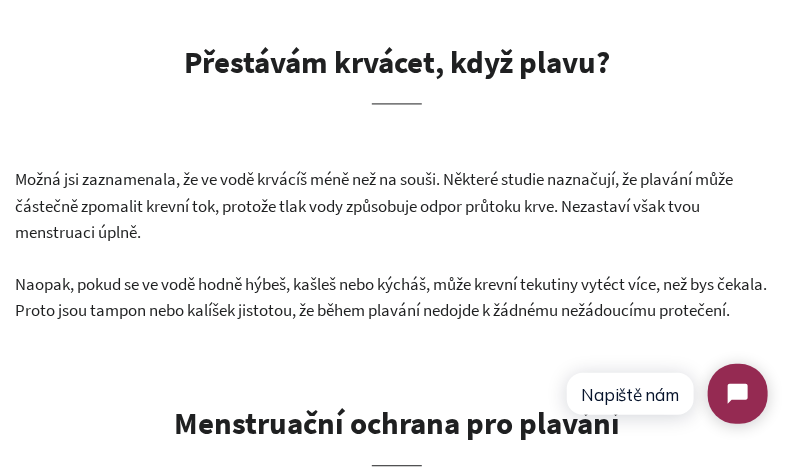 click on "Možná jsi zaznamenala, že ve vodě krvácíš méně než na souši. Některé studie naznačují, že plavání může částečně zpomalit krevní tok, protože tlak vody způsobuje odpor průtoku krve. Nezastaví však tvou menstruaci úplně." at bounding box center (374, 205) 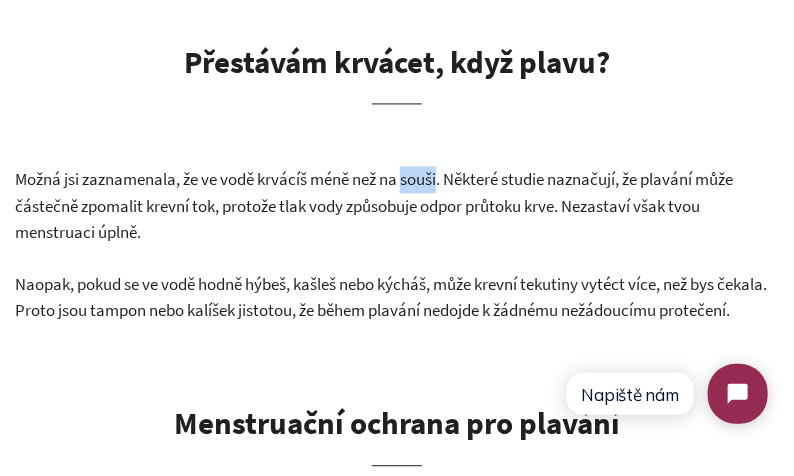 click on "Možná jsi zaznamenala, že ve vodě krvácíš méně než na souši. Některé studie naznačují, že plavání může částečně zpomalit krevní tok, protože tlak vody způsobuje odpor průtoku krve. Nezastaví však tvou menstruaci úplně." at bounding box center [374, 205] 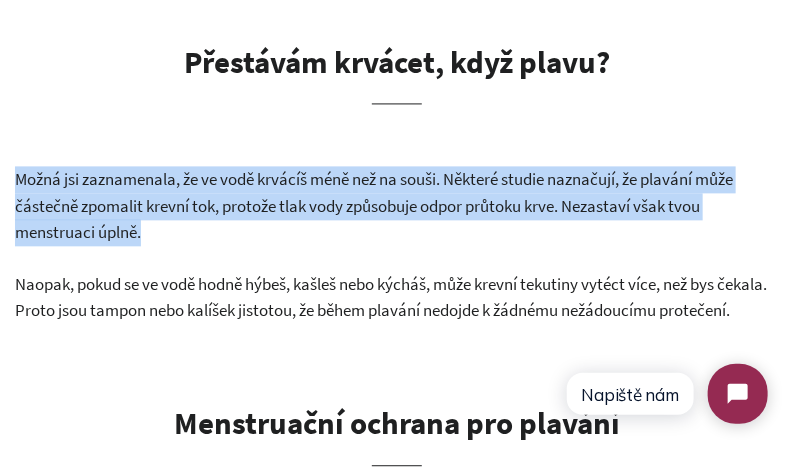 click on "Možná jsi zaznamenala, že ve vodě krvácíš méně než na souši. Některé studie naznačují, že plavání může částečně zpomalit krevní tok, protože tlak vody způsobuje odpor průtoku krve. Nezastaví však tvou menstruaci úplně." at bounding box center (374, 205) 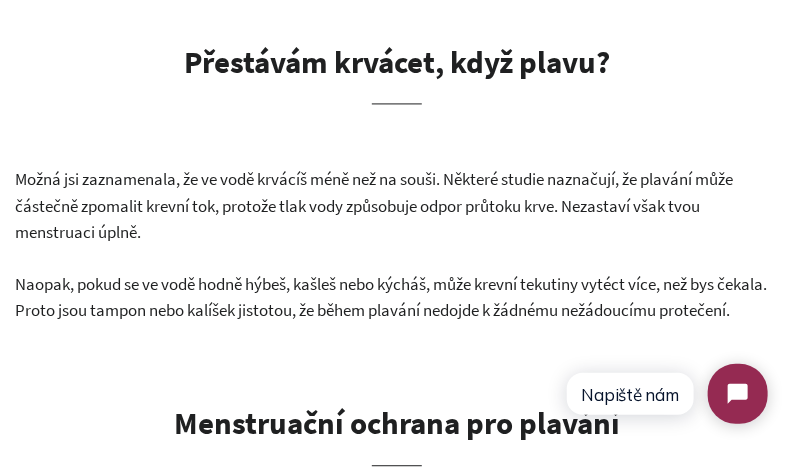 click on "Možná jsi zaznamenala, že ve vodě krvácíš méně než na souši. Některé studie naznačují, že plavání může částečně zpomalit krevní tok, protože tlak vody způsobuje odpor průtoku krve. Nezastaví však tvou menstruaci úplně." at bounding box center (374, 205) 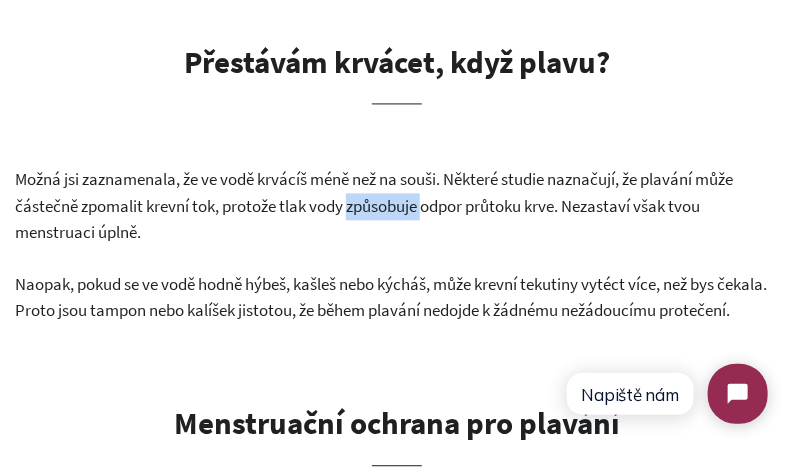 click on "Možná jsi zaznamenala, že ve vodě krvácíš méně než na souši. Některé studie naznačují, že plavání může částečně zpomalit krevní tok, protože tlak vody způsobuje odpor průtoku krve. Nezastaví však tvou menstruaci úplně." at bounding box center [374, 205] 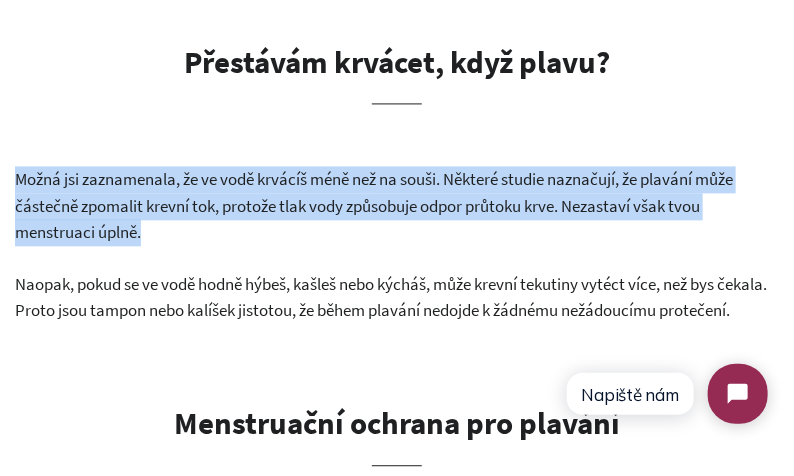 drag, startPoint x: 368, startPoint y: 222, endPoint x: 394, endPoint y: 250, distance: 38.209946 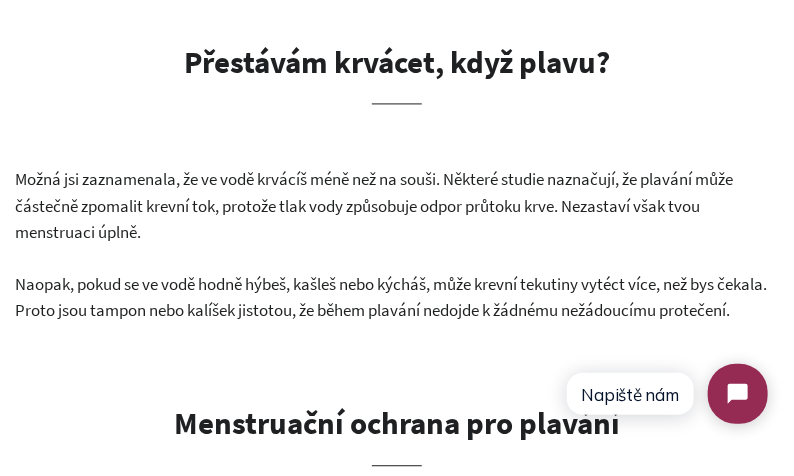 click on "Možná jsi zaznamenala, že ve vodě krvácíš méně než na souši. Některé studie naznačují, že plavání může částečně zpomalit krevní tok, protože tlak vody způsobuje odpor průtoku krve. Nezastaví však tvou menstruaci úplně." at bounding box center [397, 206] 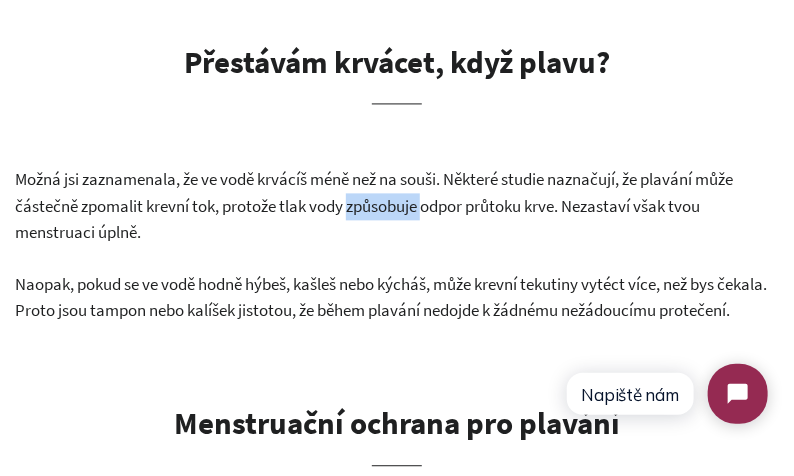 click on "Možná jsi zaznamenala, že ve vodě krvácíš méně než na souši. Některé studie naznačují, že plavání může částečně zpomalit krevní tok, protože tlak vody způsobuje odpor průtoku krve. Nezastaví však tvou menstruaci úplně." at bounding box center (397, 206) 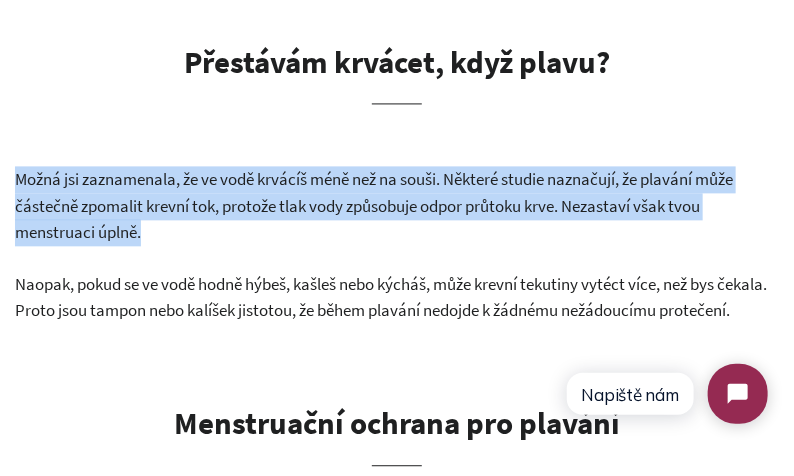 click on "Možná jsi zaznamenala, že ve vodě krvácíš méně než na souši. Některé studie naznačují, že plavání může částečně zpomalit krevní tok, protože tlak vody způsobuje odpor průtoku krve. Nezastaví však tvou menstruaci úplně." at bounding box center [397, 206] 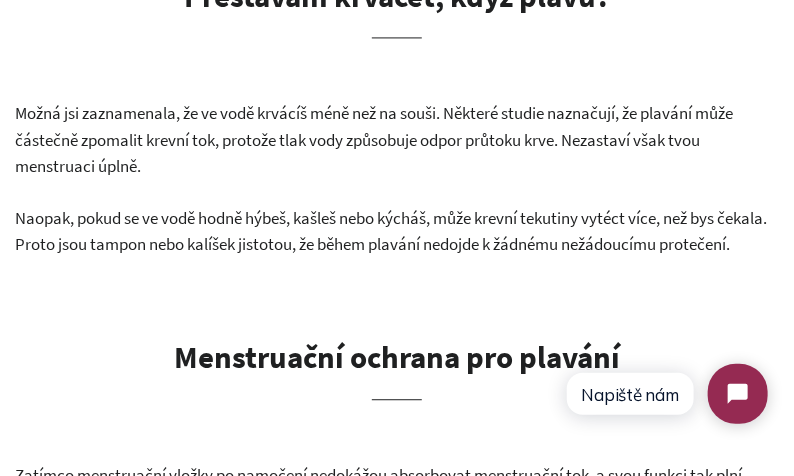 scroll, scrollTop: 1160, scrollLeft: 0, axis: vertical 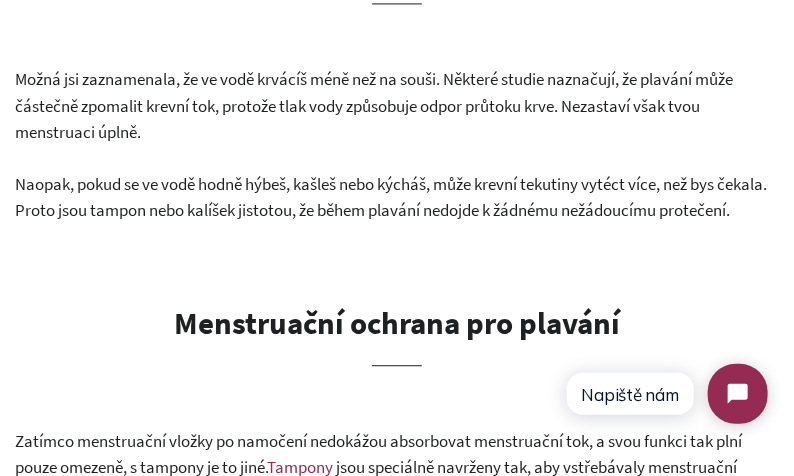 click on "Naopak, pokud se ve vodě hodně hýbeš, kašleš nebo kýcháš, může krevní tekutiny vytéct více, než bys čekala. Proto jsou tampon   nebo kalíšek jistotou, že během plavání nedojde k žádnému nežádoucímu protečení." at bounding box center (397, 197) 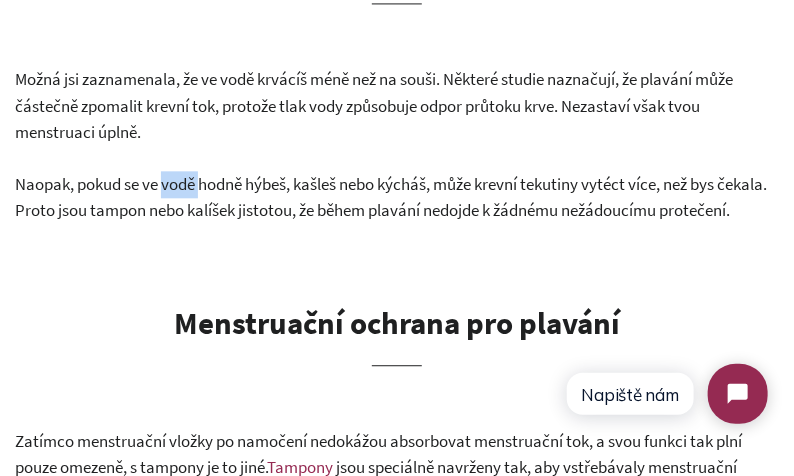 click on "Naopak, pokud se ve vodě hodně hýbeš, kašleš nebo kýcháš, může krevní tekutiny vytéct více, než bys čekala. Proto jsou tampon   nebo kalíšek jistotou, že během plavání nedojde k žádnému nežádoucímu protečení." at bounding box center [397, 197] 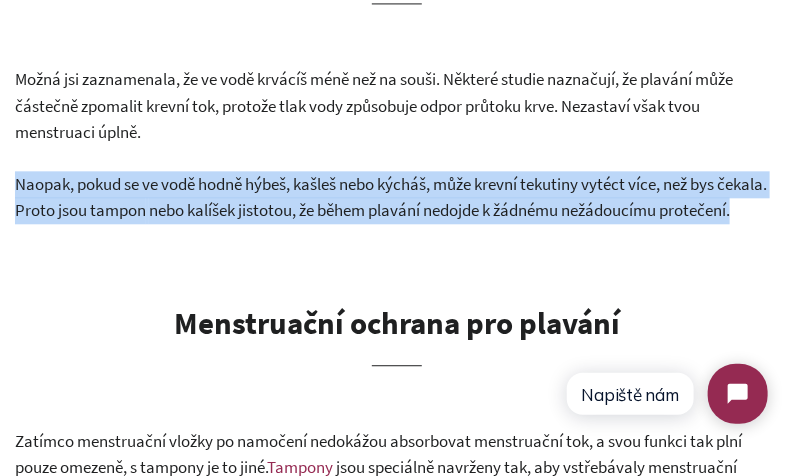 click on "Naopak, pokud se ve vodě hodně hýbeš, kašleš nebo kýcháš, může krevní tekutiny vytéct více, než bys čekala. Proto jsou tampon   nebo kalíšek jistotou, že během plavání nedojde k žádnému nežádoucímu protečení." at bounding box center [397, 197] 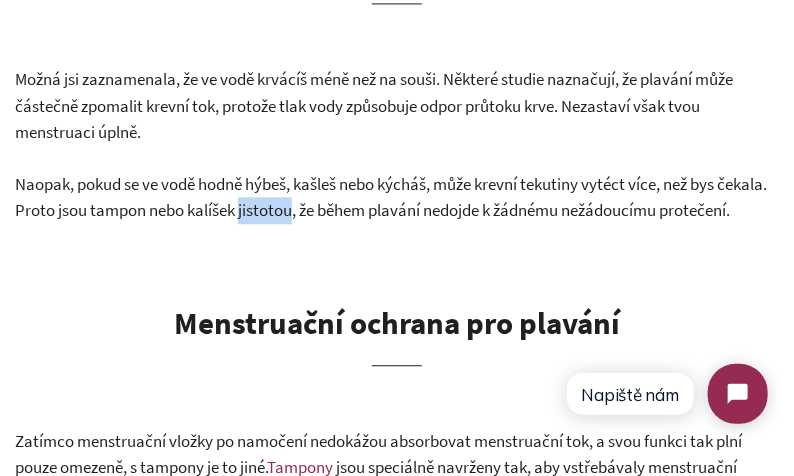 click on "Naopak, pokud se ve vodě hodně hýbeš, kašleš nebo kýcháš, může krevní tekutiny vytéct více, než bys čekala. Proto jsou tampon   nebo kalíšek jistotou, že během plavání nedojde k žádnému nežádoucímu protečení." at bounding box center [397, 197] 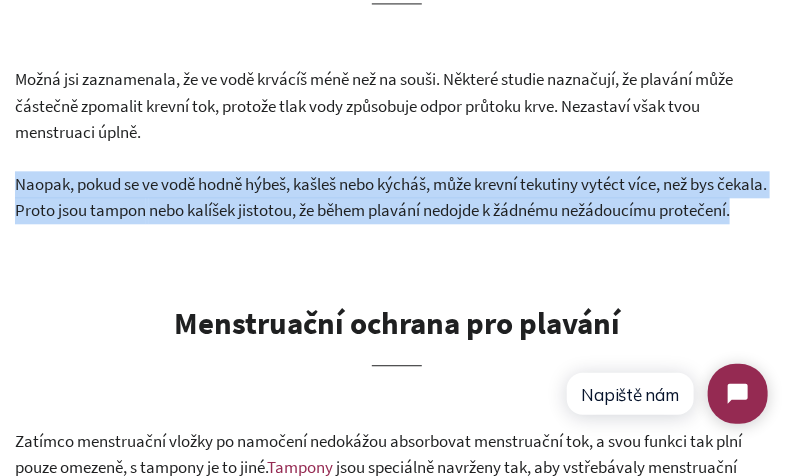 click on "Naopak, pokud se ve vodě hodně hýbeš, kašleš nebo kýcháš, může krevní tekutiny vytéct více, než bys čekala. Proto jsou tampon   nebo kalíšek jistotou, že během plavání nedojde k žádnému nežádoucímu protečení." at bounding box center (397, 197) 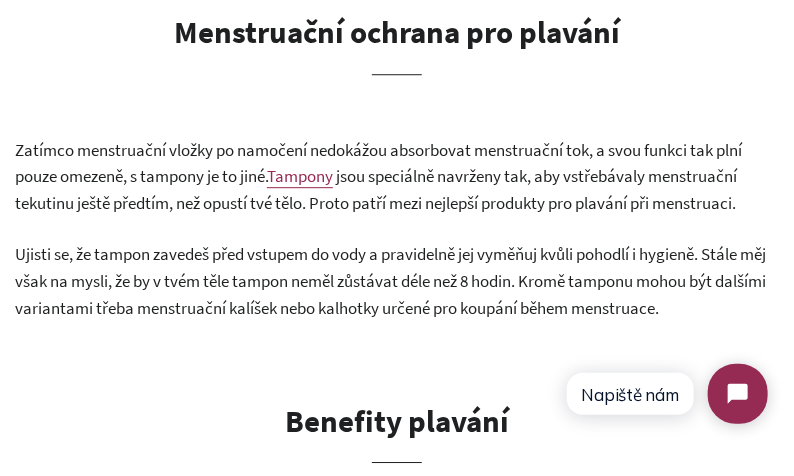 scroll, scrollTop: 1460, scrollLeft: 0, axis: vertical 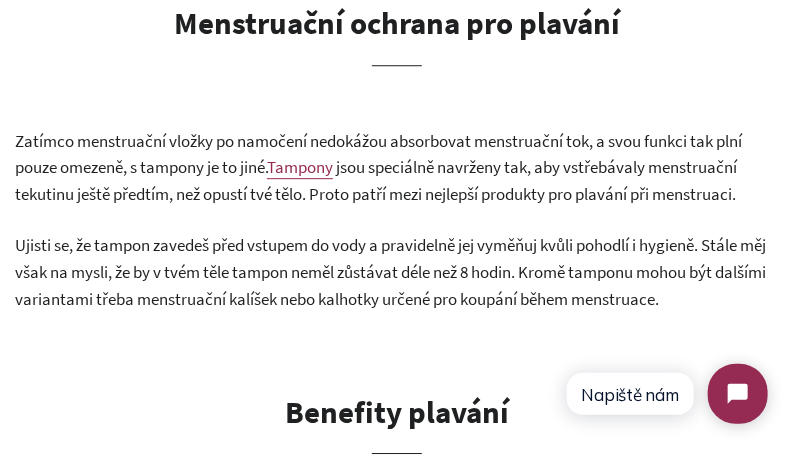 click on "Zatímco menstruační vložky po namočení nedokážou absorbovat menstruační tok, a svou funkci tak plní pouze omezeně, s tampony je to jiné." at bounding box center [378, 154] 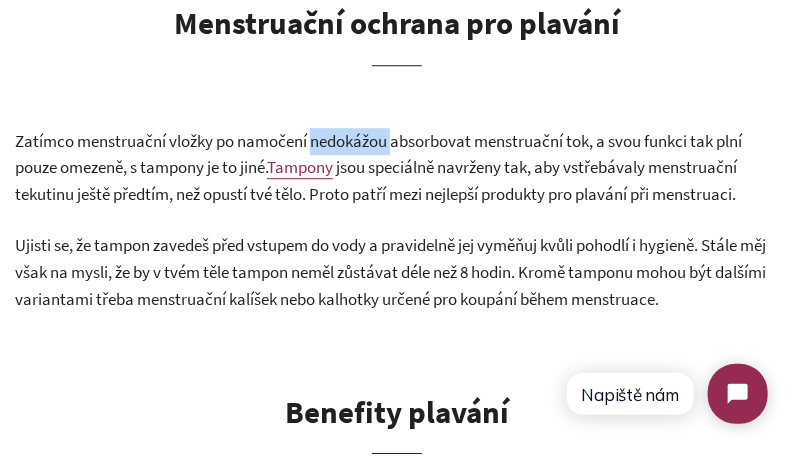 click on "Zatímco menstruační vložky po namočení nedokážou absorbovat menstruační tok, a svou funkci tak plní pouze omezeně, s tampony je to jiné." at bounding box center (378, 154) 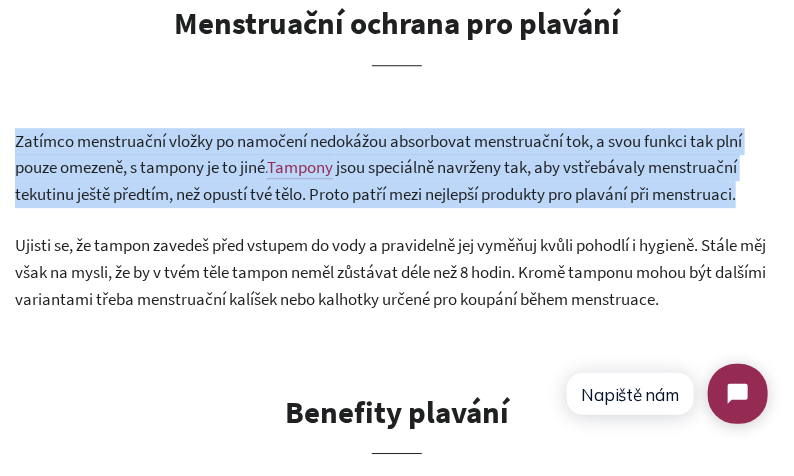 drag, startPoint x: 333, startPoint y: 183, endPoint x: 504, endPoint y: 246, distance: 182.23611 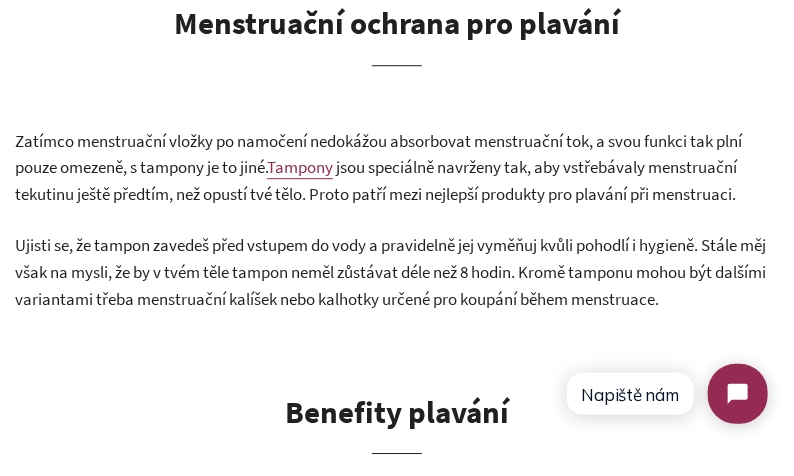 click on "jsou speciálně navrženy tak, aby vstřebávaly menstruační tekutinu ještě předtím, než opustí tvé tělo. Proto patří mezi nejlepší produkty pro plavání při menstruaci." at bounding box center (376, 180) 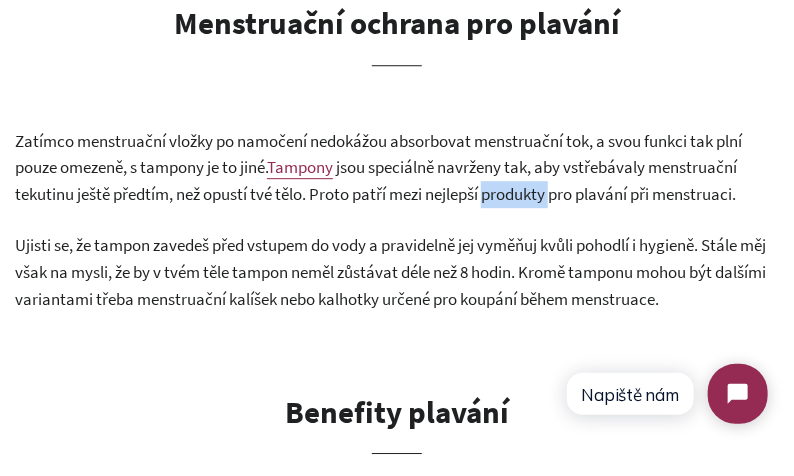 click on "jsou speciálně navrženy tak, aby vstřebávaly menstruační tekutinu ještě předtím, než opustí tvé tělo. Proto patří mezi nejlepší produkty pro plavání při menstruaci." at bounding box center (376, 180) 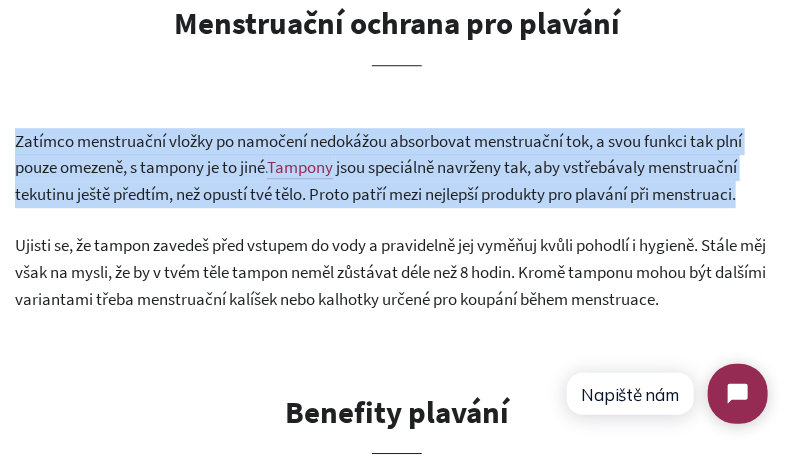 click on "jsou speciálně navrženy tak, aby vstřebávaly menstruační tekutinu ještě předtím, než opustí tvé tělo. Proto patří mezi nejlepší produkty pro plavání při menstruaci." at bounding box center (376, 180) 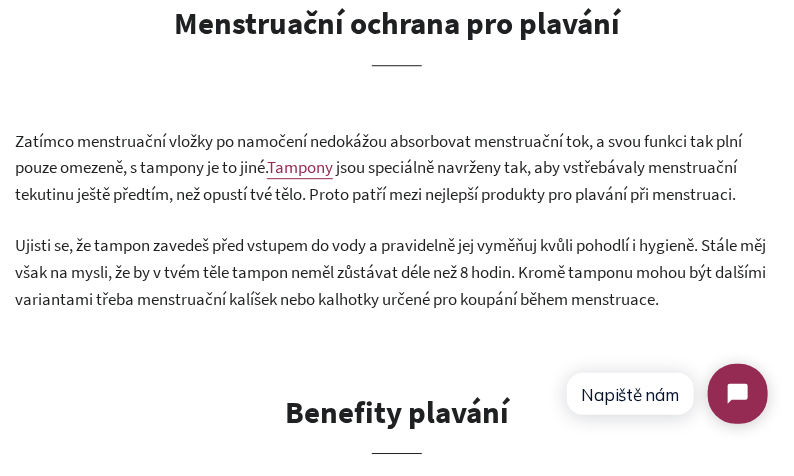 scroll, scrollTop: 1560, scrollLeft: 0, axis: vertical 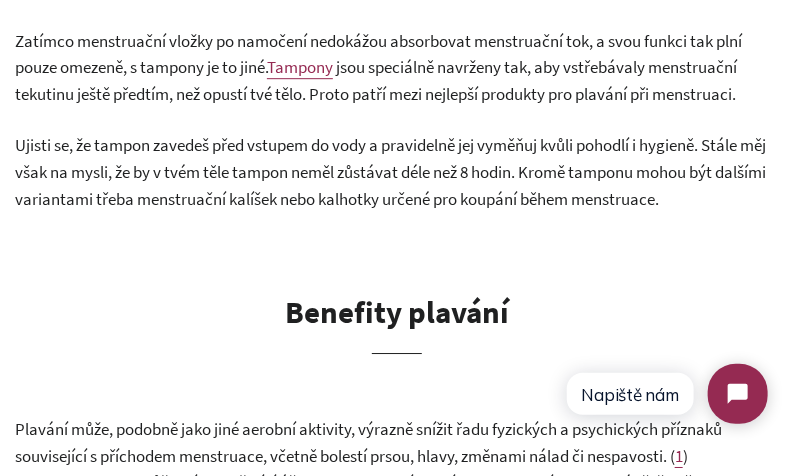 click on "jsou speciálně navrženy tak, aby vstřebávaly menstruační tekutinu ještě předtím, než opustí tvé tělo. Proto patří mezi nejlepší produkty pro plavání při menstruaci." at bounding box center (376, 80) 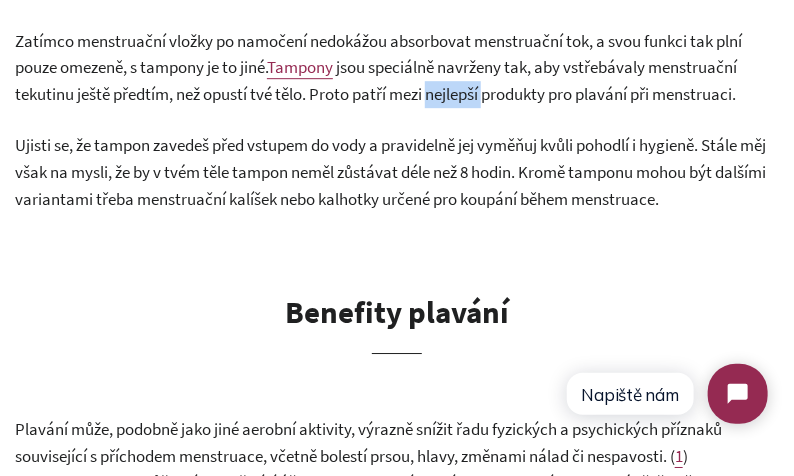 click on "jsou speciálně navrženy tak, aby vstřebávaly menstruační tekutinu ještě předtím, než opustí tvé tělo. Proto patří mezi nejlepší produkty pro plavání při menstruaci." at bounding box center [376, 80] 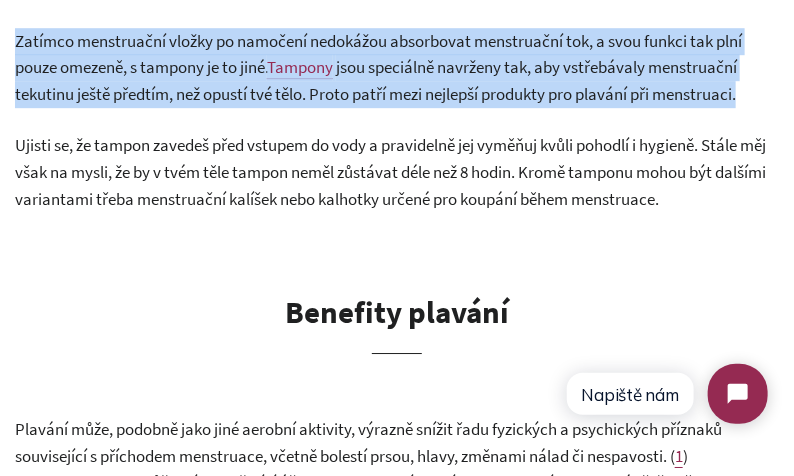 click on "jsou speciálně navrženy tak, aby vstřebávaly menstruační tekutinu ještě předtím, než opustí tvé tělo. Proto patří mezi nejlepší produkty pro plavání při menstruaci." at bounding box center [376, 80] 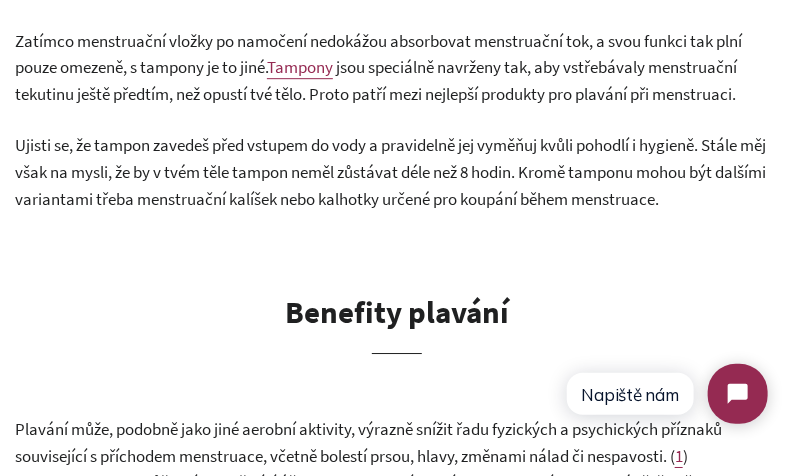 click on "Ujisti se, že tampon zavedeš před vstupem do vody a pravidelně jej vyměňuj kvůli pohodlí i hygieně. Stále měj však na mysli, že by v tvém těle tampon neměl zůstávat déle než 8 hodin. Kromě tamponu mohou být dalšími variantami třeba menstruační kalíšek nebo kalhotky určené pro koupání během menstruace." at bounding box center [390, 171] 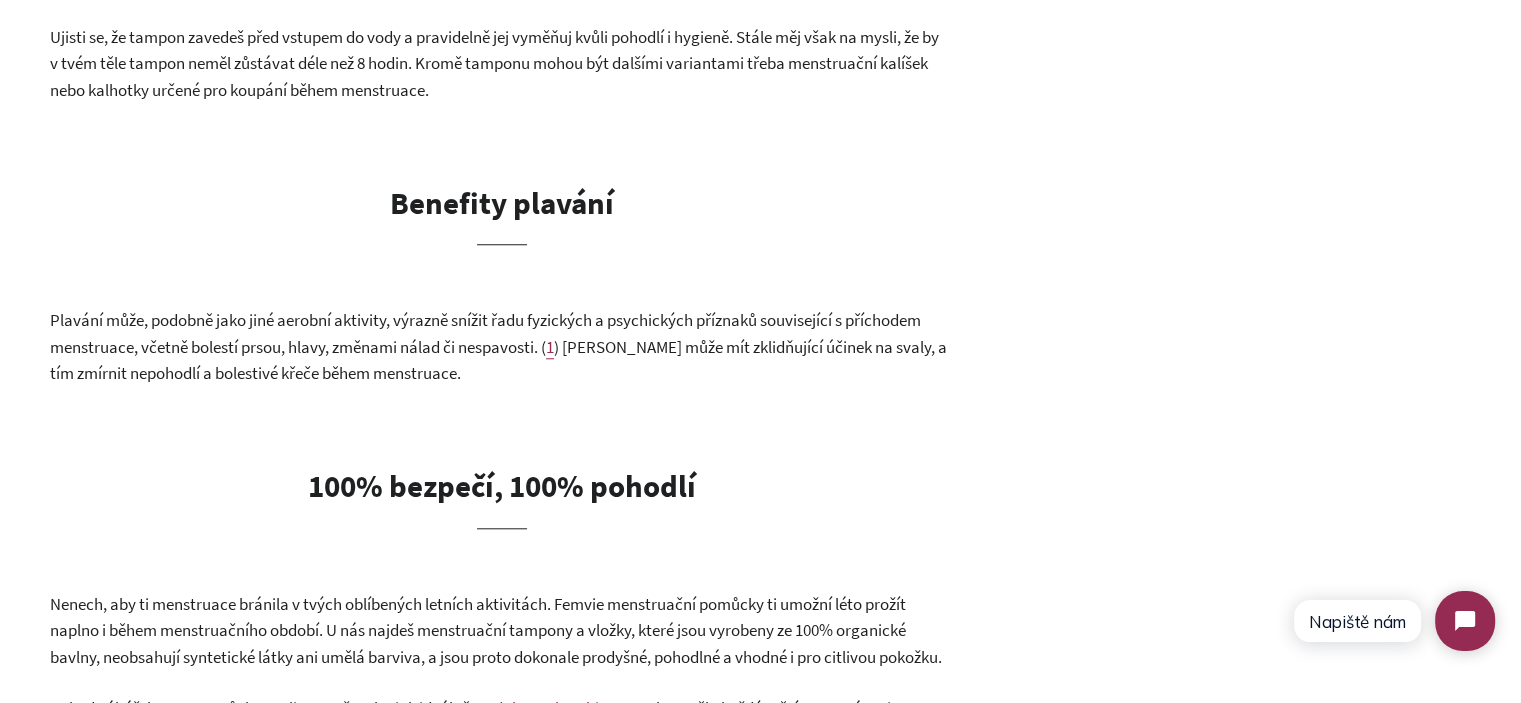 scroll, scrollTop: 1760, scrollLeft: 0, axis: vertical 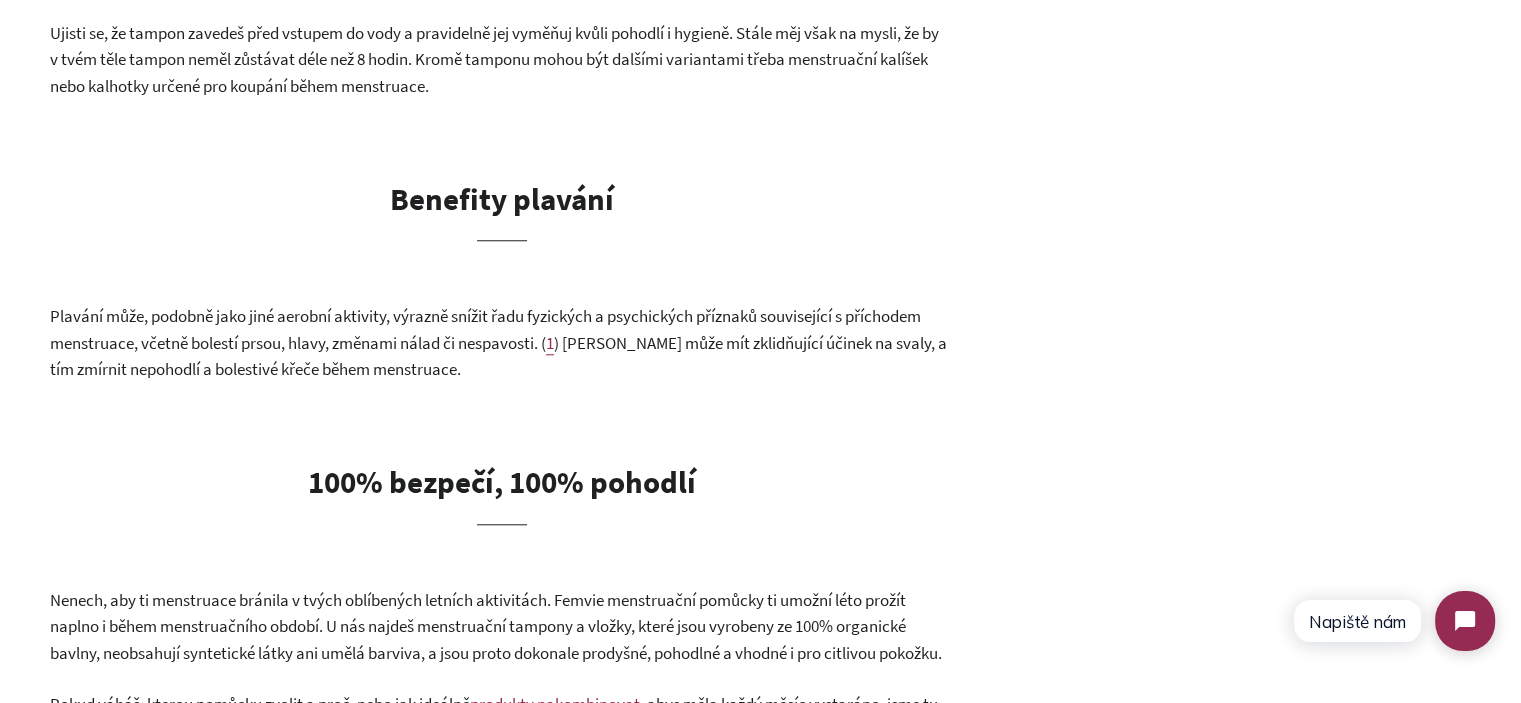 click on "Plavání může, podobně jako jiné aerobní aktivity, výrazně snížit řadu fyzických a psychických příznaků související s příchodem menstruace, včetně bolestí prsou, hlavy, změnami nálad či nespavosti. (" at bounding box center (485, 329) 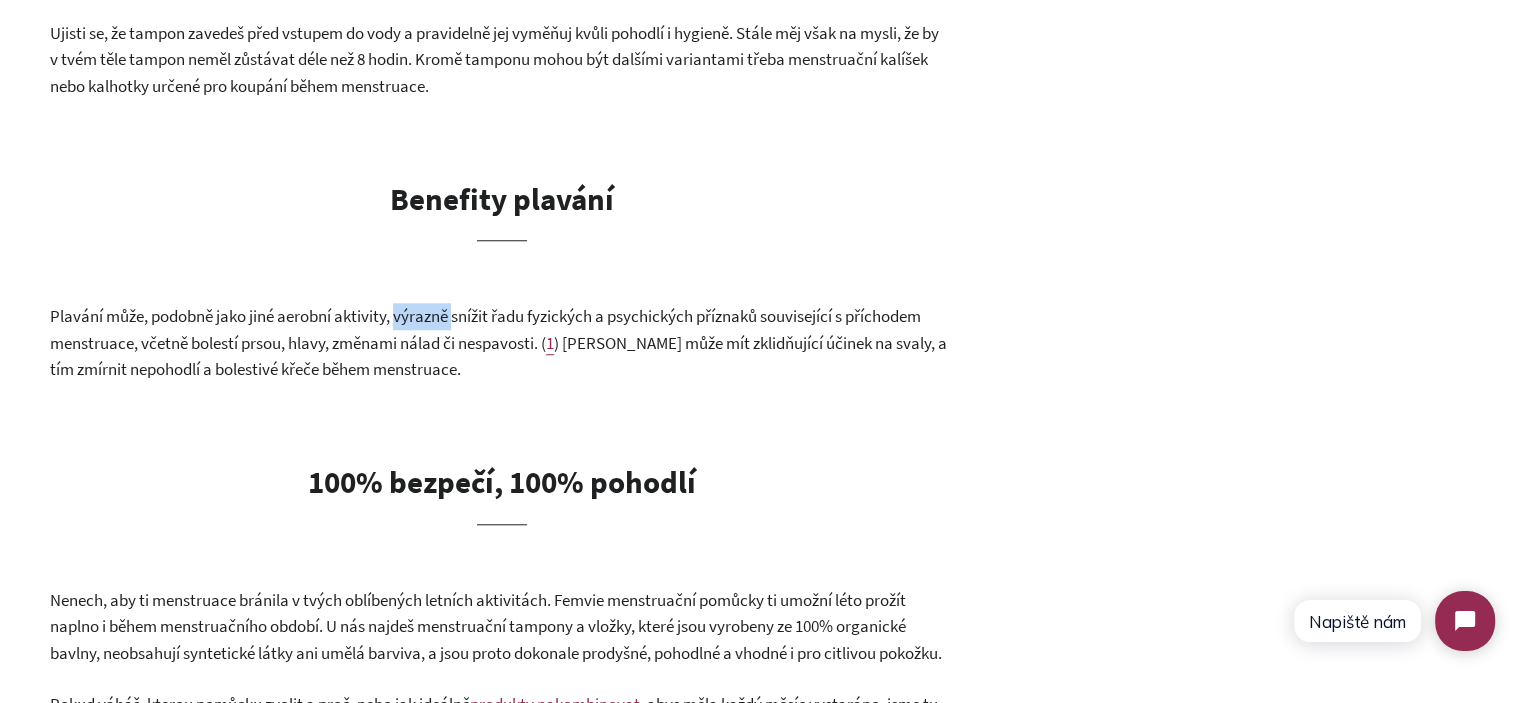 click on "Plavání může, podobně jako jiné aerobní aktivity, výrazně snížit řadu fyzických a psychických příznaků související s příchodem menstruace, včetně bolestí prsou, hlavy, změnami nálad či nespavosti. (" at bounding box center (485, 329) 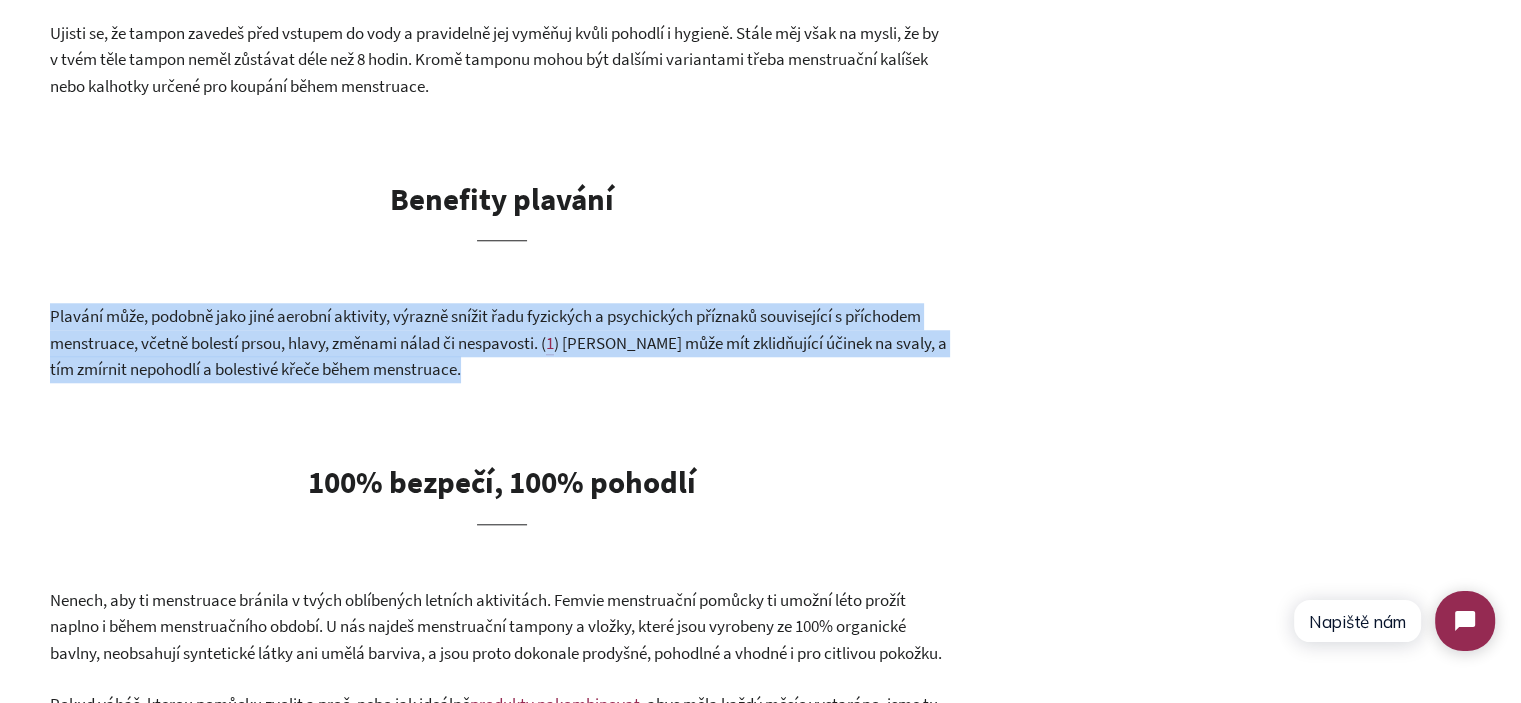 click on "Plavání může, podobně jako jiné aerobní aktivity, výrazně snížit řadu fyzických a psychických příznaků související s příchodem menstruace, včetně bolestí prsou, hlavy, změnami nálad či nespavosti. (" at bounding box center [485, 329] 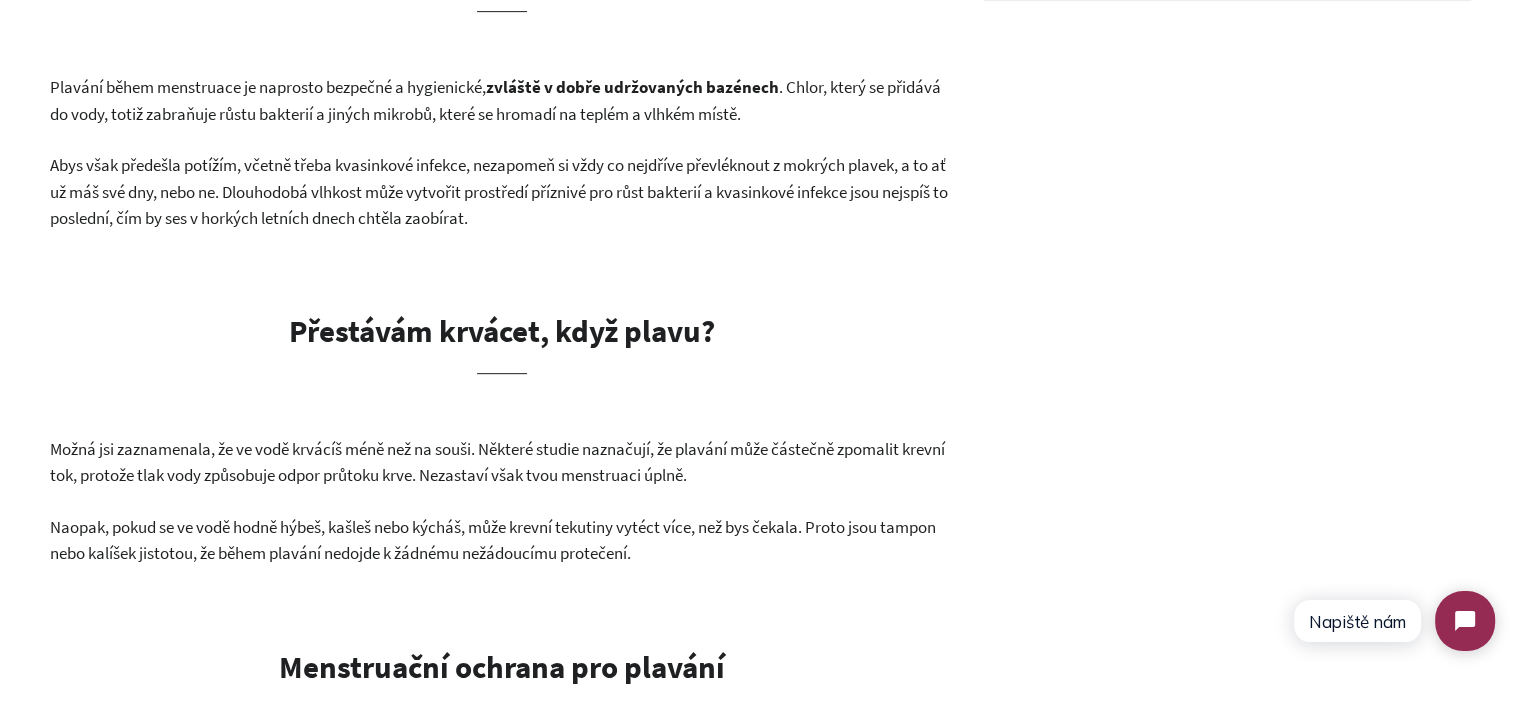 scroll, scrollTop: 960, scrollLeft: 0, axis: vertical 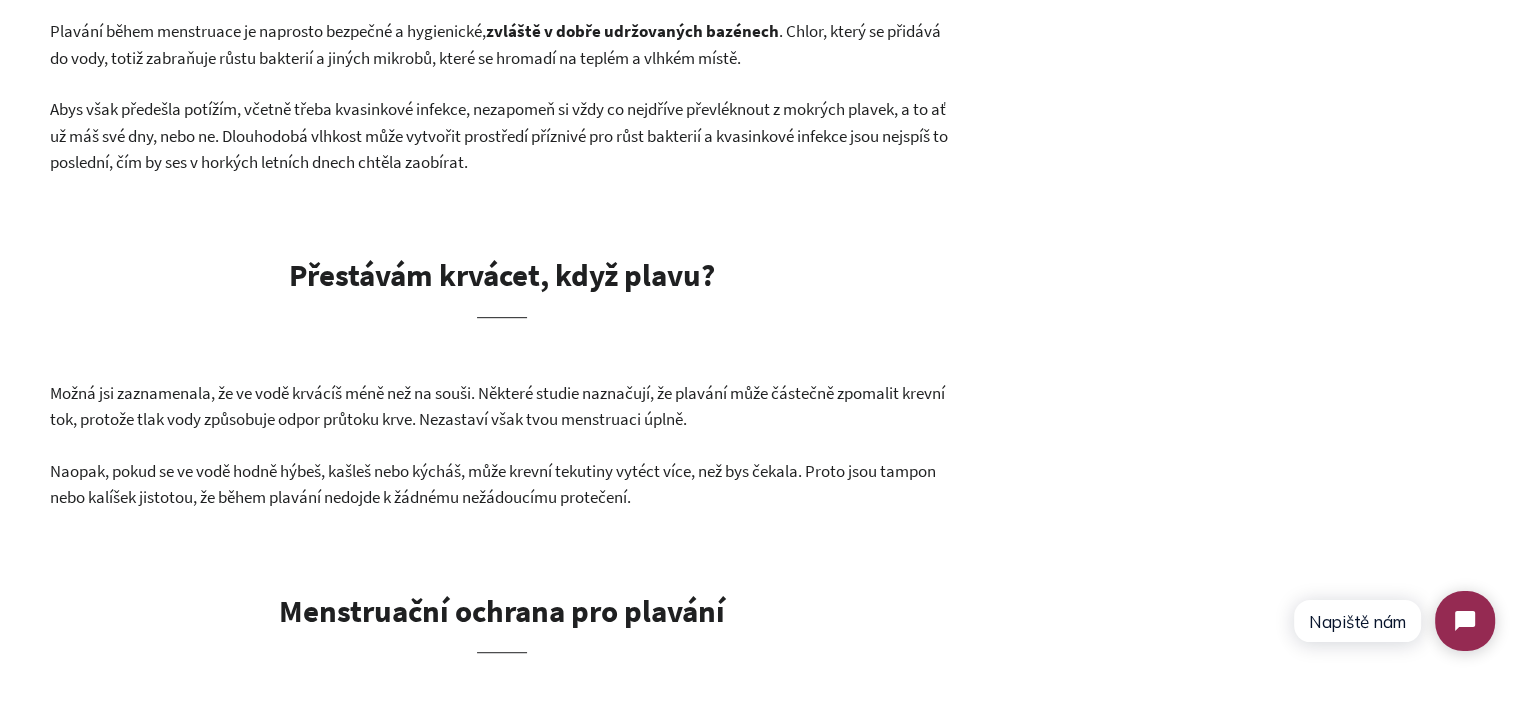 click on "Možná jsi zaznamenala, že ve vodě krvácíš méně než na souši. Některé studie naznačují, že plavání může částečně zpomalit krevní tok, protože tlak vody způsobuje odpor průtoku krve. Nezastaví však tvou menstruaci úplně." at bounding box center [497, 406] 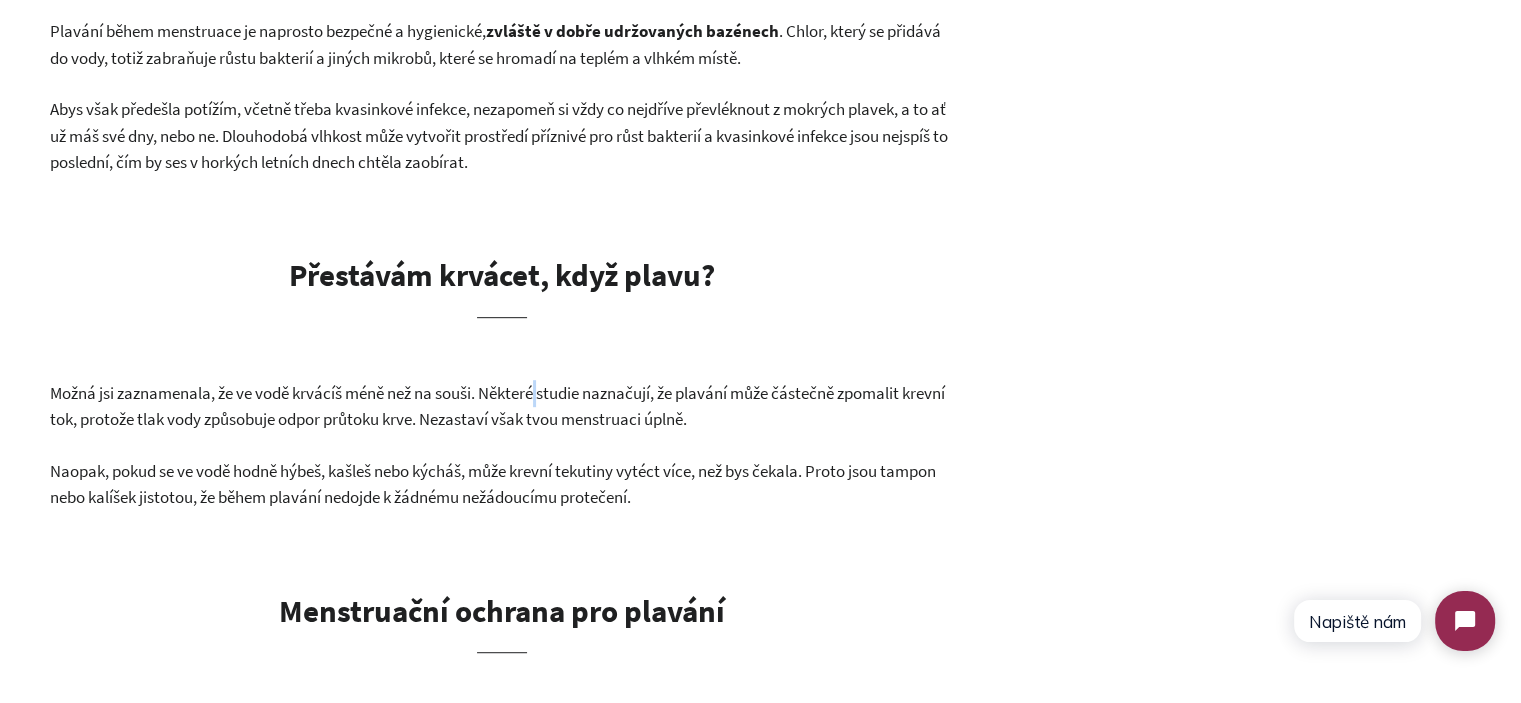 click on "Možná jsi zaznamenala, že ve vodě krvácíš méně než na souši. Některé studie naznačují, že plavání může částečně zpomalit krevní tok, protože tlak vody způsobuje odpor průtoku krve. Nezastaví však tvou menstruaci úplně." at bounding box center (497, 406) 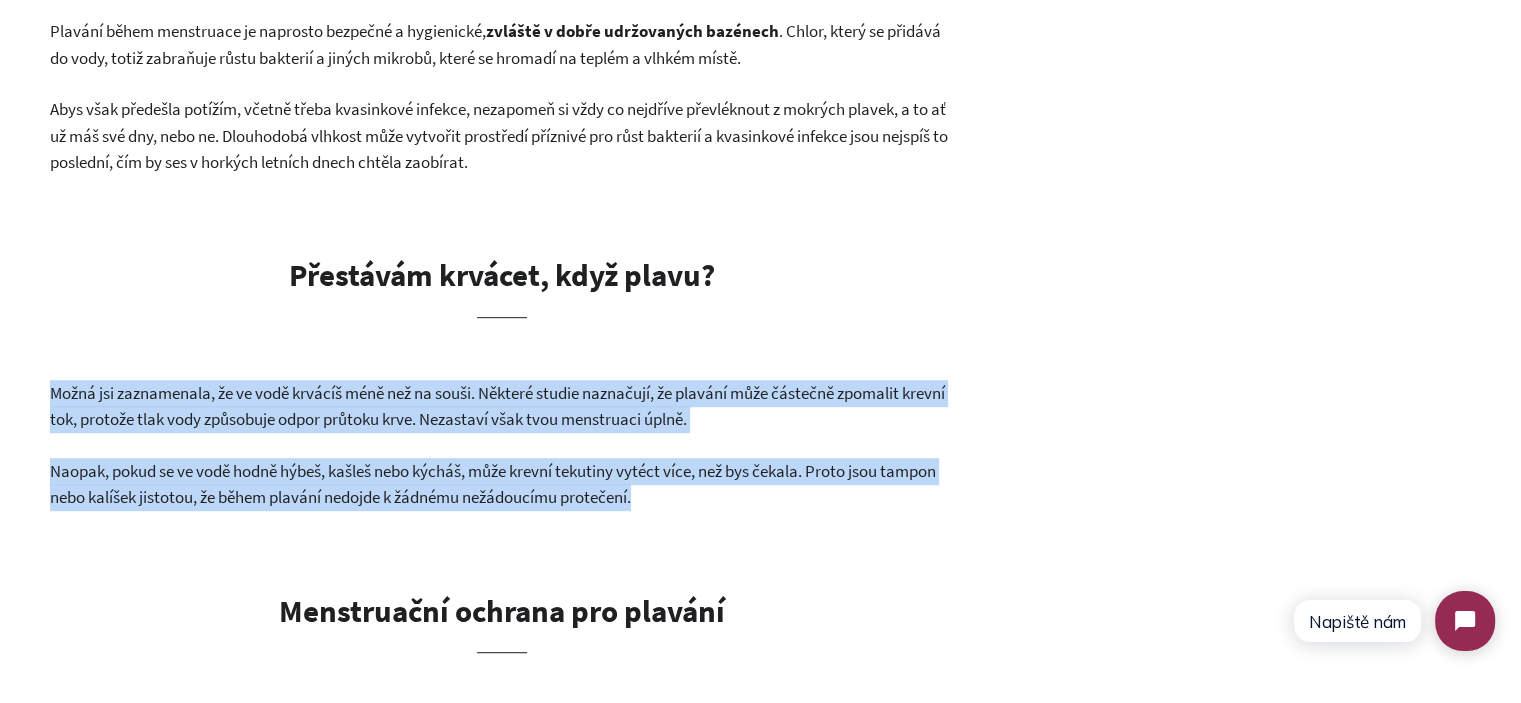 drag, startPoint x: 597, startPoint y: 423, endPoint x: 764, endPoint y: 482, distance: 177.11578 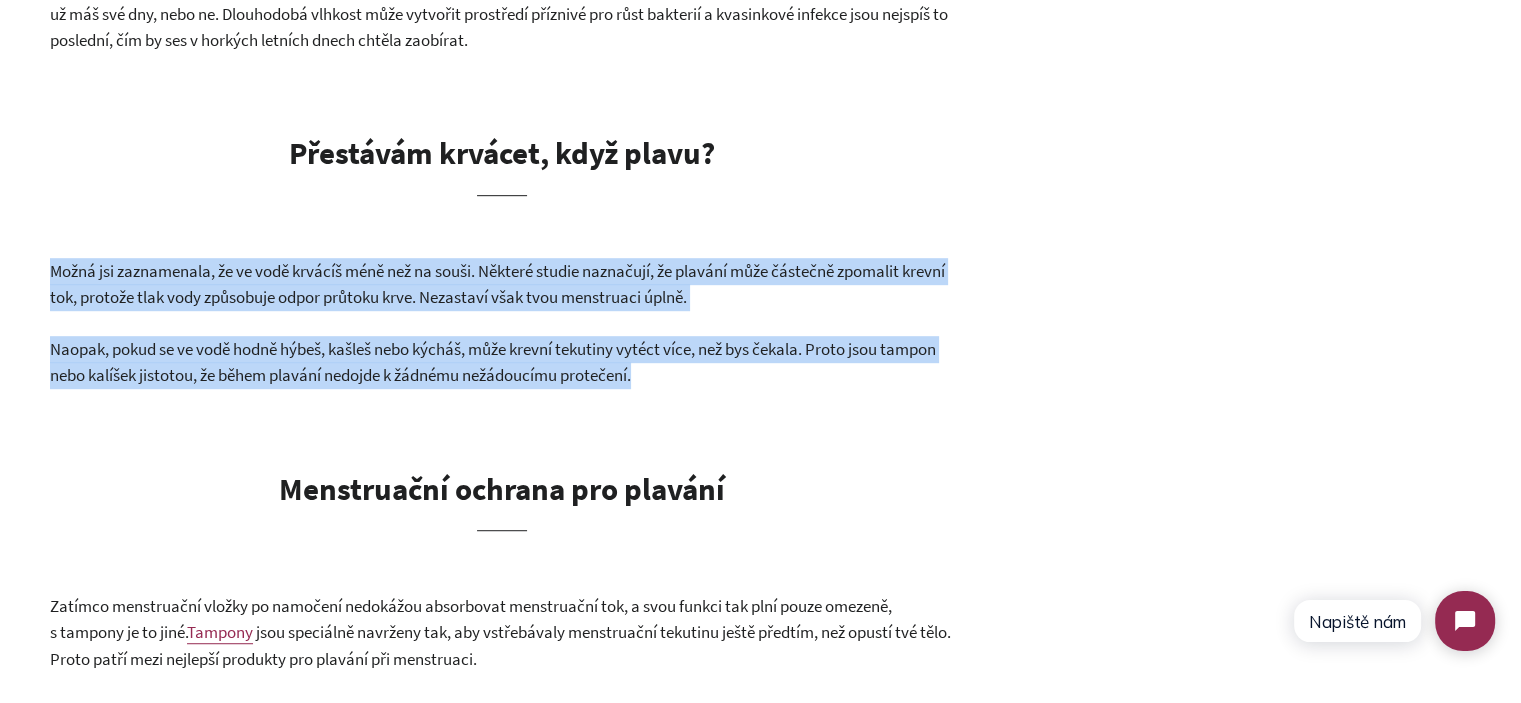 scroll, scrollTop: 1360, scrollLeft: 0, axis: vertical 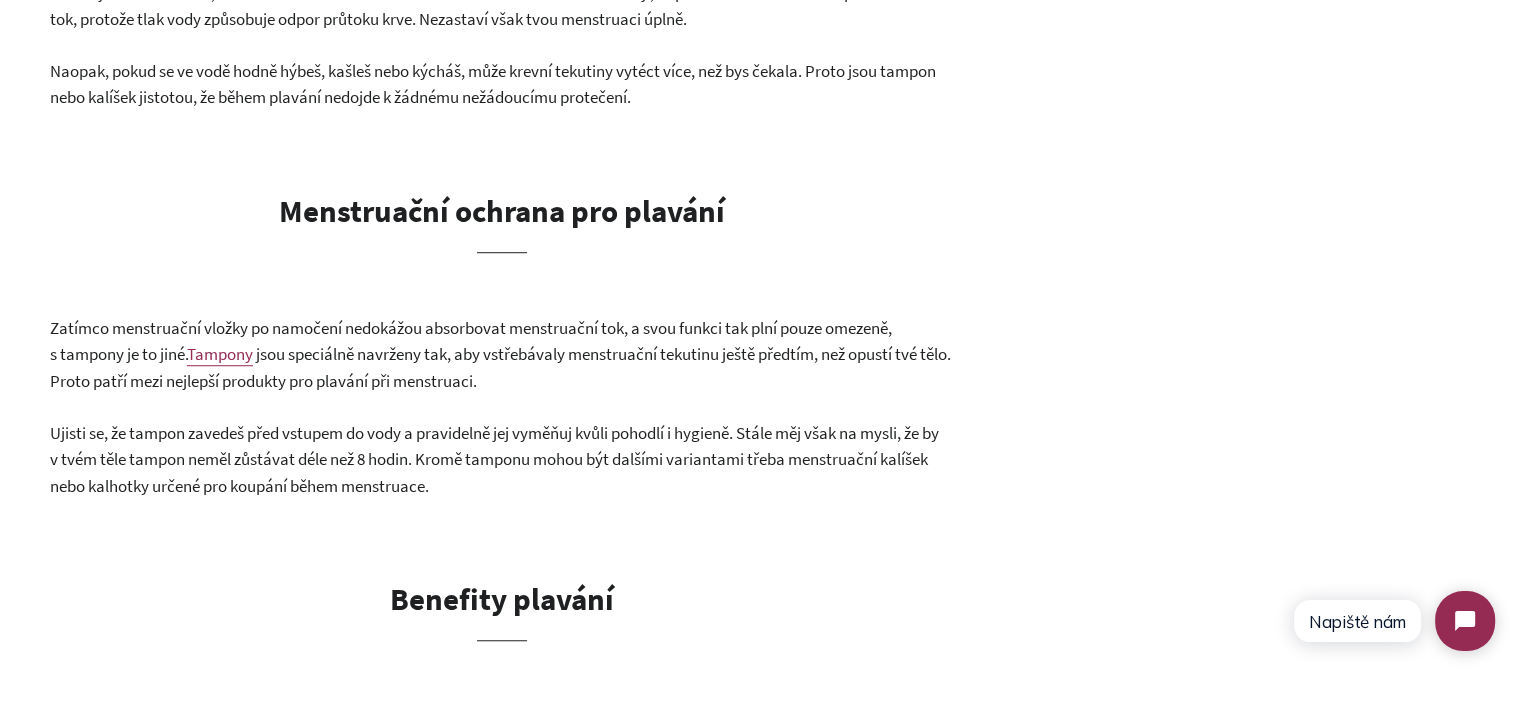 click on "Menstruační ochrana pro plavání" at bounding box center (502, 210) 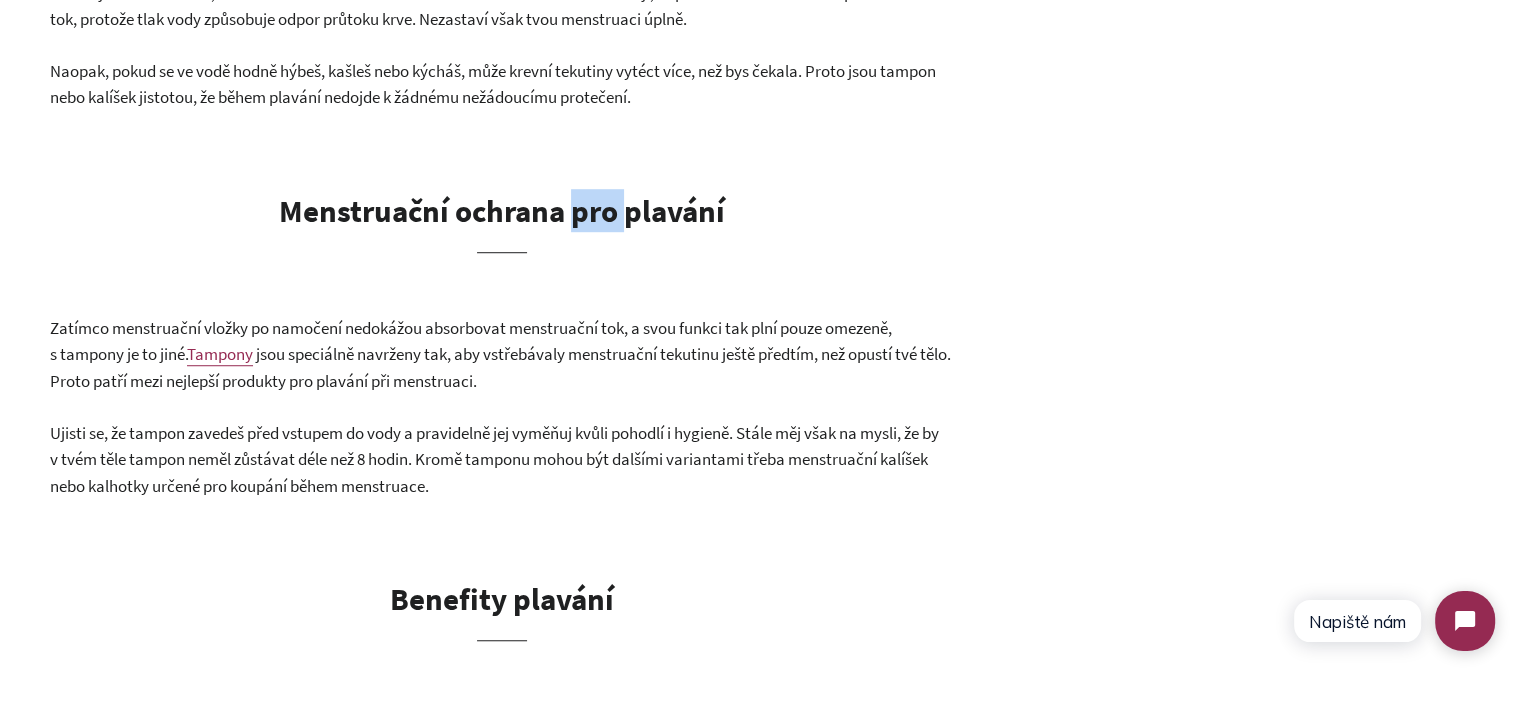 click on "Menstruační ochrana pro plavání" at bounding box center [502, 210] 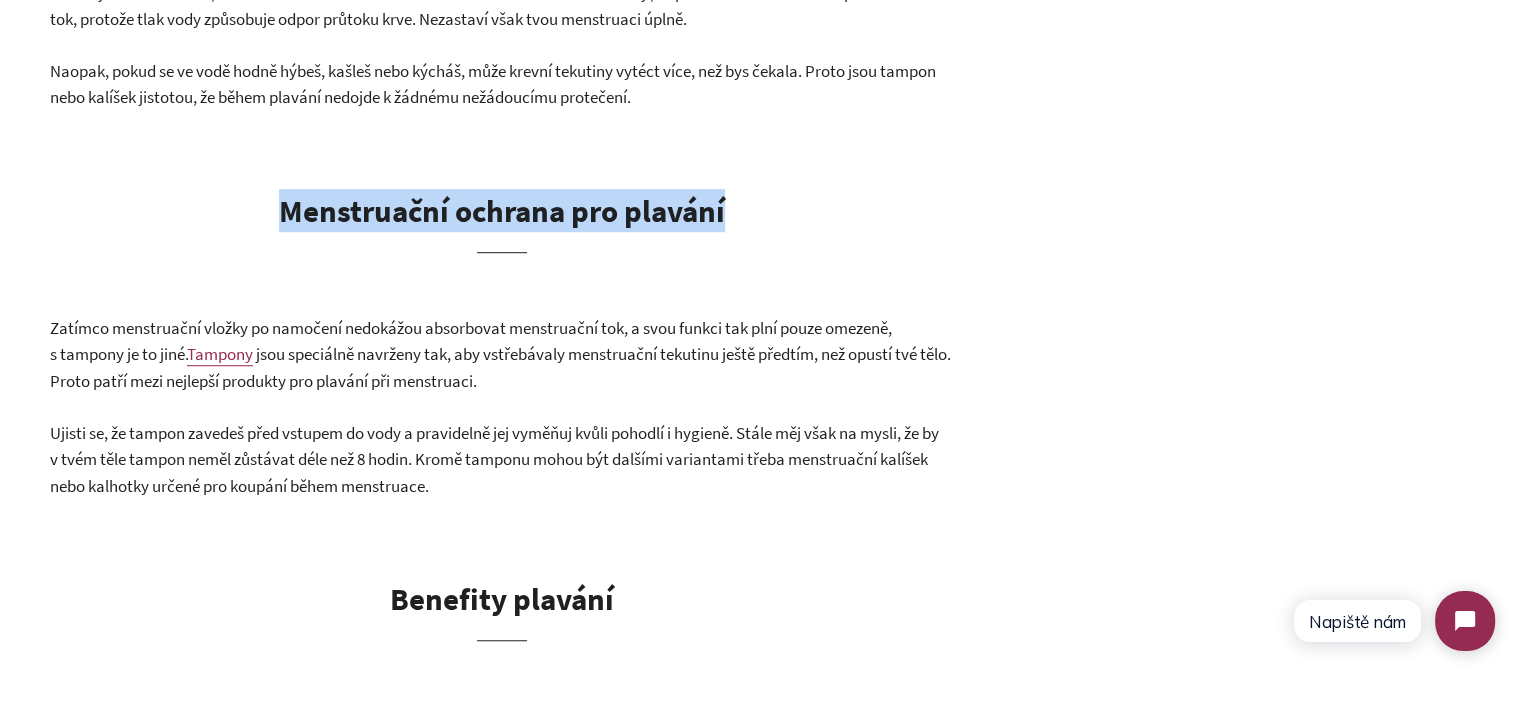 click on "Menstruační ochrana pro plavání" at bounding box center [502, 210] 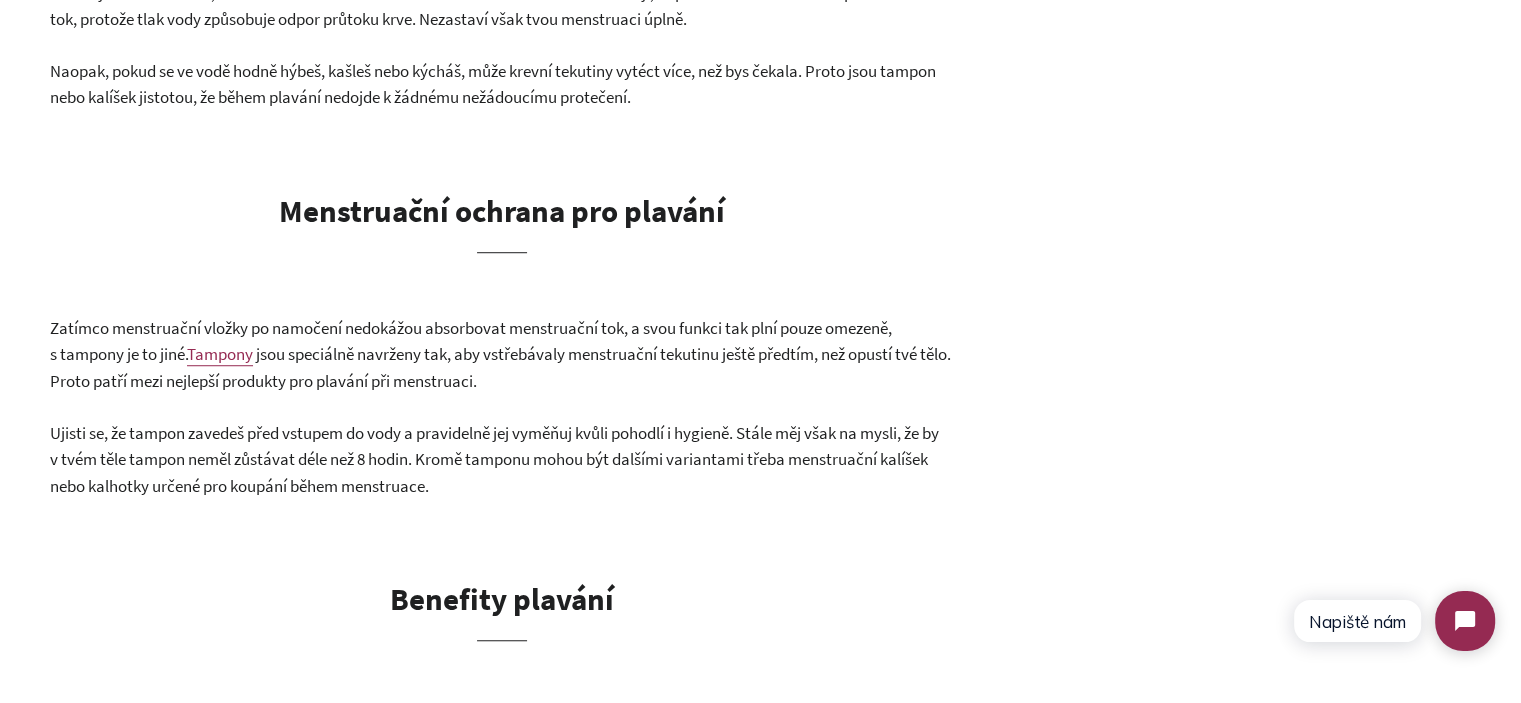 click on "jsou speciálně navrženy tak, aby vstřebávaly menstruační tekutinu ještě předtím, než opustí tvé tělo. Proto patří mezi nejlepší produkty pro plavání při menstruaci." at bounding box center [500, 367] 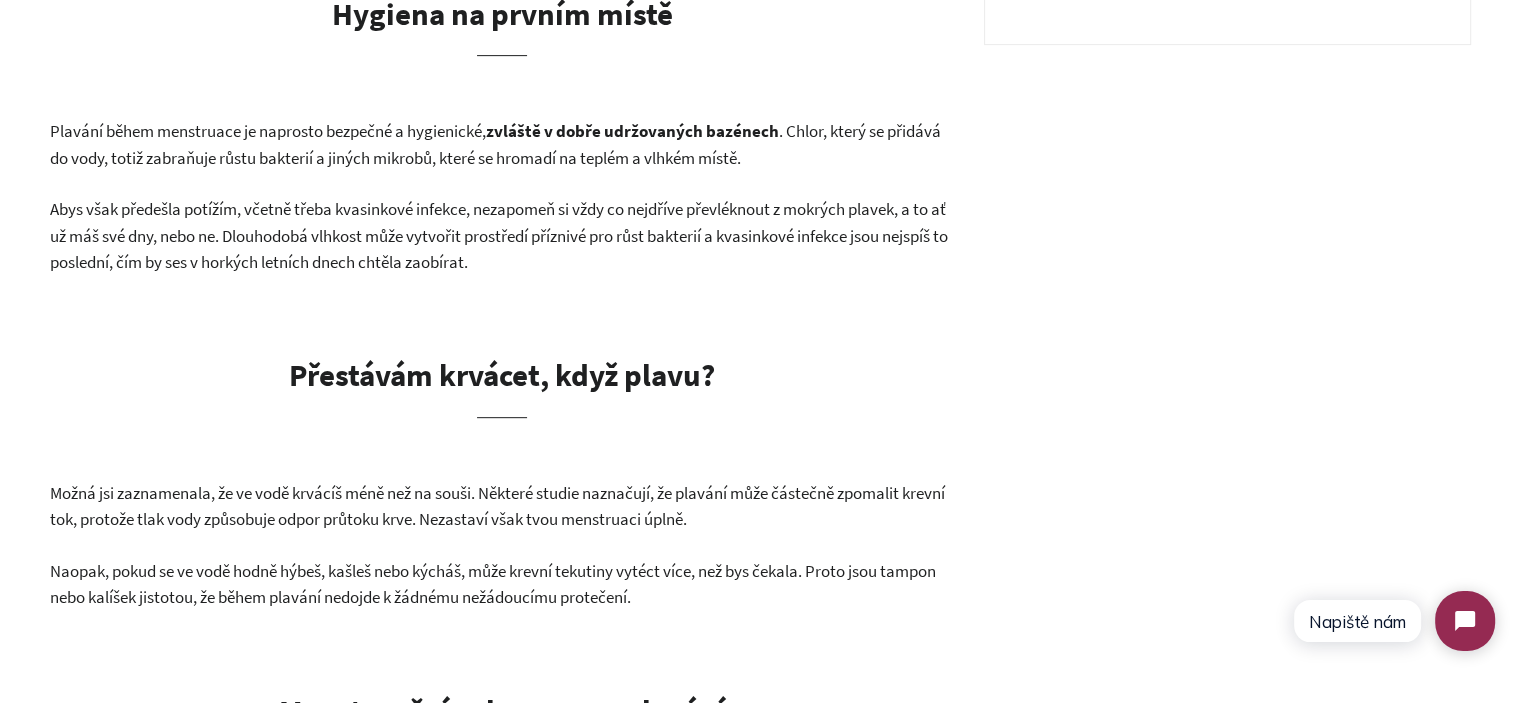 scroll, scrollTop: 760, scrollLeft: 0, axis: vertical 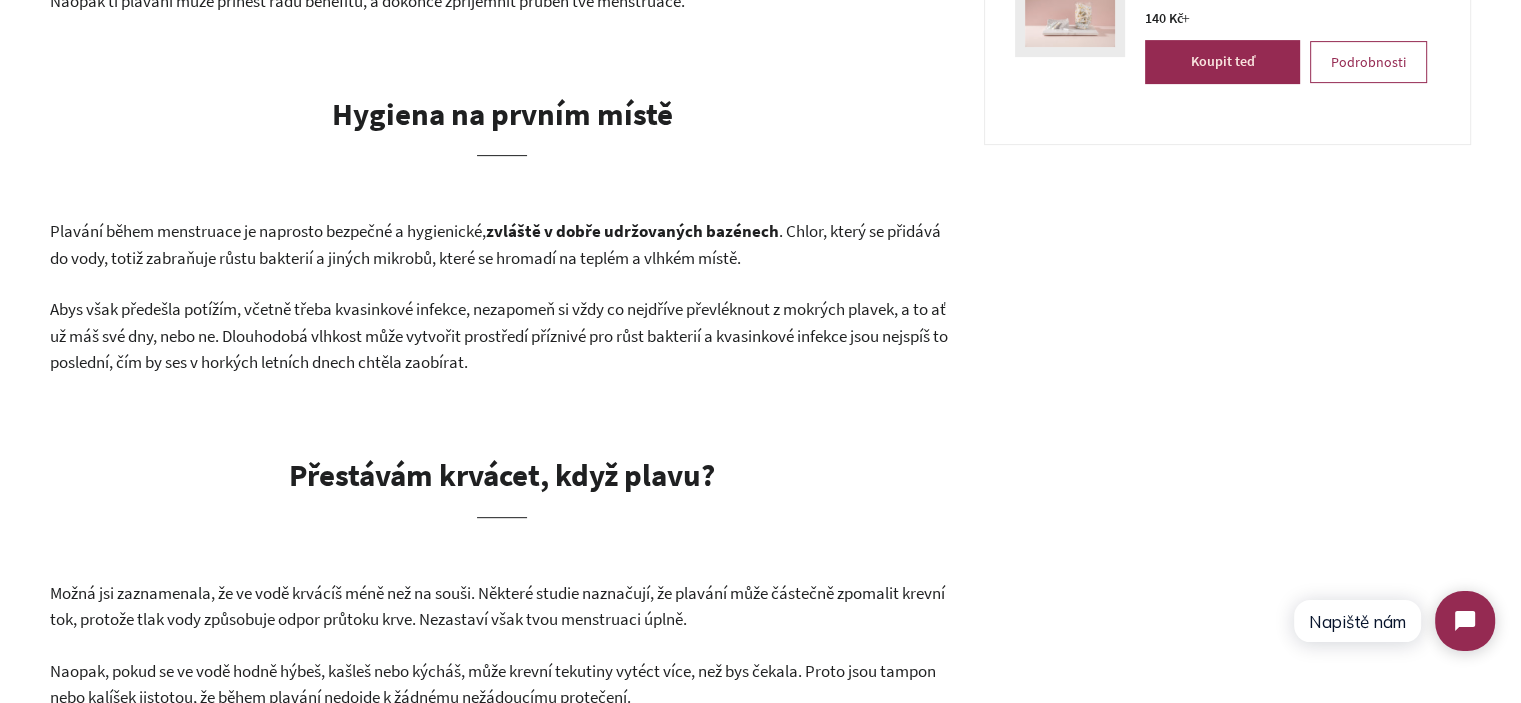 click on "Abys však předešla potížím, včetně třeba kvasinkové infekce, nezapomeň si vždy co nejdříve převléknout z mokrých plavek, a to ať už máš své dny, nebo ne. Dlouhodobá vlhkost může vytvořit prostředí příznivé pro růst bakterií a kvasinkové infekce jsou nejspíš to poslední, čím by ses v horkých letních dnech chtěla zaobírat." at bounding box center [499, 335] 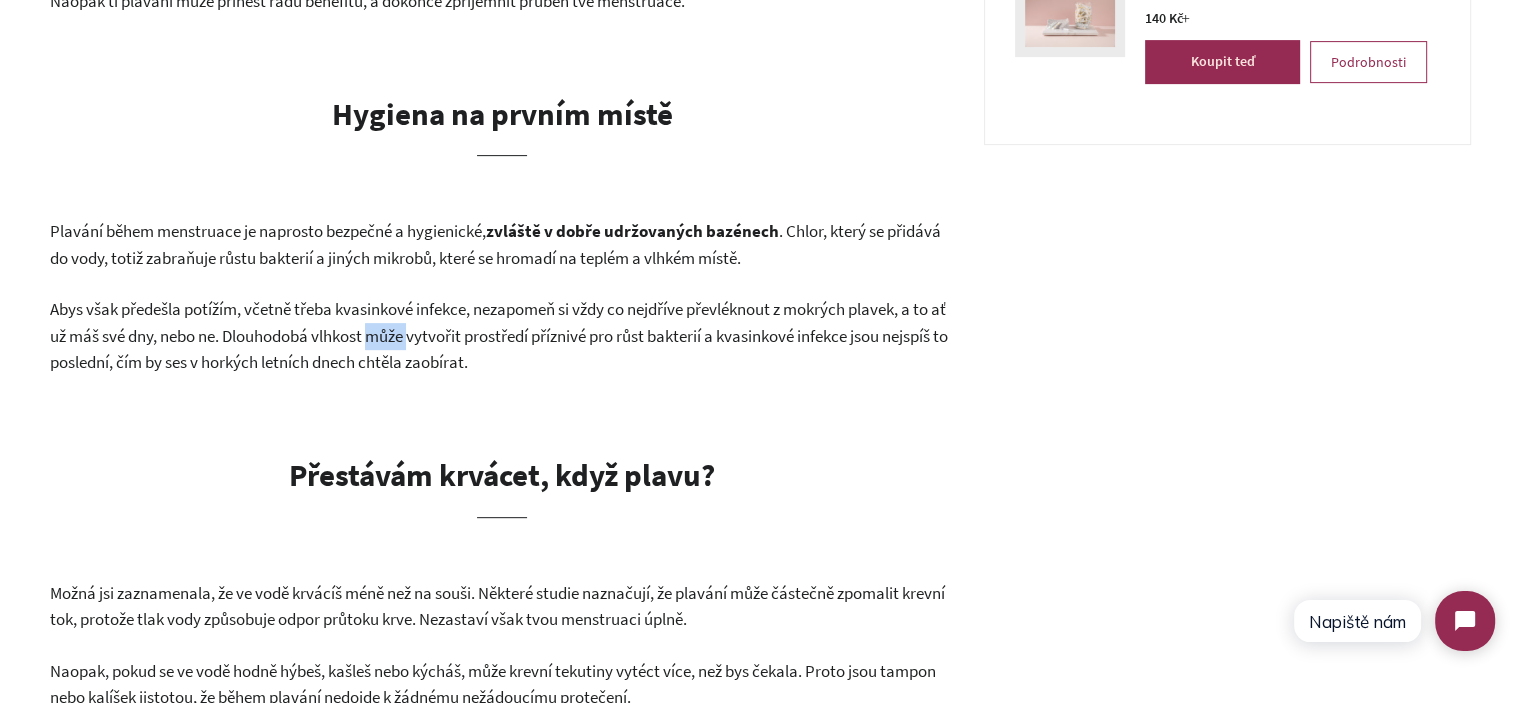 click on "Abys však předešla potížím, včetně třeba kvasinkové infekce, nezapomeň si vždy co nejdříve převléknout z mokrých plavek, a to ať už máš své dny, nebo ne. Dlouhodobá vlhkost může vytvořit prostředí příznivé pro růst bakterií a kvasinkové infekce jsou nejspíš to poslední, čím by ses v horkých letních dnech chtěla zaobírat." at bounding box center (499, 335) 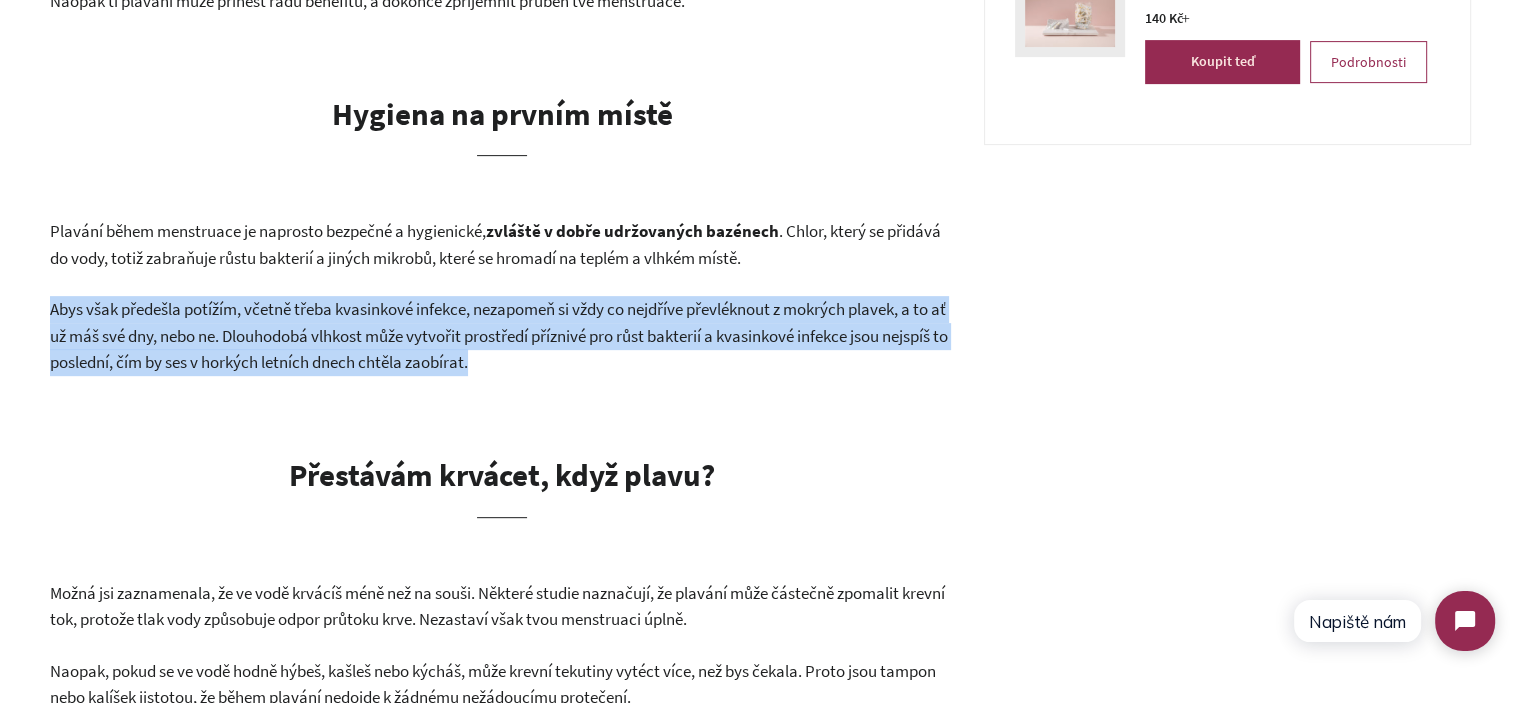 click on "Abys však předešla potížím, včetně třeba kvasinkové infekce, nezapomeň si vždy co nejdříve převléknout z mokrých plavek, a to ať už máš své dny, nebo ne. Dlouhodobá vlhkost může vytvořit prostředí příznivé pro růst bakterií a kvasinkové infekce jsou nejspíš to poslední, čím by ses v horkých letních dnech chtěla zaobírat." at bounding box center (499, 335) 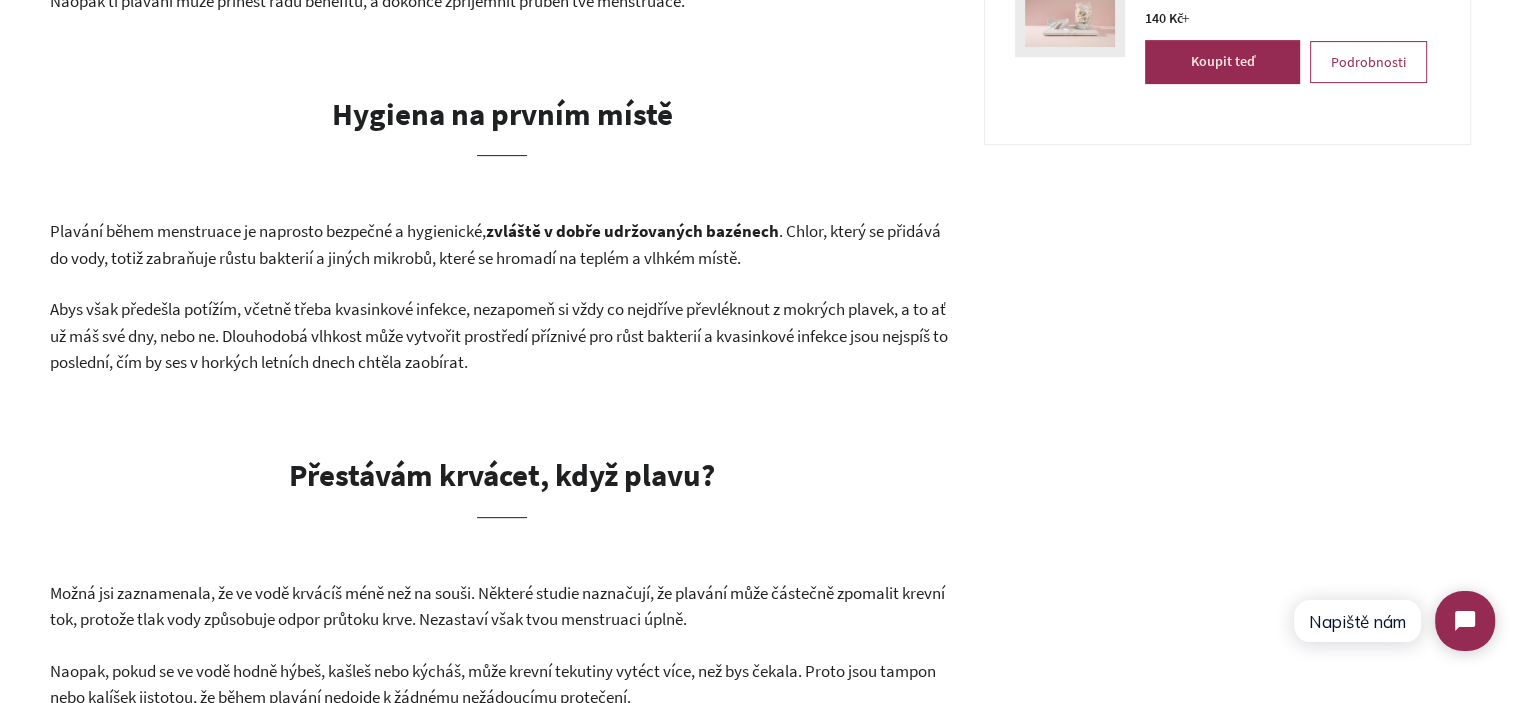 click on ". Chlor, který se přidává do vody, totiž zabraňuje růstu bakterií a jiných mikrobů, které se hromadí na teplém a vlhkém místě." at bounding box center (495, 244) 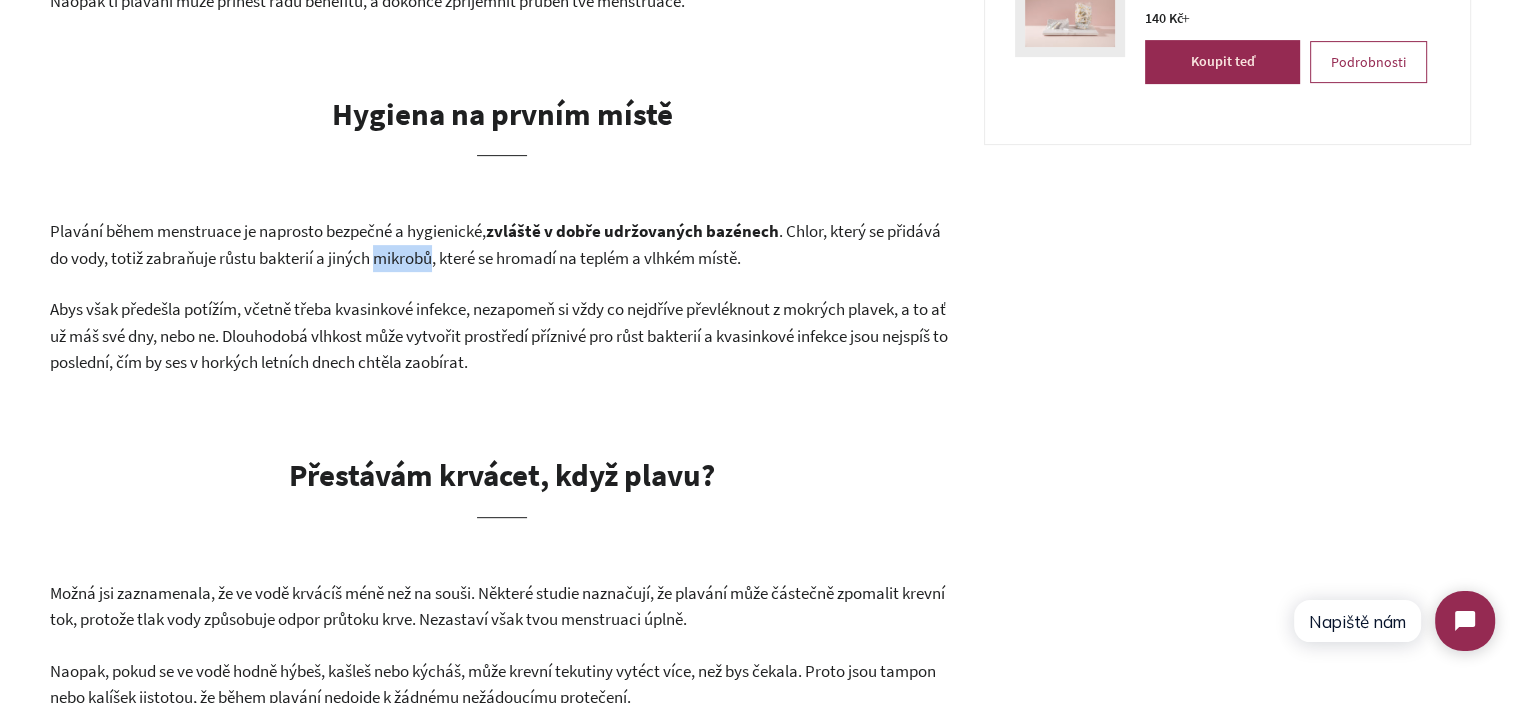 click on ". Chlor, který se přidává do vody, totiž zabraňuje růstu bakterií a jiných mikrobů, které se hromadí na teplém a vlhkém místě." at bounding box center [495, 244] 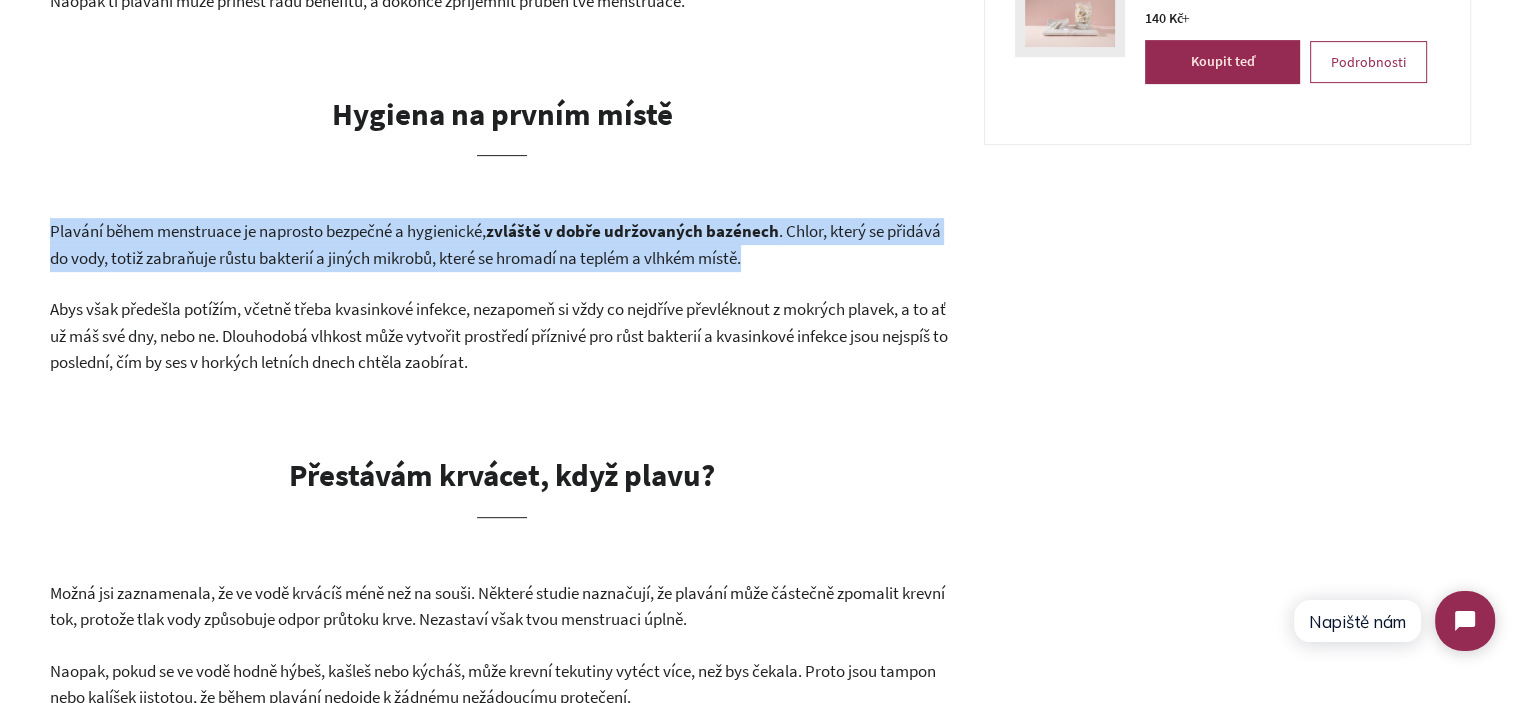 click on ". Chlor, který se přidává do vody, totiž zabraňuje růstu bakterií a jiných mikrobů, které se hromadí na teplém a vlhkém místě." at bounding box center [495, 244] 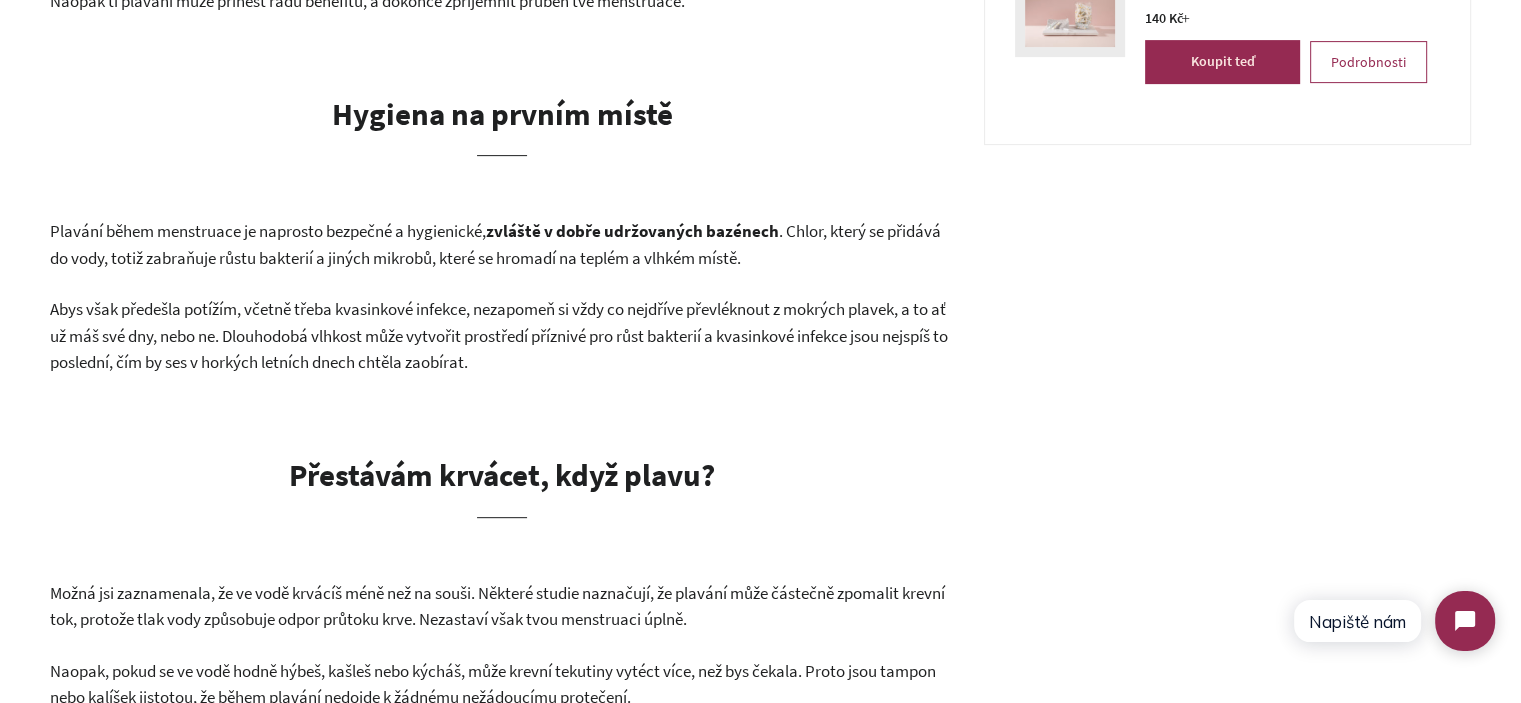 click on "Abys však předešla potížím, včetně třeba kvasinkové infekce, nezapomeň si vždy co nejdříve převléknout z mokrých plavek, a to ať už máš své dny, nebo ne. Dlouhodobá vlhkost může vytvořit prostředí příznivé pro růst bakterií a kvasinkové infekce jsou nejspíš to poslední, čím by ses v horkých letních dnech chtěla zaobírat." at bounding box center (502, 336) 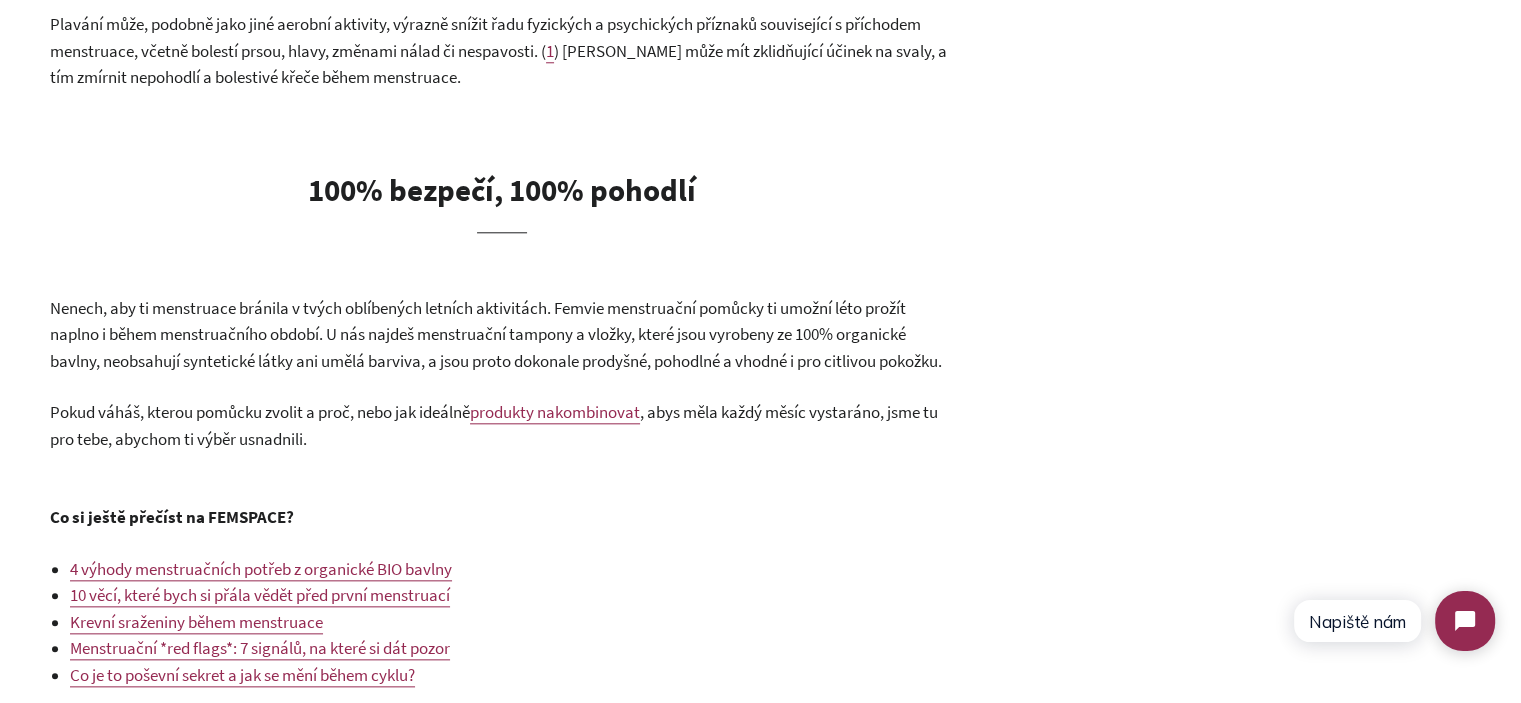 scroll, scrollTop: 2060, scrollLeft: 0, axis: vertical 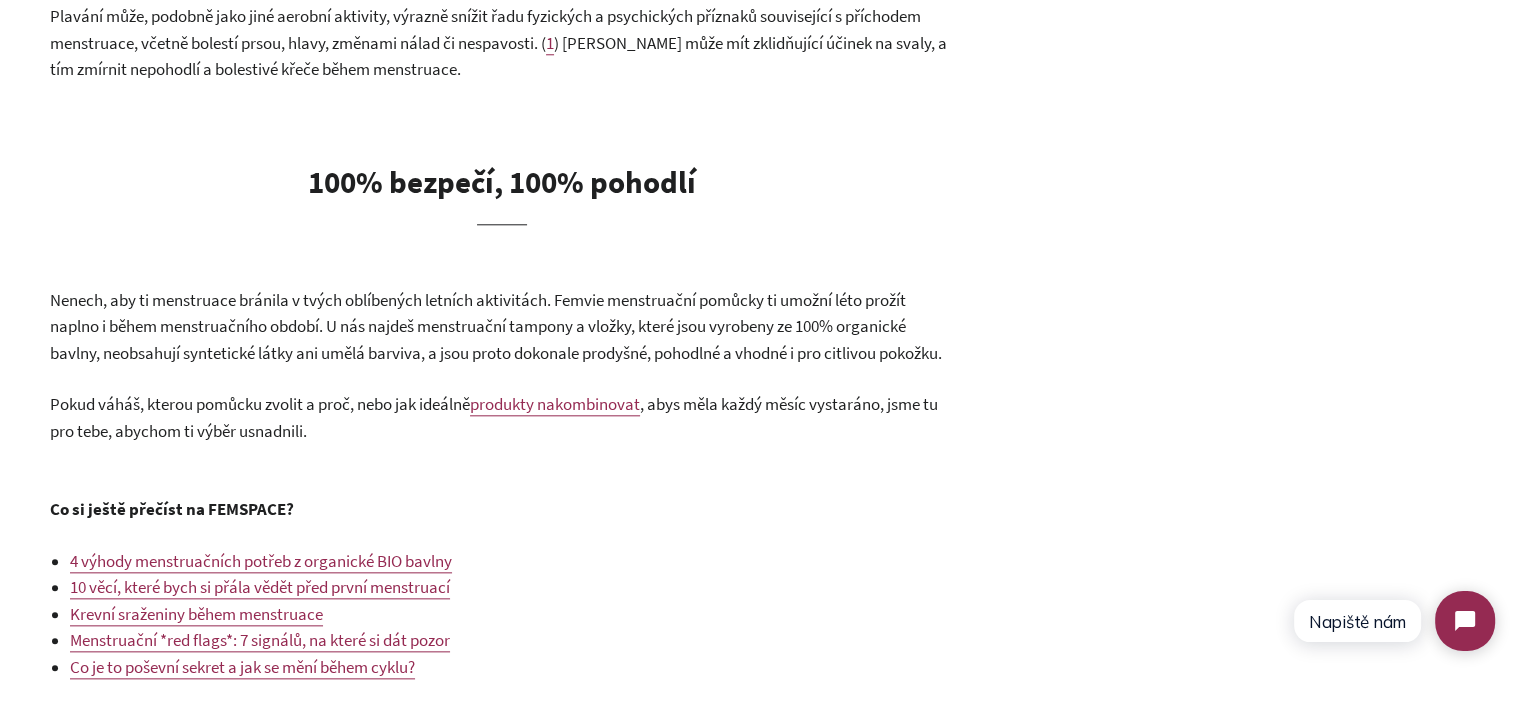 click on "Nenech, aby ti menstruace bránila v tvých oblíbených letních aktivitách. Femvie menstruační pomůcky ti umožní léto prožít naplno i během menstruačního období. U nás najdeš menstruační tampony a vložky, které jsou vyrobeny ze 100% organické bavlny, neobsahují syntetické látky ani umělá barviva, a jsou proto dokonale prodyšné, pohodlné a vhodné i pro citlivou pokožku." at bounding box center [496, 326] 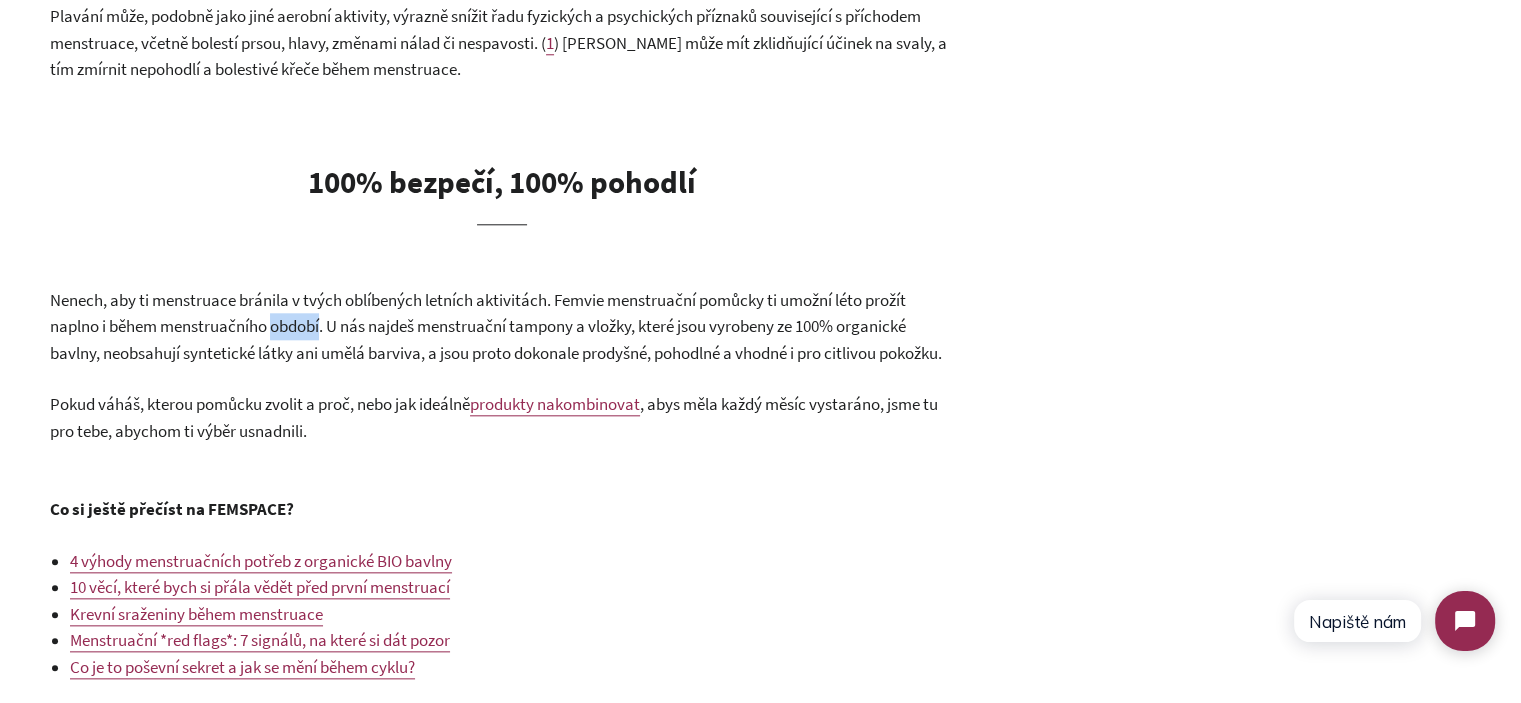 click on "Nenech, aby ti menstruace bránila v tvých oblíbených letních aktivitách. Femvie menstruační pomůcky ti umožní léto prožít naplno i během menstruačního období. U nás najdeš menstruační tampony a vložky, které jsou vyrobeny ze 100% organické bavlny, neobsahují syntetické látky ani umělá barviva, a jsou proto dokonale prodyšné, pohodlné a vhodné i pro citlivou pokožku." at bounding box center [496, 326] 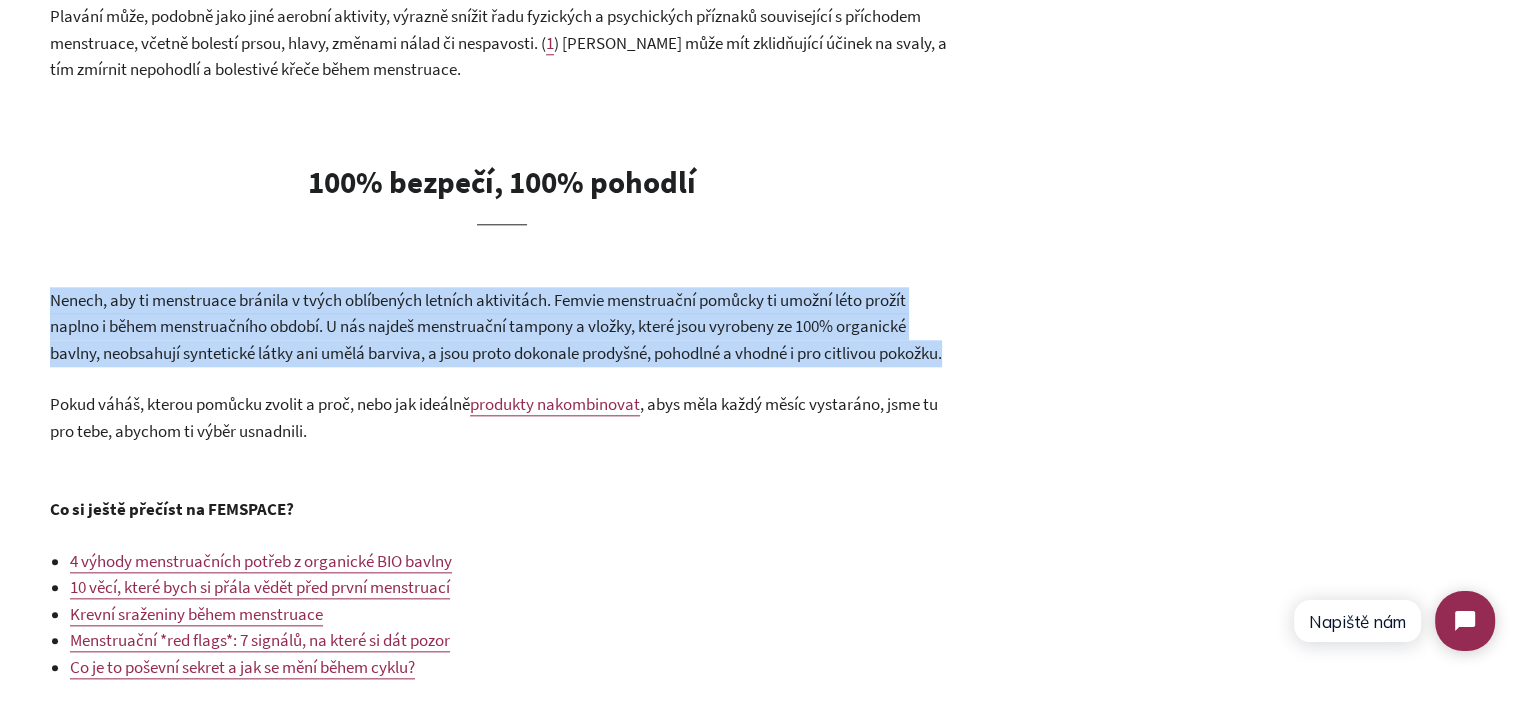 click on "Nenech, aby ti menstruace bránila v tvých oblíbených letních aktivitách. Femvie menstruační pomůcky ti umožní léto prožít naplno i během menstruačního období. U nás najdeš menstruační tampony a vložky, které jsou vyrobeny ze 100% organické bavlny, neobsahují syntetické látky ani umělá barviva, a jsou proto dokonale prodyšné, pohodlné a vhodné i pro citlivou pokožku." at bounding box center [496, 326] 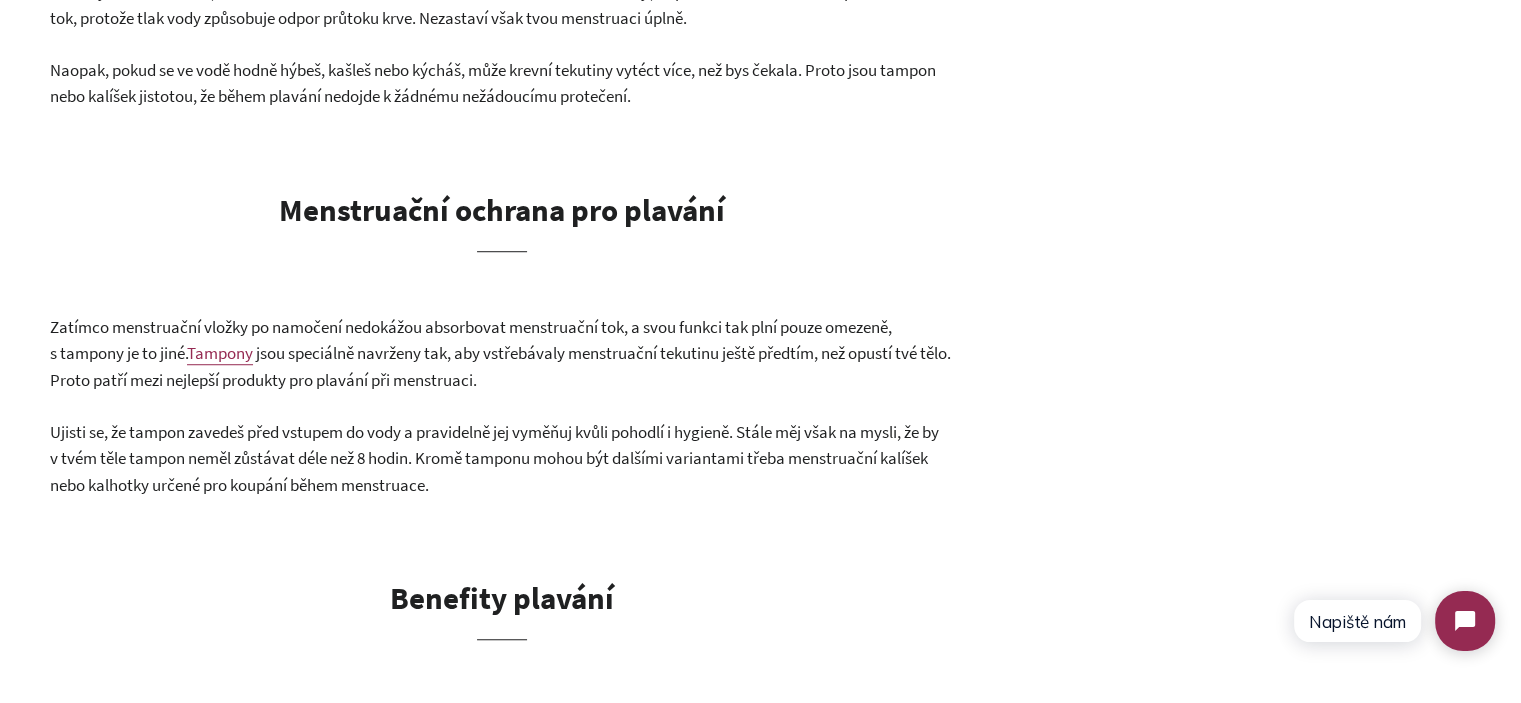 scroll, scrollTop: 1360, scrollLeft: 0, axis: vertical 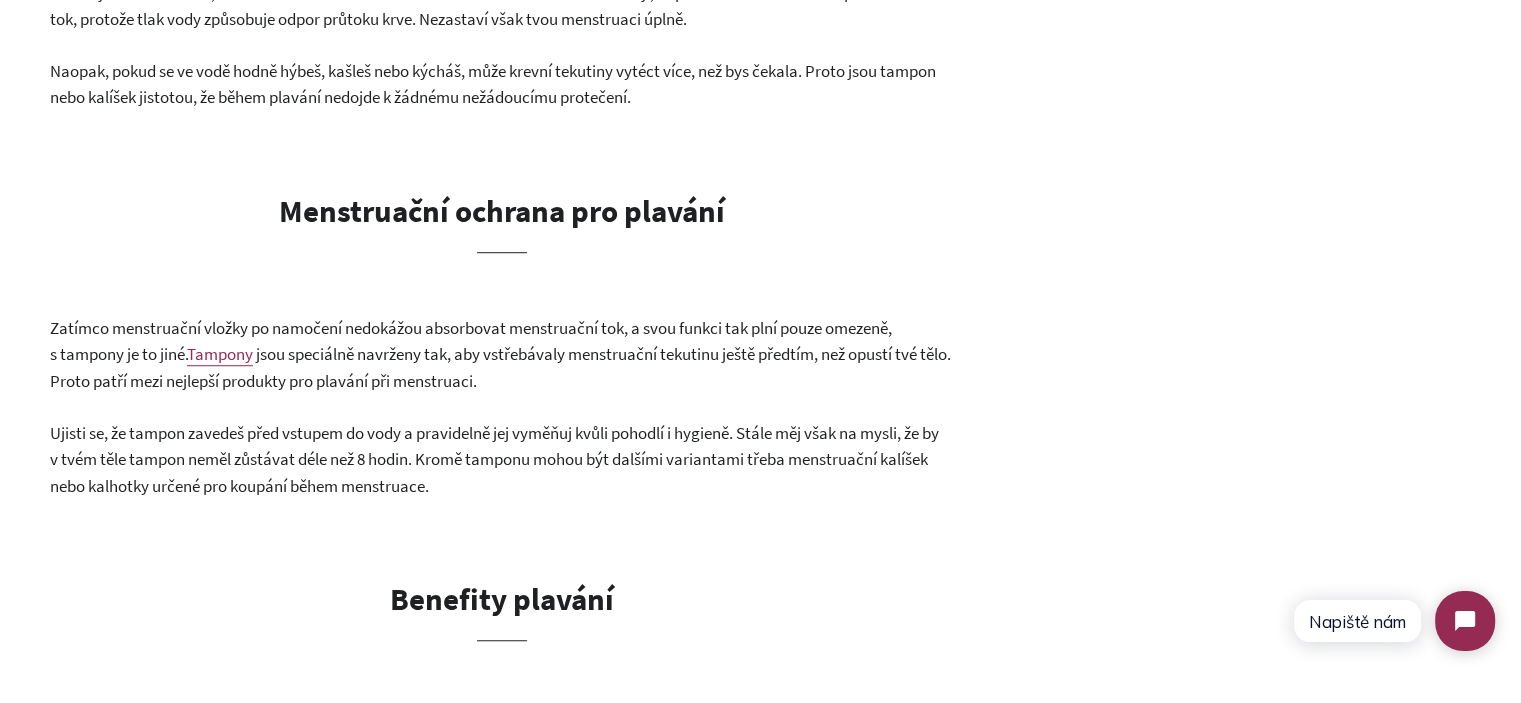 click on "Zatímco menstruační vložky po namočení nedokážou absorbovat menstruační tok, a svou funkci tak plní pouze omezeně, s tampony je to jiné.  Tampony   jsou speciálně navrženy tak, aby vstřebávaly menstruační tekutinu ještě předtím, než opustí tvé tělo. Proto patří mezi nejlepší produkty pro plavání při menstruaci." at bounding box center [502, 355] 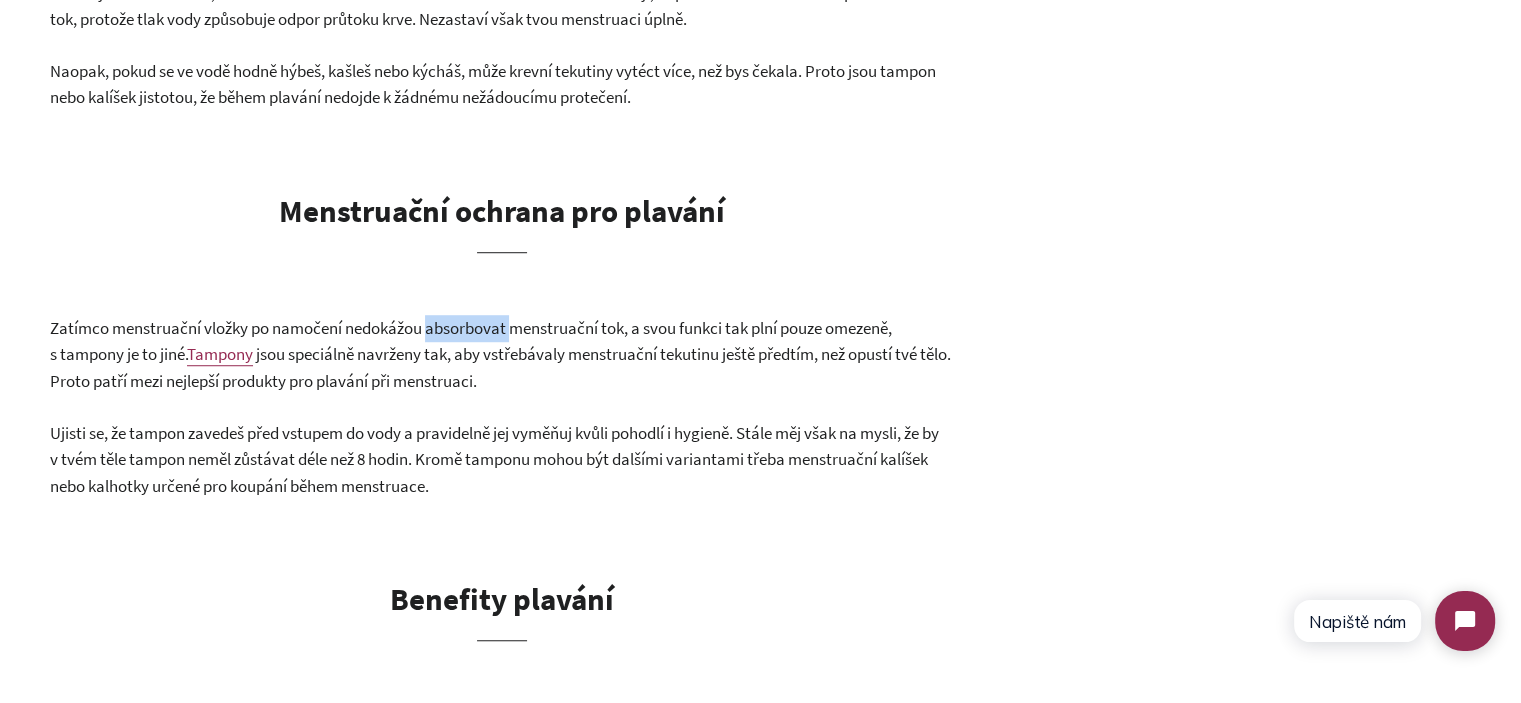 click on "Zatímco menstruační vložky po namočení nedokážou absorbovat menstruační tok, a svou funkci tak plní pouze omezeně, s tampony je to jiné.  Tampony   jsou speciálně navrženy tak, aby vstřebávaly menstruační tekutinu ještě předtím, než opustí tvé tělo. Proto patří mezi nejlepší produkty pro plavání při menstruaci." at bounding box center [502, 355] 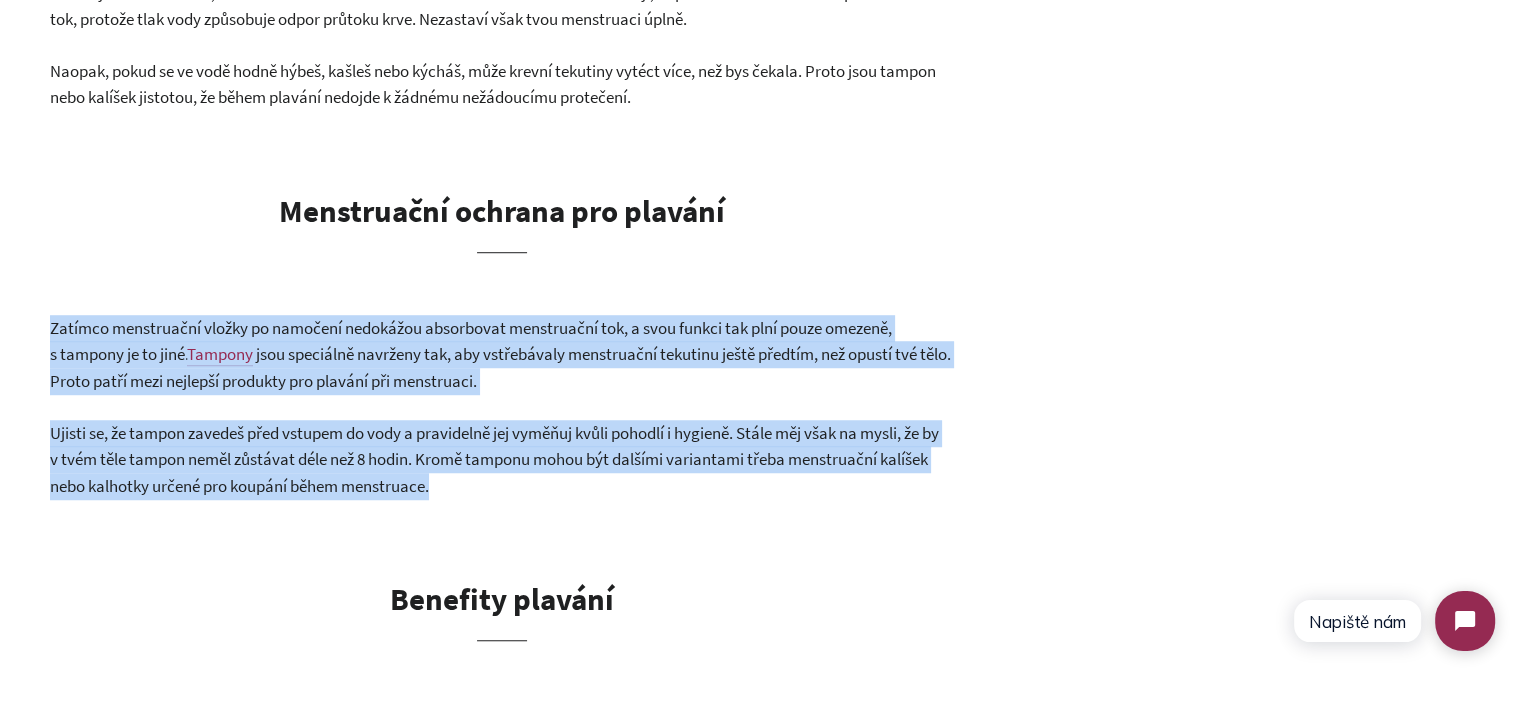drag, startPoint x: 436, startPoint y: 339, endPoint x: 530, endPoint y: 472, distance: 162.86497 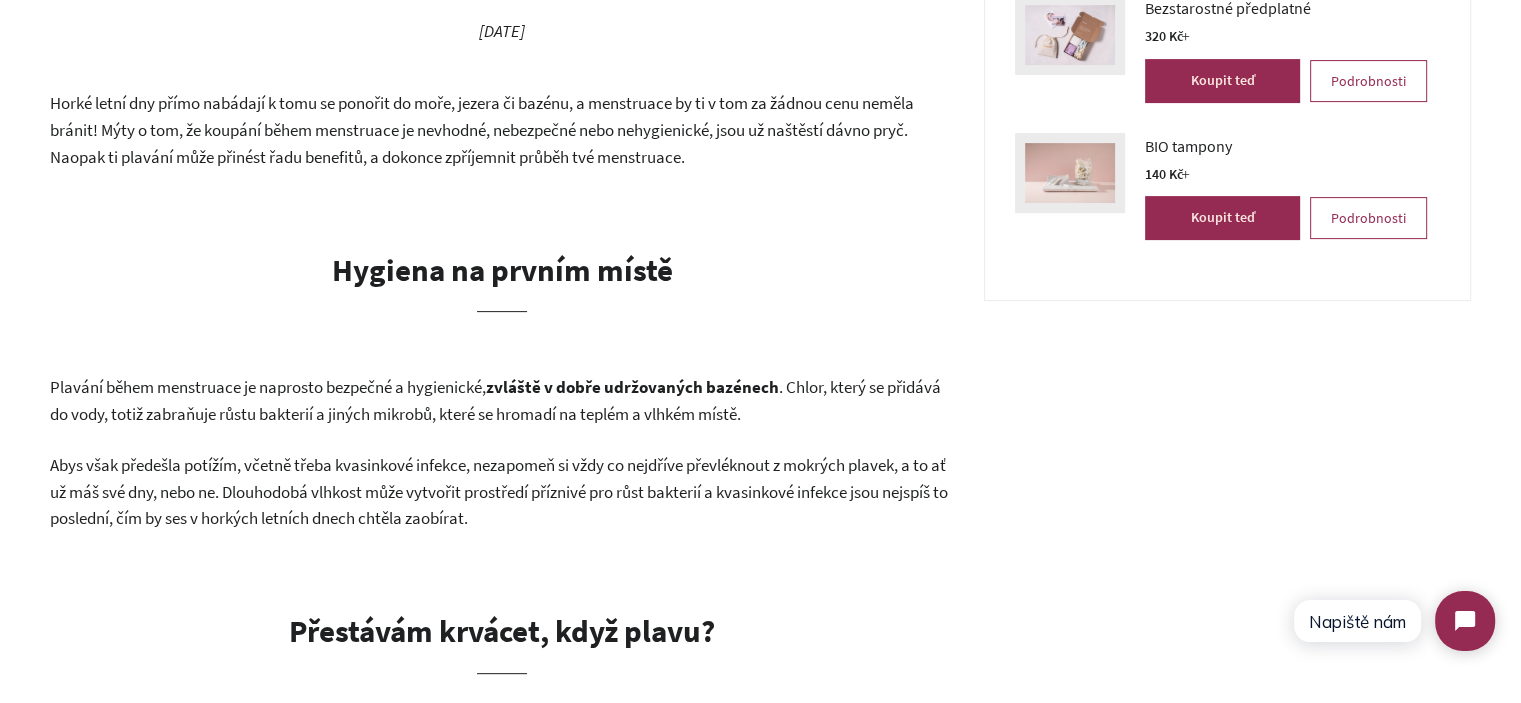 scroll, scrollTop: 0, scrollLeft: 0, axis: both 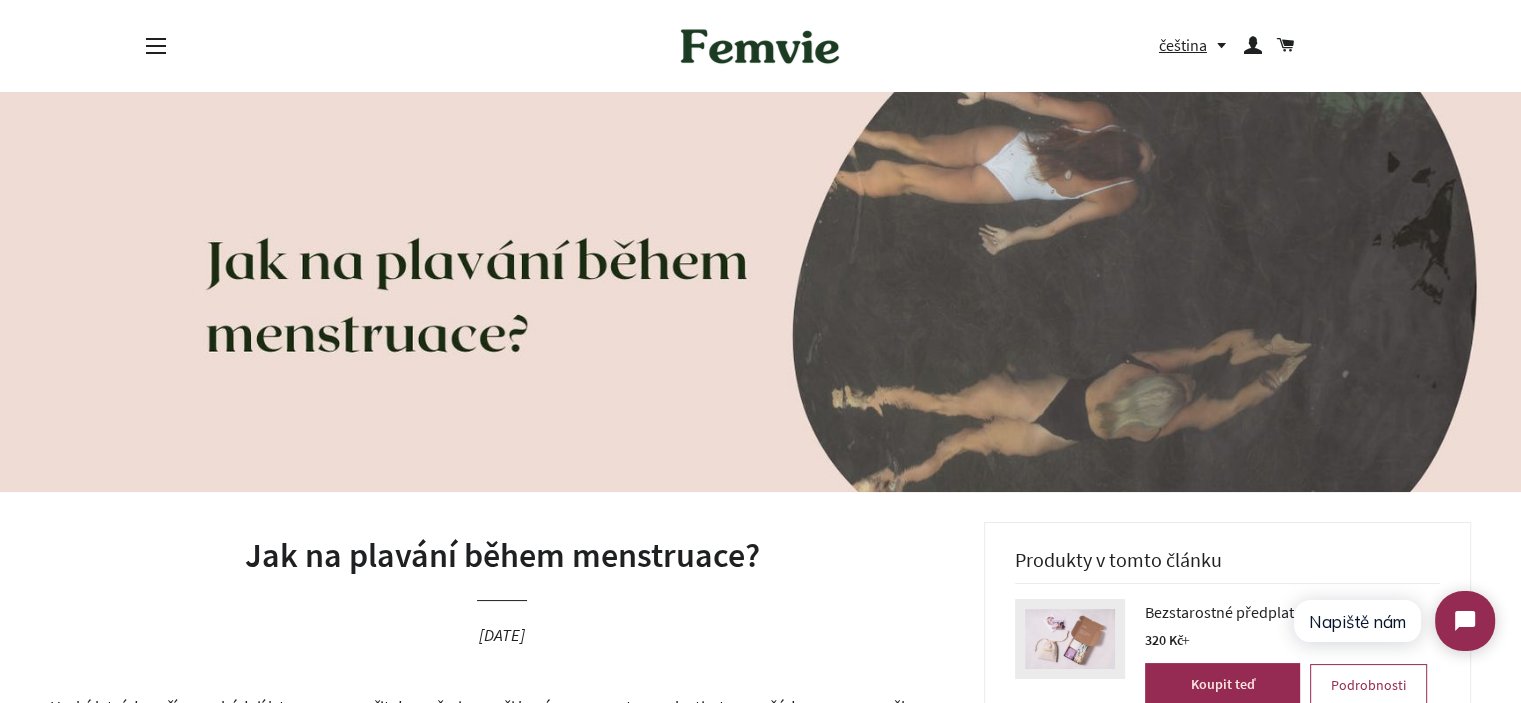 click on "Jak na plavání během menstruace?" at bounding box center [502, 556] 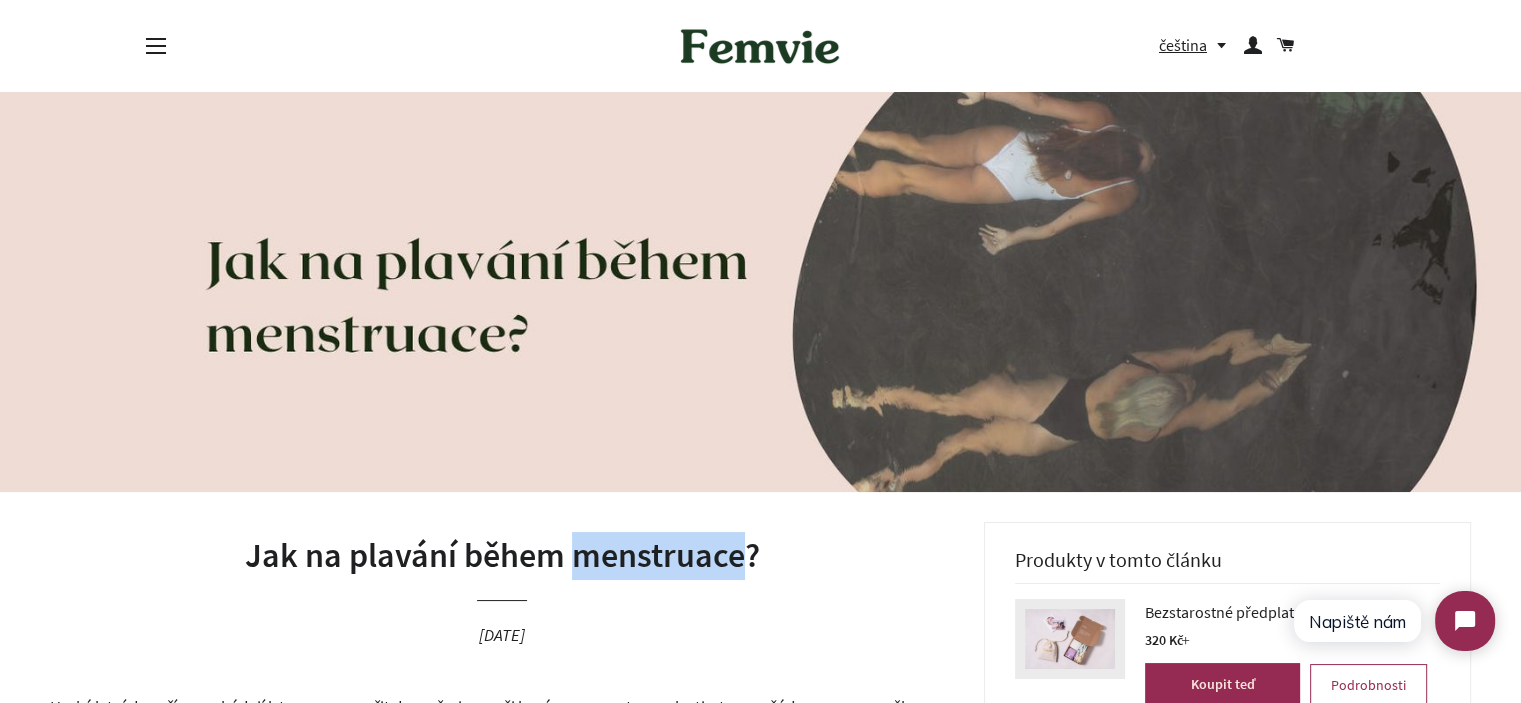 click on "Jak na plavání během menstruace?" at bounding box center [502, 556] 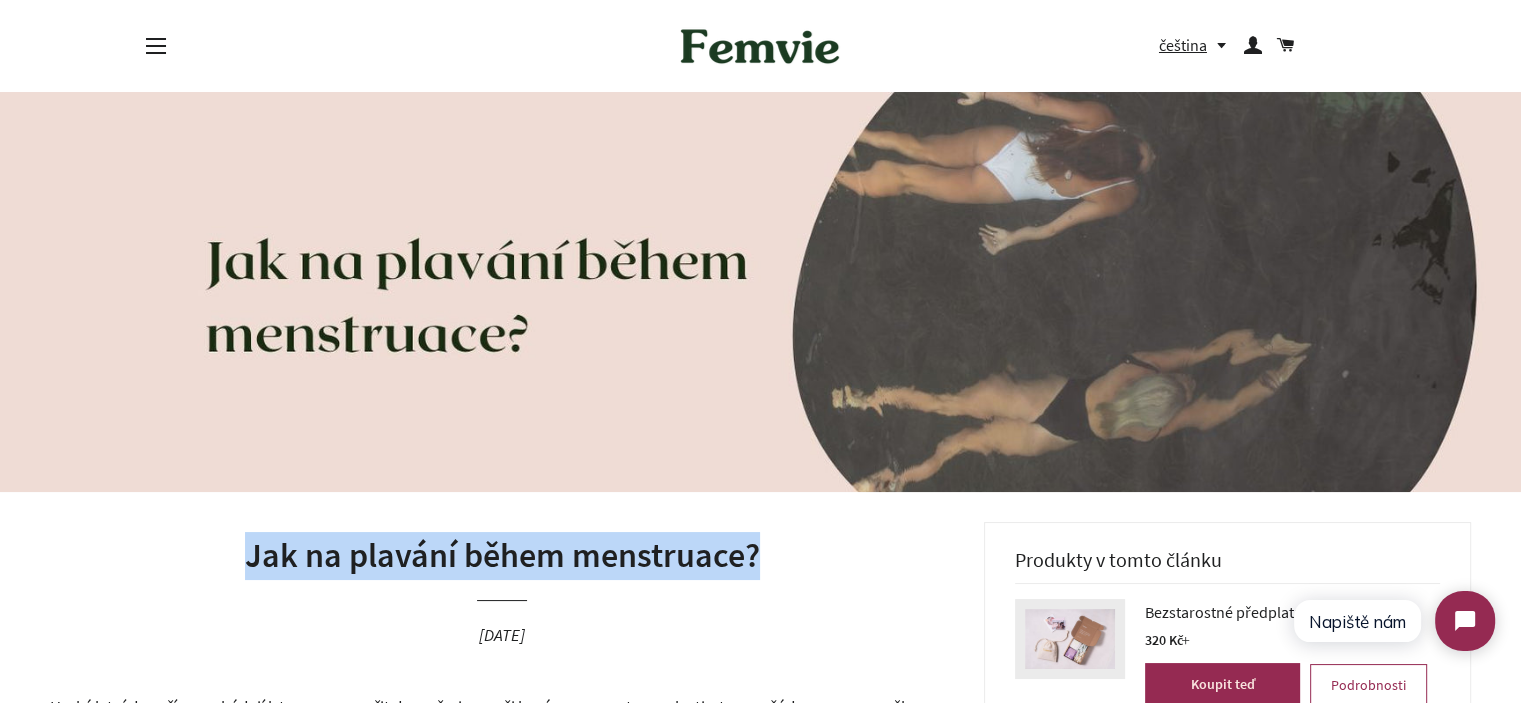 click on "Jak na plavání během menstruace?" at bounding box center (502, 556) 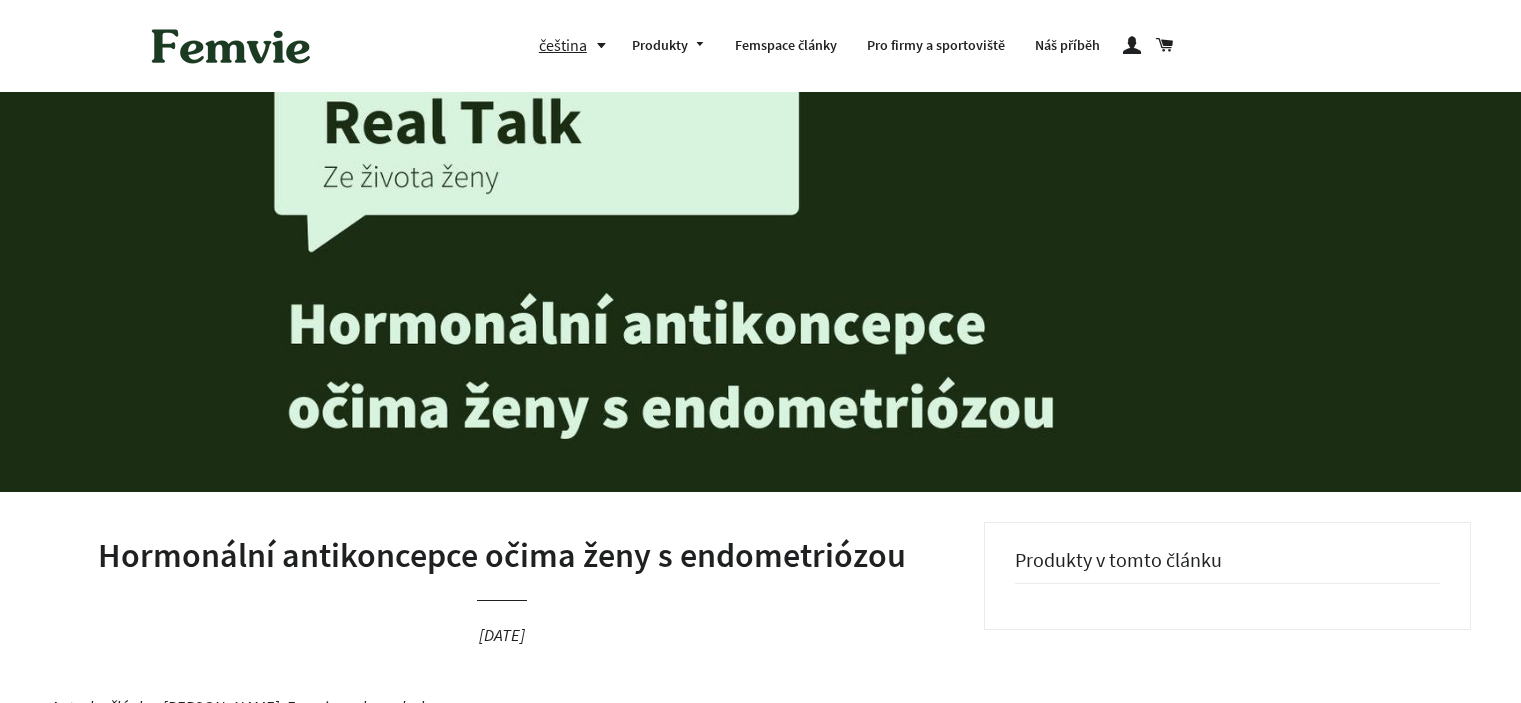 scroll, scrollTop: 0, scrollLeft: 0, axis: both 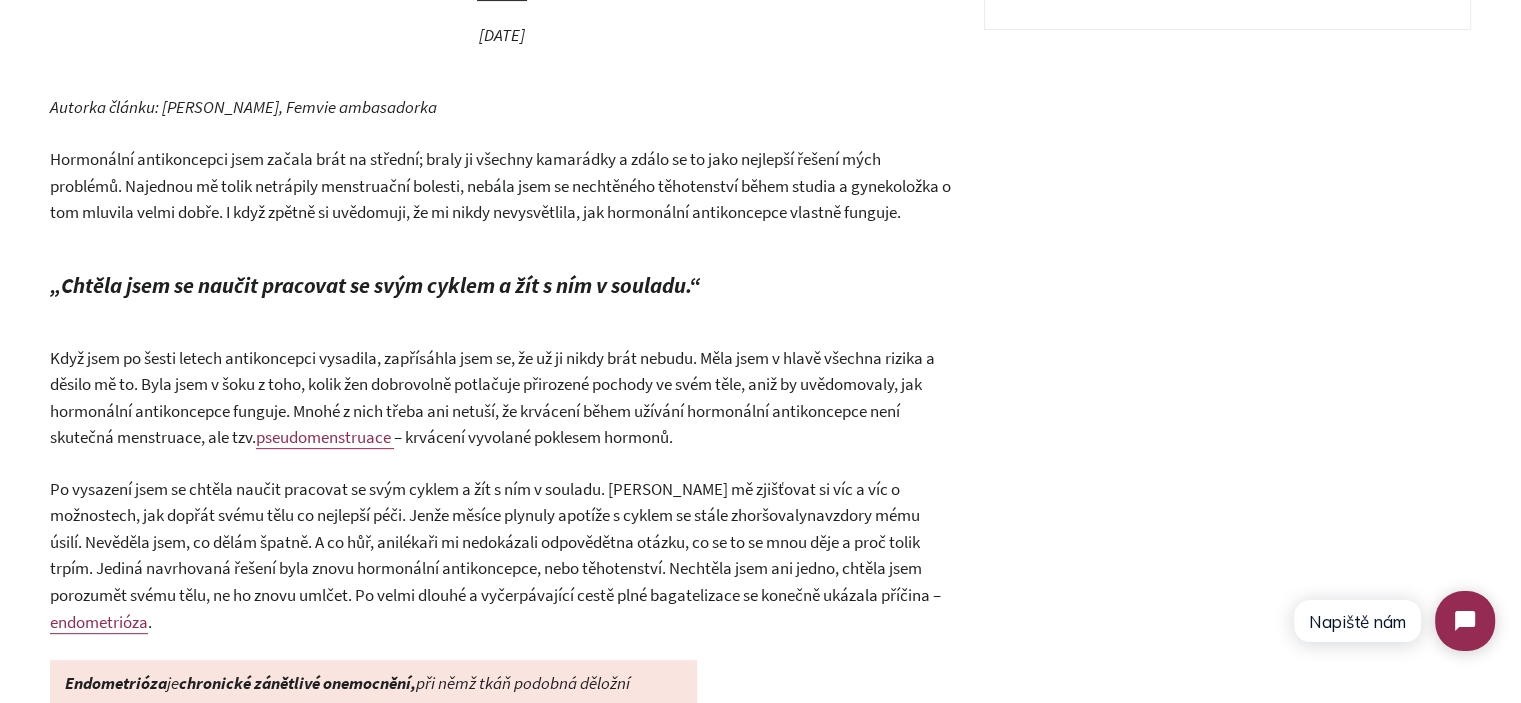 click on "Autorka článku: Lucie, Femvie ambasadorka
Hormonální antikoncepci jsem začala brát na střední; braly ji všechny kamarádky a zdálo se to jako nejlepší řešení mých problémů. Najednou mě tolik netrápily menstruační bolesti, nebála jsem se nechtěného těhotenství během studia a gynekoložka o tom mluvila velmi dobře. I když zpětně si uvědomuji, že mi nikdy nevysvětlila, jak hormonální antikoncepce vlastně funguje.
„Chtěla jsem se naučit pracovat se svým cyklem a žít s ním v souladu.“
Když jsem po šesti letech antikoncepci vysadila, zapřísáhla jsem se, že už ji nikdy brát nebudu. Měla jsem v hlavě všechna rizika a děsilo mě to. Byla jsem v šoku z toho, kolik žen dobrovolně potlačuje přirozené pochody ve svém těle, aniž by uvědomovaly, jak hormonální antikoncepce funguje. Mnohé z nich třeba ani netuší, že krvácení během užívání hormonální antikoncepce není skutečná menstruace, ale tzv.  pseudomenstruace" at bounding box center (502, 1569) 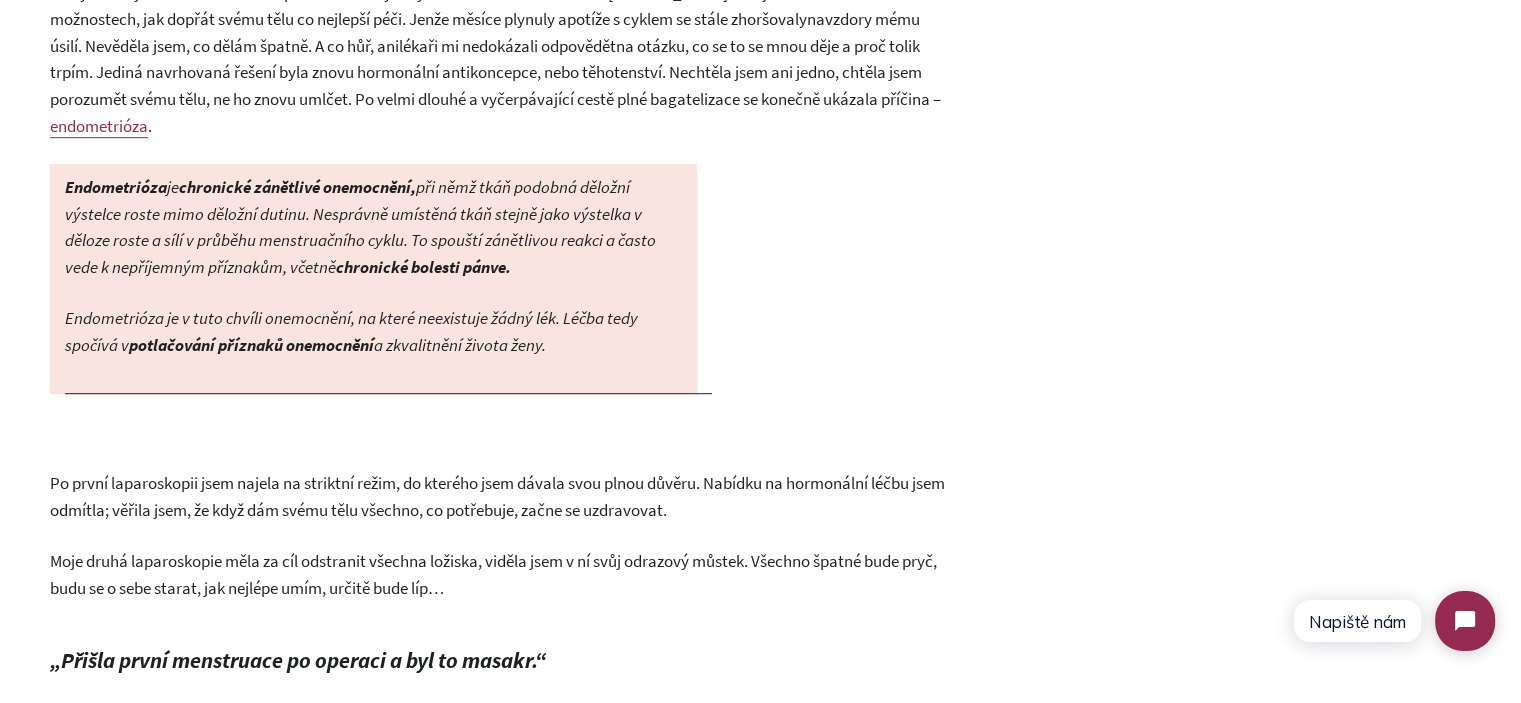 scroll, scrollTop: 3, scrollLeft: 0, axis: vertical 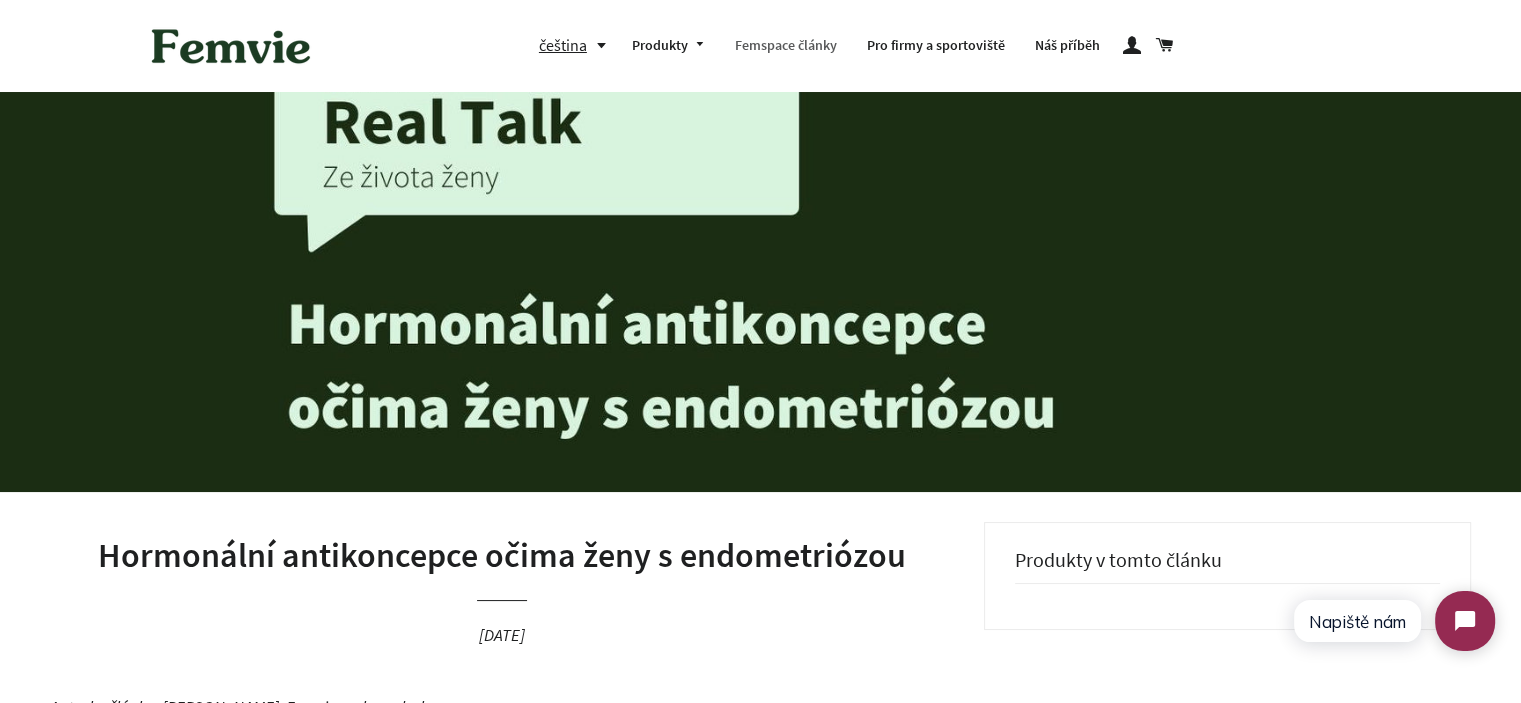click on "Femspace články" at bounding box center (786, 46) 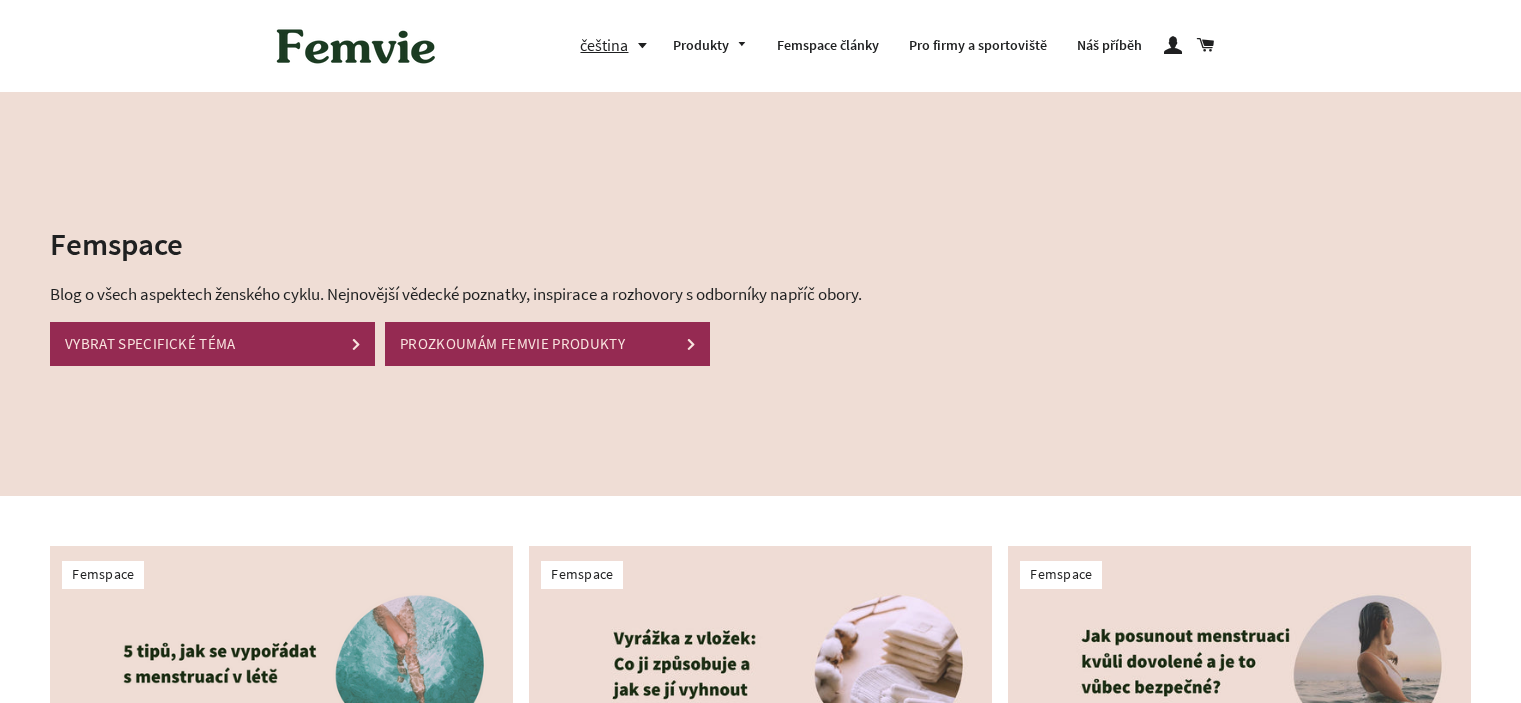 scroll, scrollTop: 348, scrollLeft: 0, axis: vertical 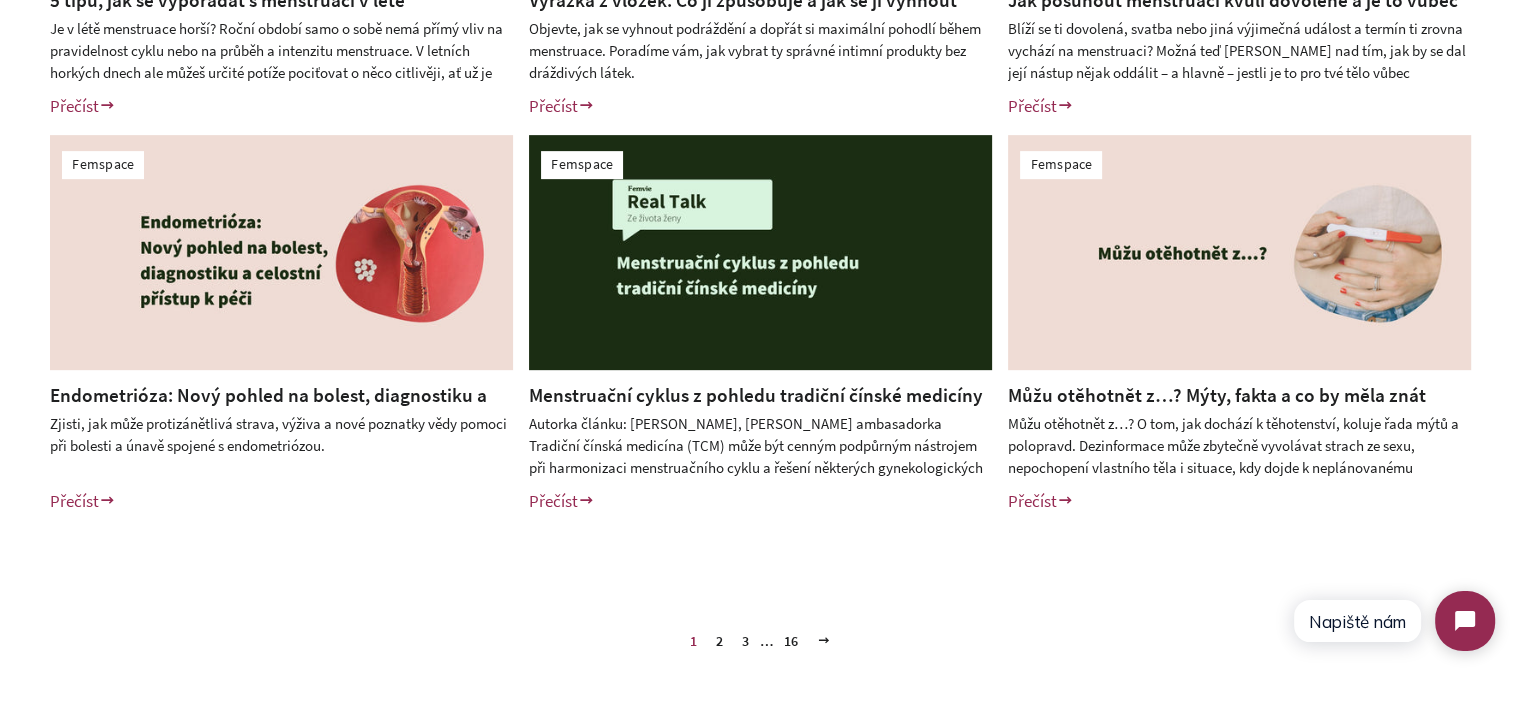 click on "Menstruační cyklus z pohledu tradiční čínské medicíny" at bounding box center (756, 395) 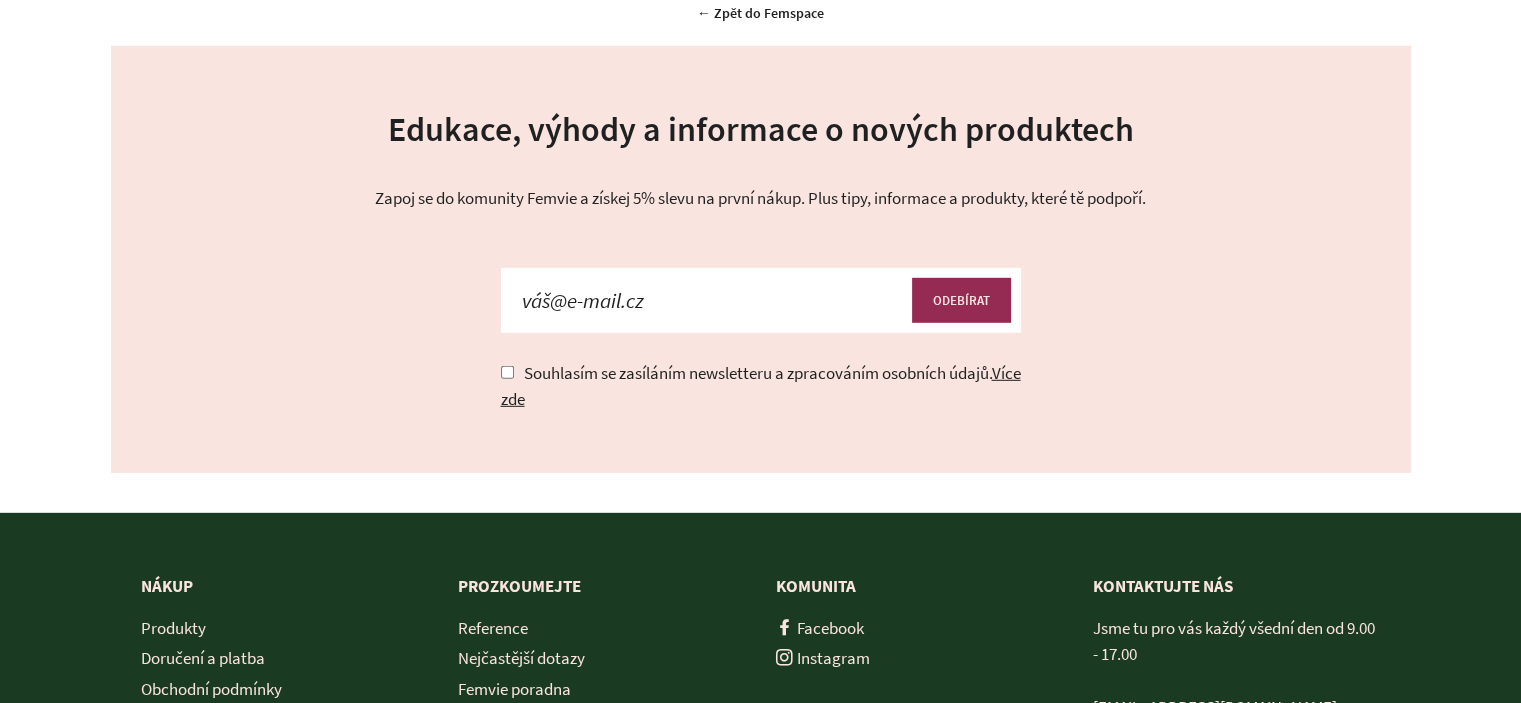 scroll, scrollTop: 0, scrollLeft: 0, axis: both 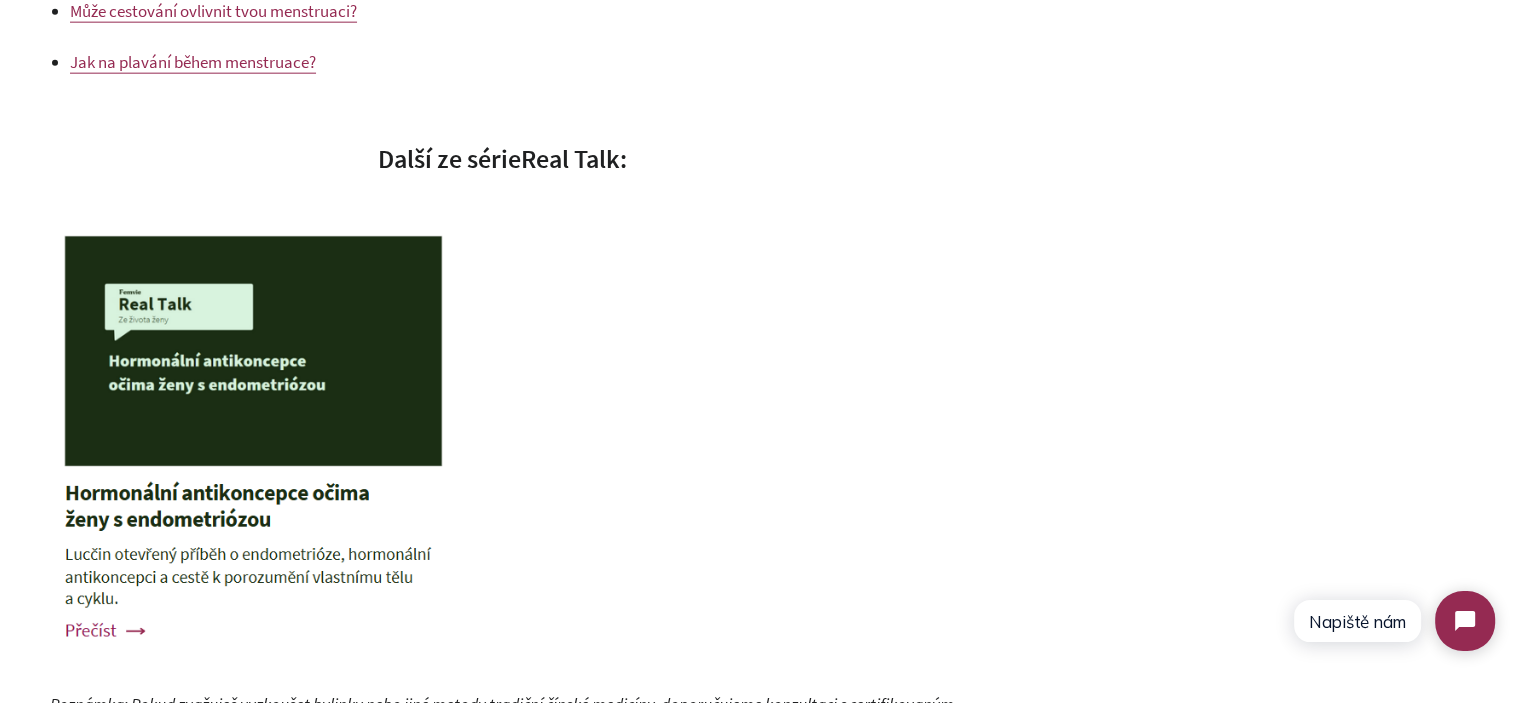 click at bounding box center (502, 447) 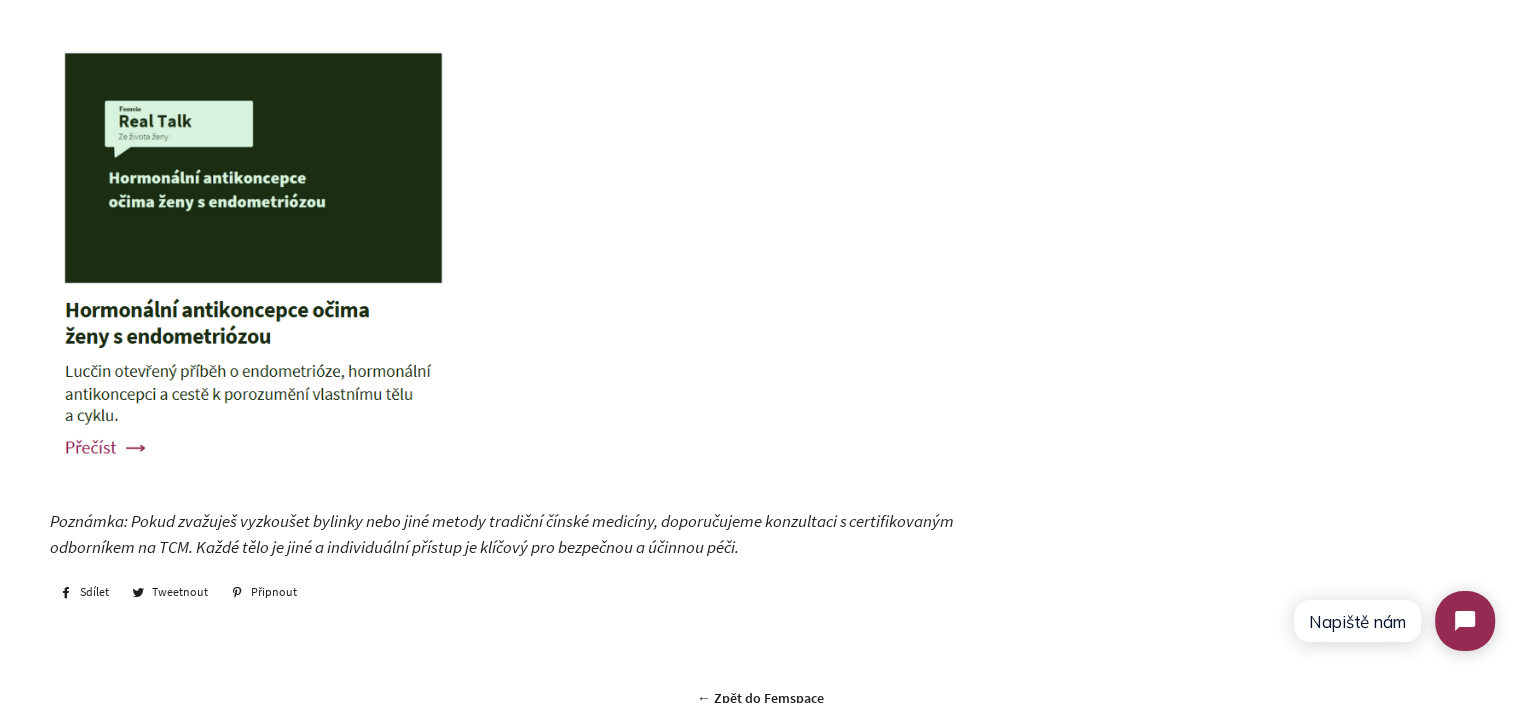 scroll, scrollTop: 5334, scrollLeft: 0, axis: vertical 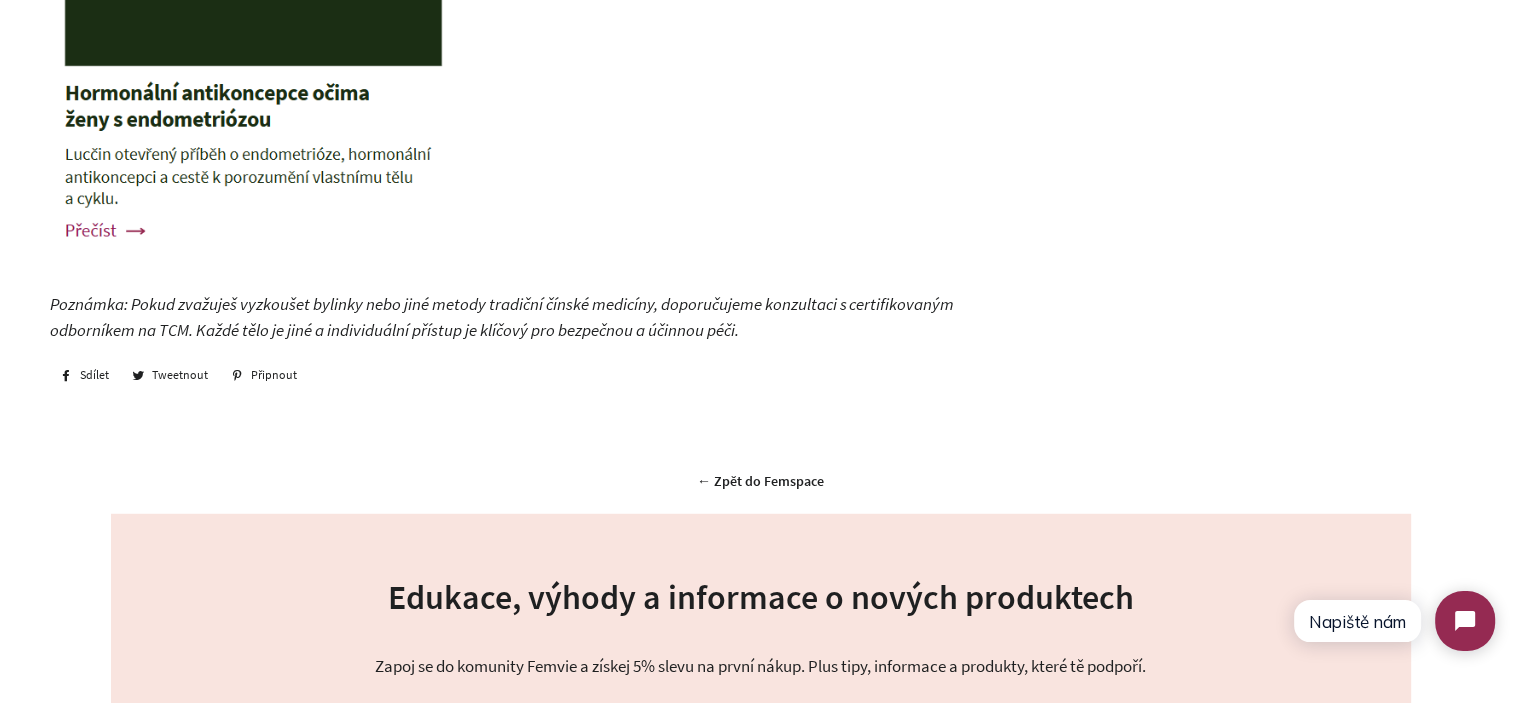 click on "Poznámka: Pokud zvažuješ vyzkoušet bylinky nebo jiné metody tradiční čínské medicíny, doporučujeme konzultaci s certifikovaným odborníkem na TCM. Každé tělo je jiné a individuální přístup je klíčový pro bezpečnou a účinnou péči." at bounding box center (502, 317) 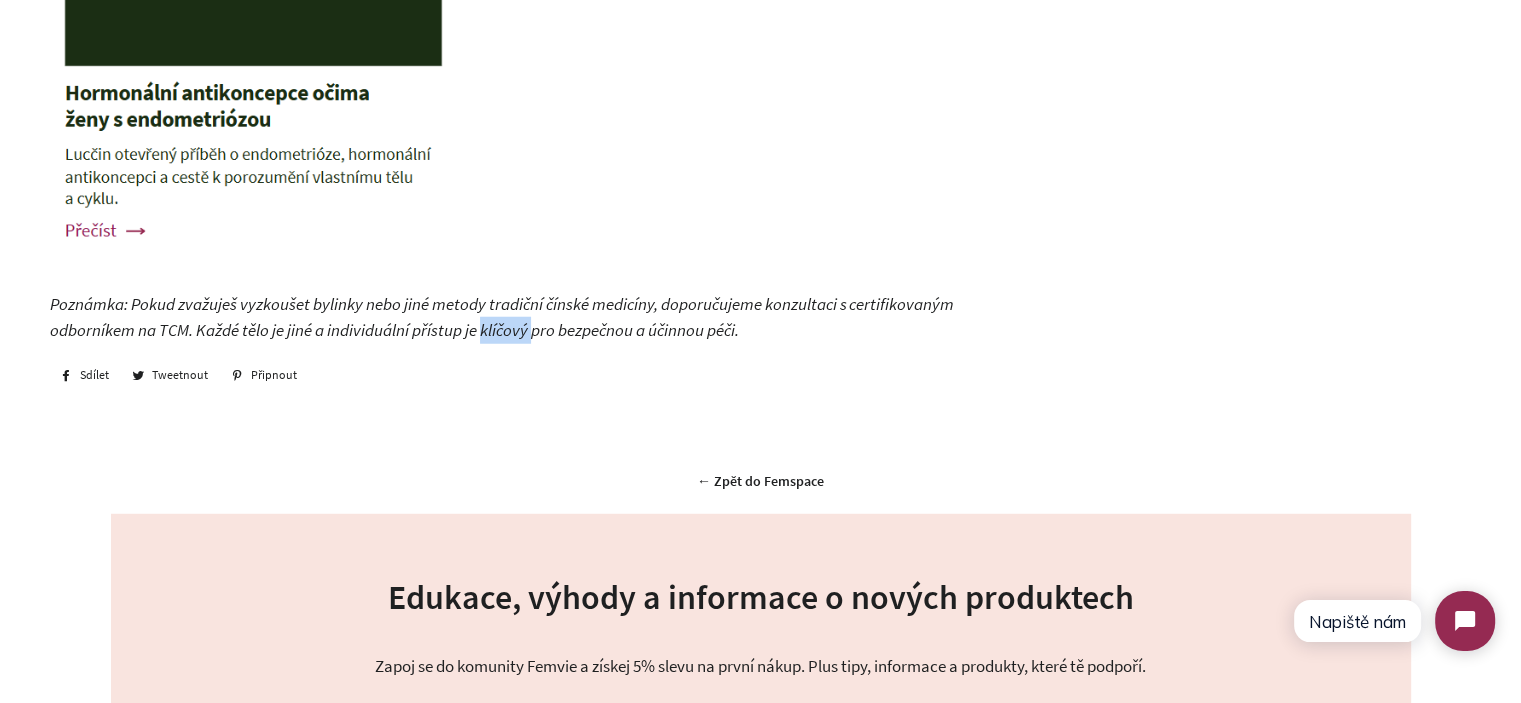 click on "Poznámka: Pokud zvažuješ vyzkoušet bylinky nebo jiné metody tradiční čínské medicíny, doporučujeme konzultaci s certifikovaným odborníkem na TCM. Každé tělo je jiné a individuální přístup je klíčový pro bezpečnou a účinnou péči." at bounding box center (502, 317) 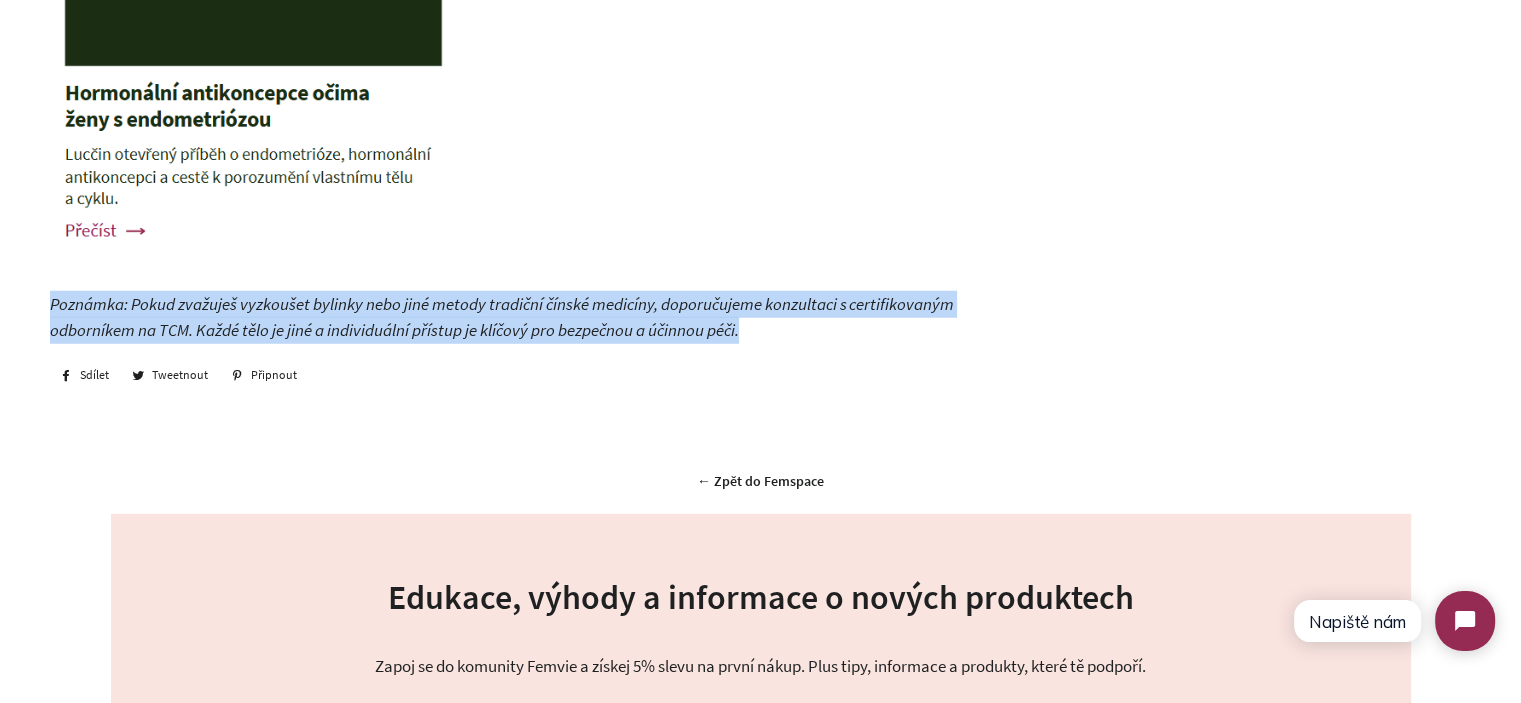 click on "Poznámka: Pokud zvažuješ vyzkoušet bylinky nebo jiné metody tradiční čínské medicíny, doporučujeme konzultaci s certifikovaným odborníkem na TCM. Každé tělo je jiné a individuální přístup je klíčový pro bezpečnou a účinnou péči." at bounding box center [502, 317] 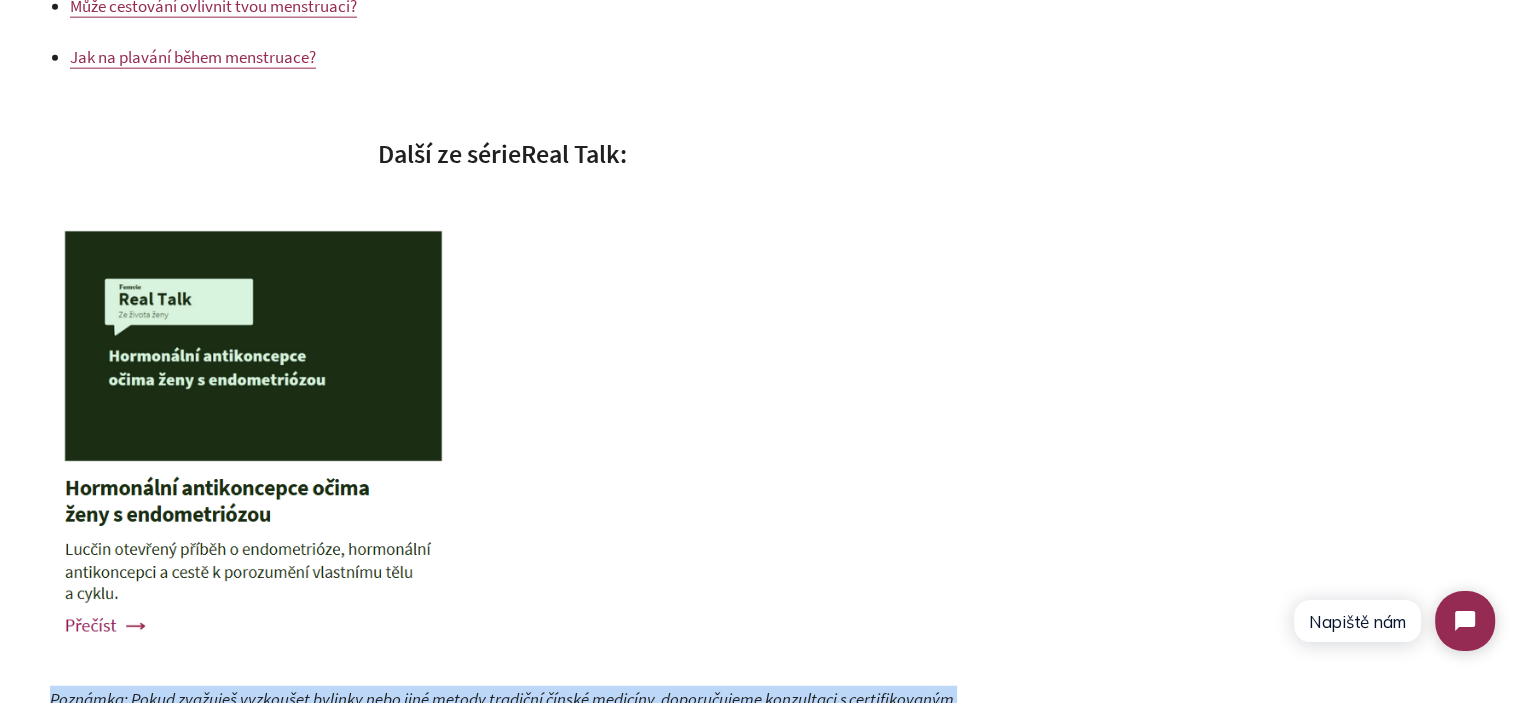 scroll, scrollTop: 4934, scrollLeft: 0, axis: vertical 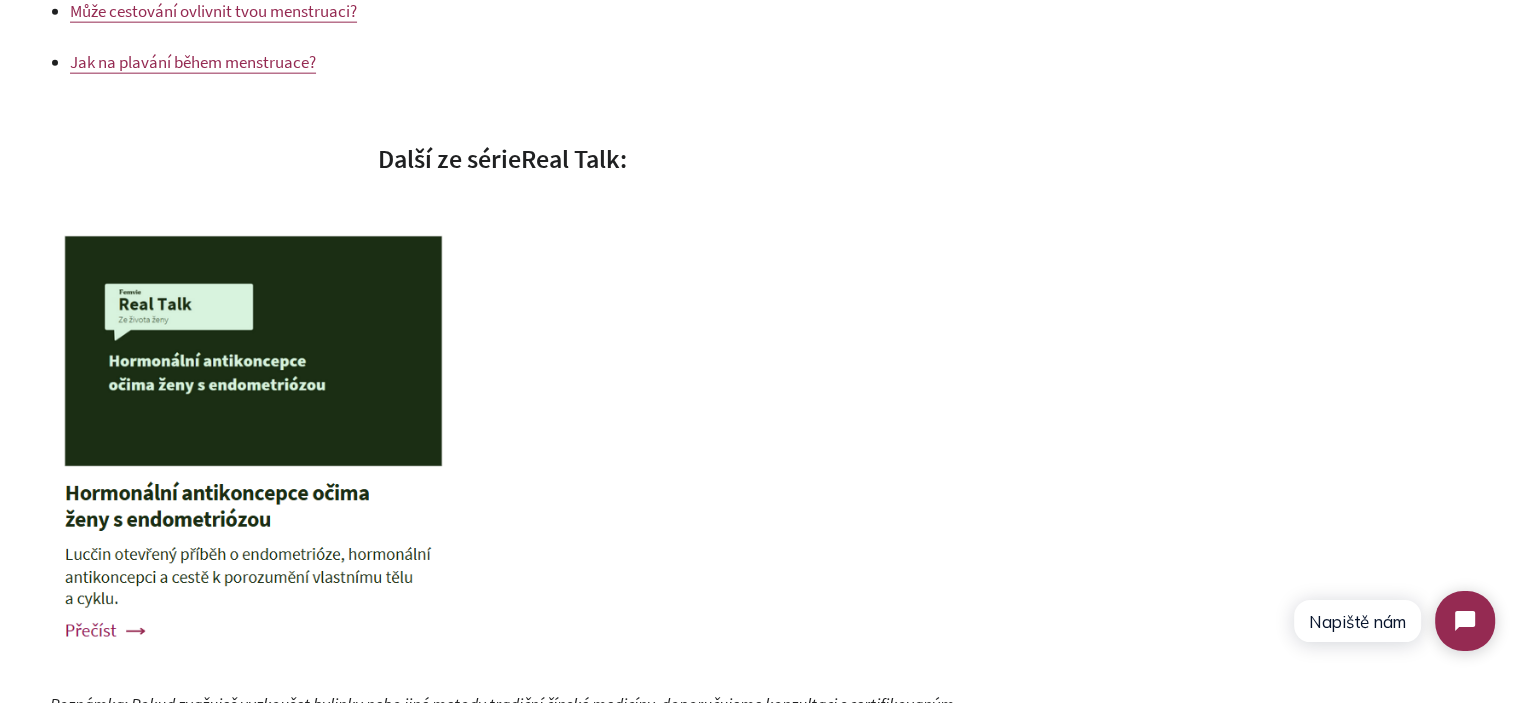 click at bounding box center [502, 447] 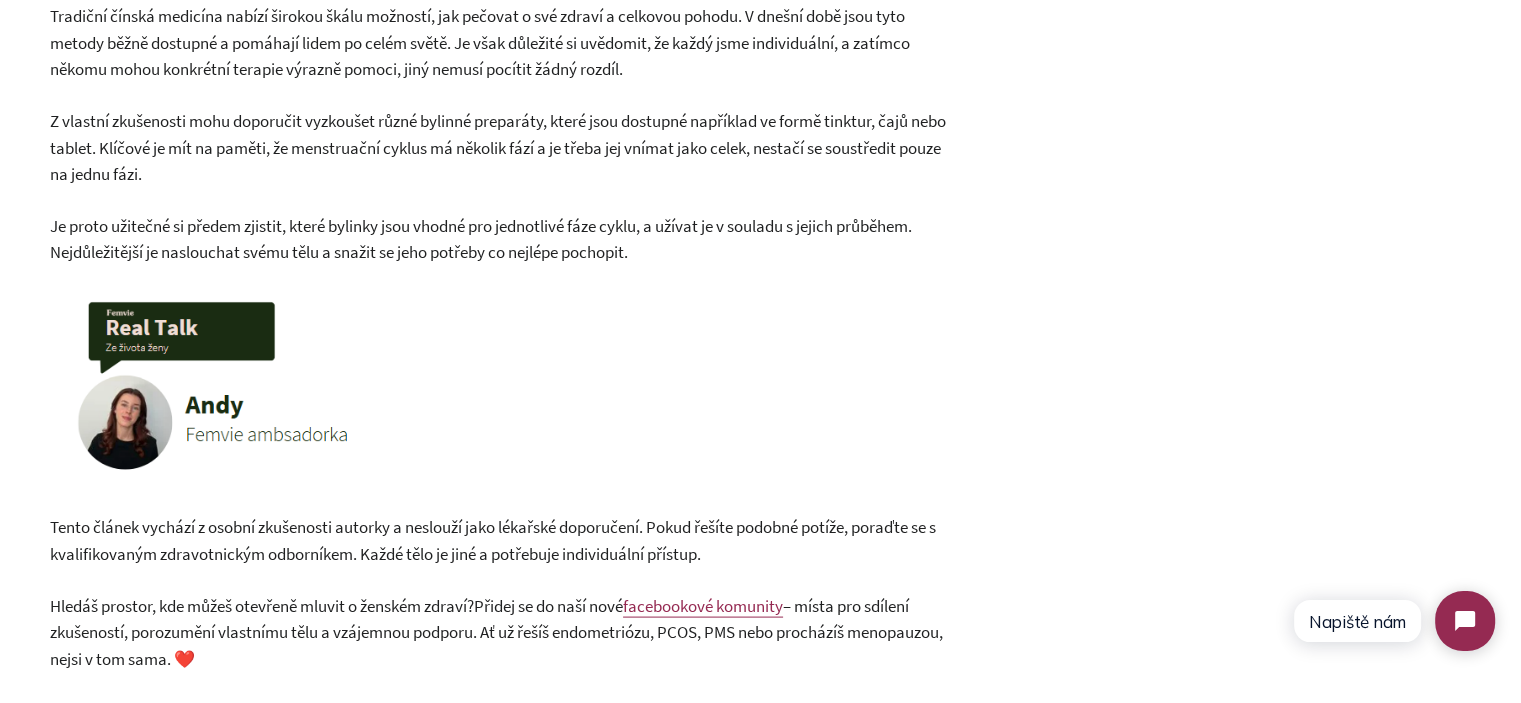 scroll, scrollTop: 3934, scrollLeft: 0, axis: vertical 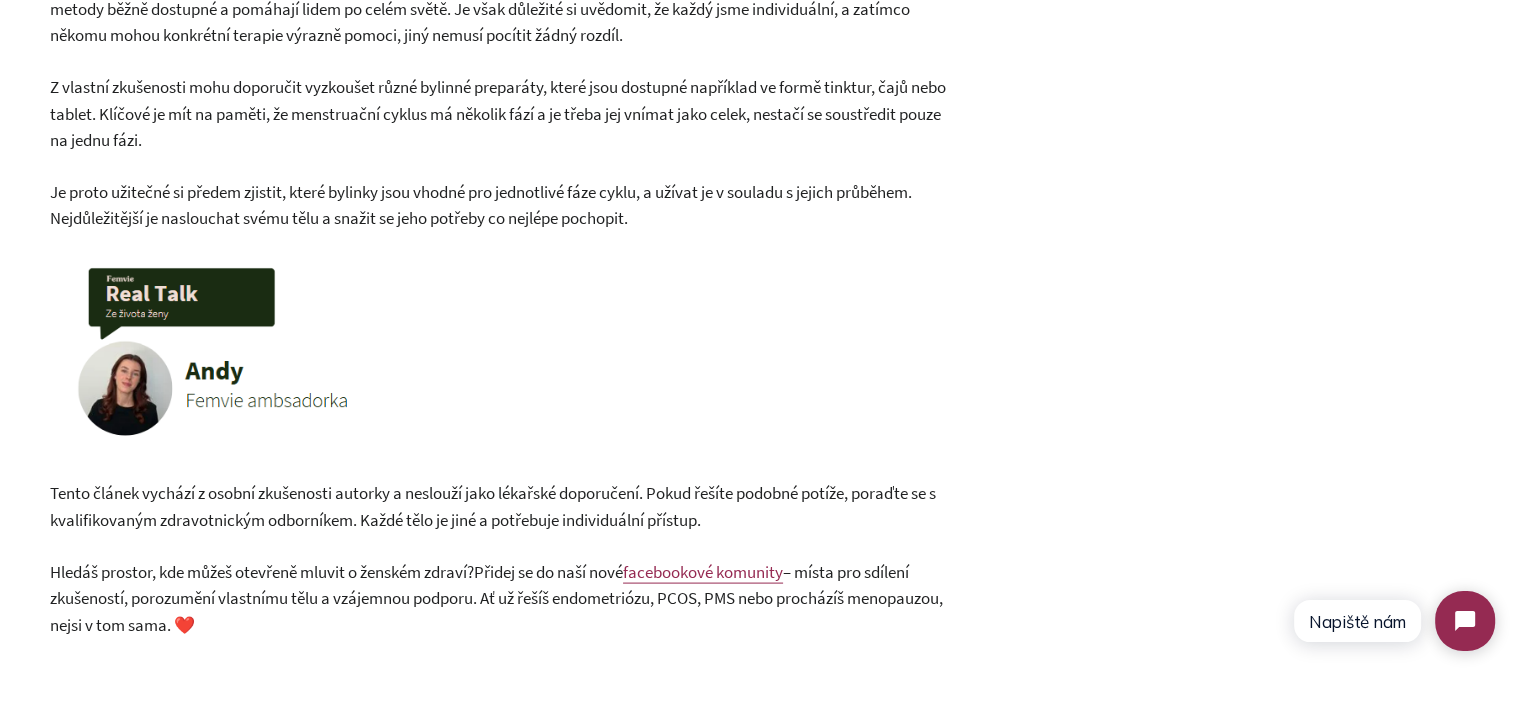 click at bounding box center (502, 356) 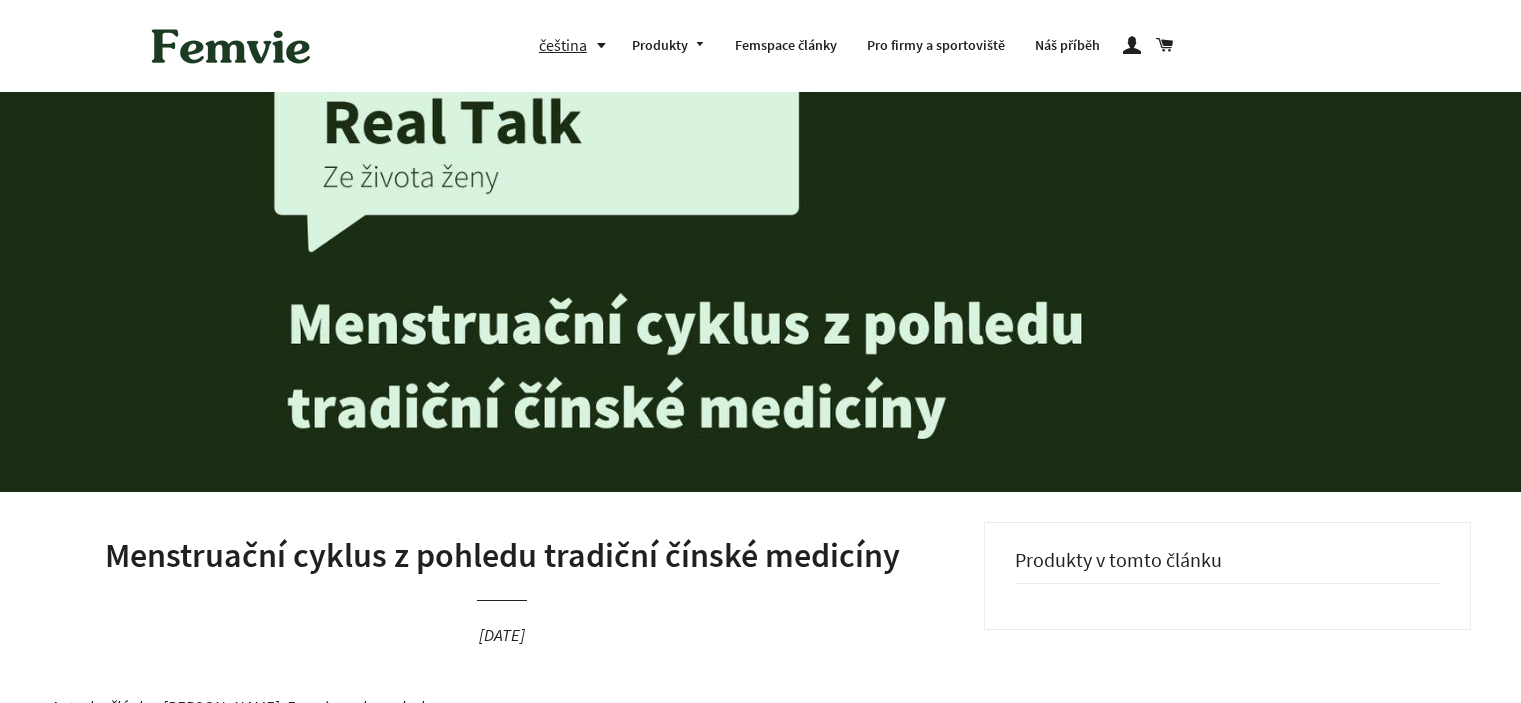 scroll, scrollTop: 0, scrollLeft: 0, axis: both 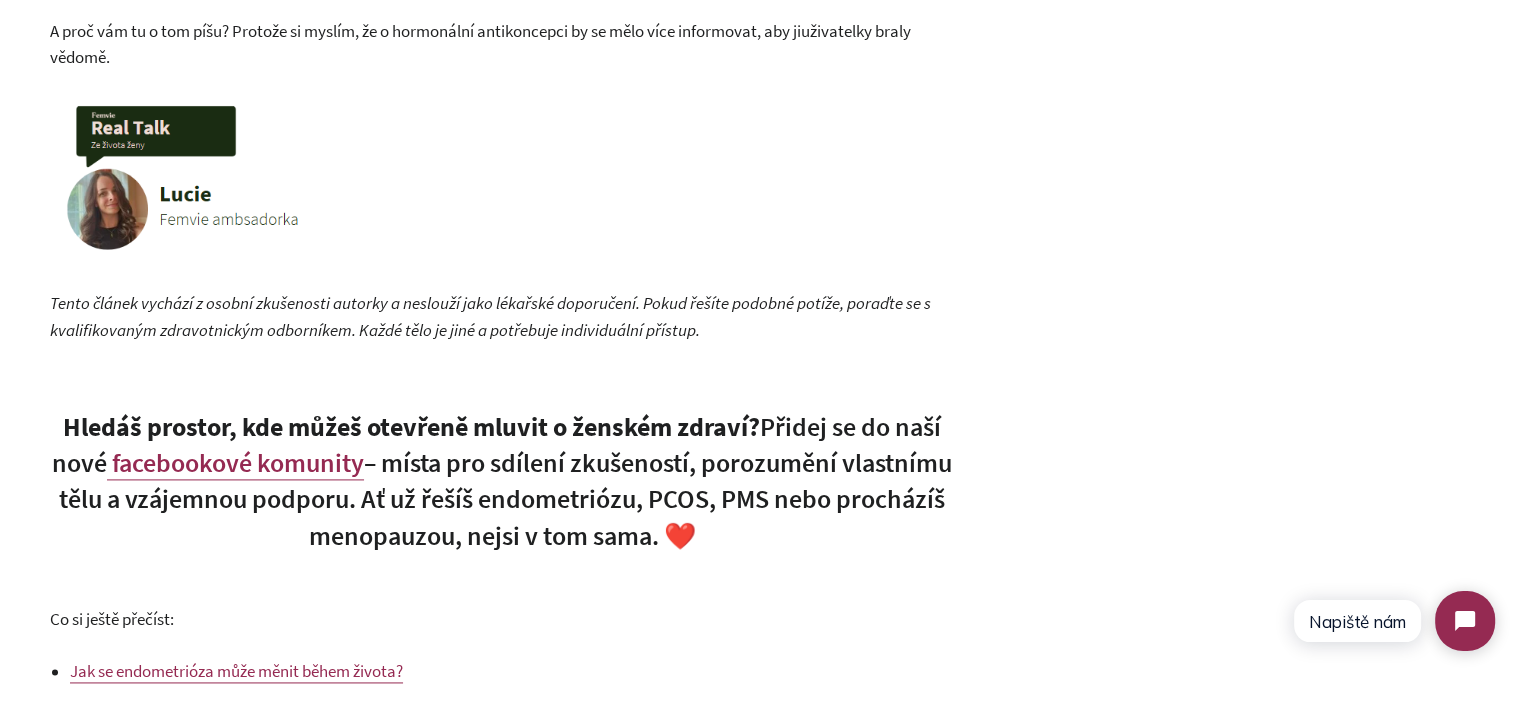 click on "Autorka článku: [PERSON_NAME], [PERSON_NAME] ambasadorka
Hormonální antikoncepci jsem začala brát na střední; braly ji všechny kamarádky a zdálo se to jako nejlepší řešení mých problémů. Najednou mě tolik netrápily menstruační bolesti, nebála jsem se nechtěného těhotenství během studia a gynekoložka o tom mluvila velmi dobře. I když zpětně si uvědomuji, že mi nikdy nevysvětlila, jak hormonální antikoncepce vlastně funguje.
„Chtěla jsem se naučit pracovat se svým cyklem a žít s ním v souladu.“
Když jsem po šesti letech antikoncepci vysadila, zapřísáhla jsem se, že už ji nikdy brát nebudu. Měla jsem v hlavě všechna rizika a děsilo mě to. Byla jsem v šoku z toho, kolik žen dobrovolně potlačuje přirozené pochody ve svém těle, aniž by uvědomovaly, jak hormonální antikoncepce funguje. Mnohé z nich třeba ani netuší, že krvácení během užívání hormonální antikoncepce není skutečná menstruace, ale tzv.  pseudomenstruace" at bounding box center [502, -431] 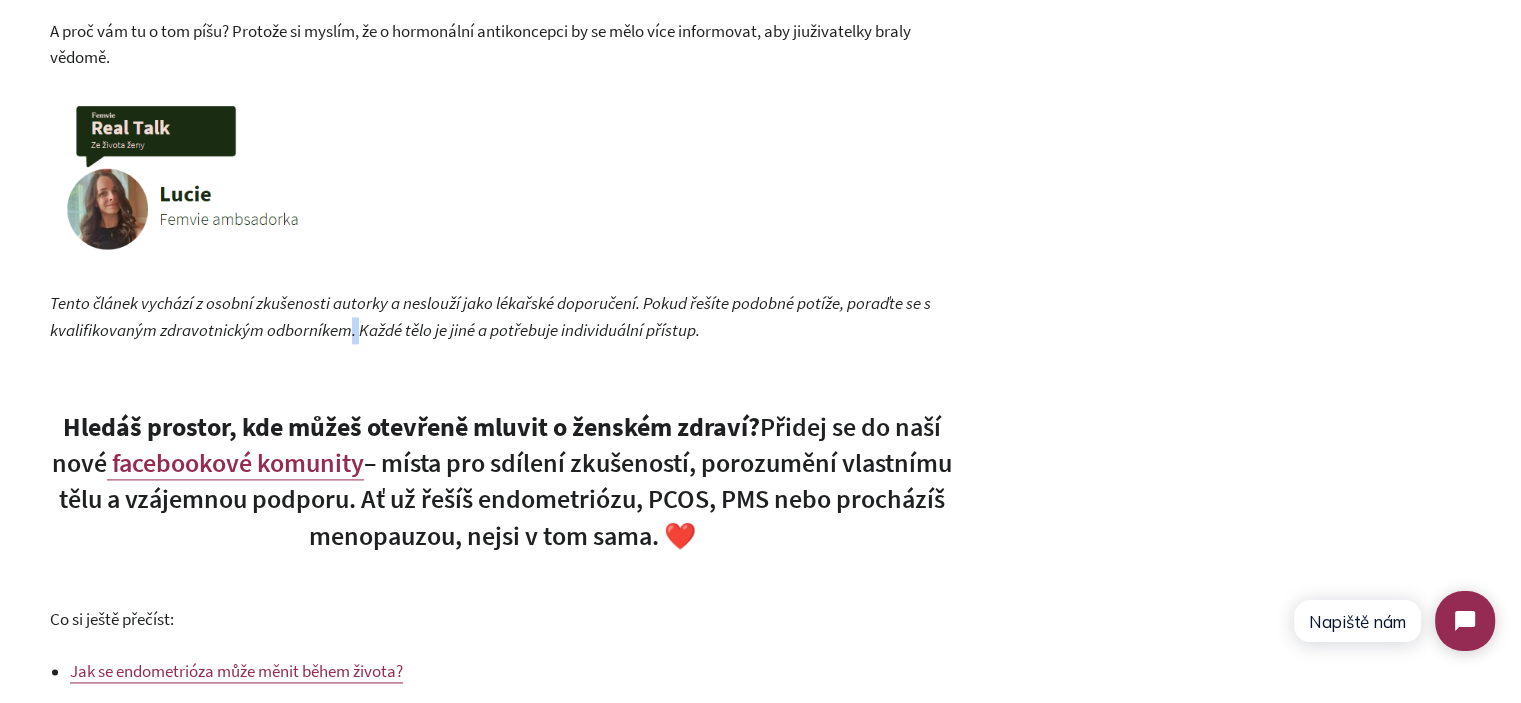 click on "Tento článek vychází z osobní zkušenosti autorky a neslouží jako lékařské doporučení. Pokud řešíte podobné potíže, poraďte se s kvalifikovaným zdravotnickým odborníkem. Každé tělo je jiné a potřebuje individuální přístup." at bounding box center (490, 316) 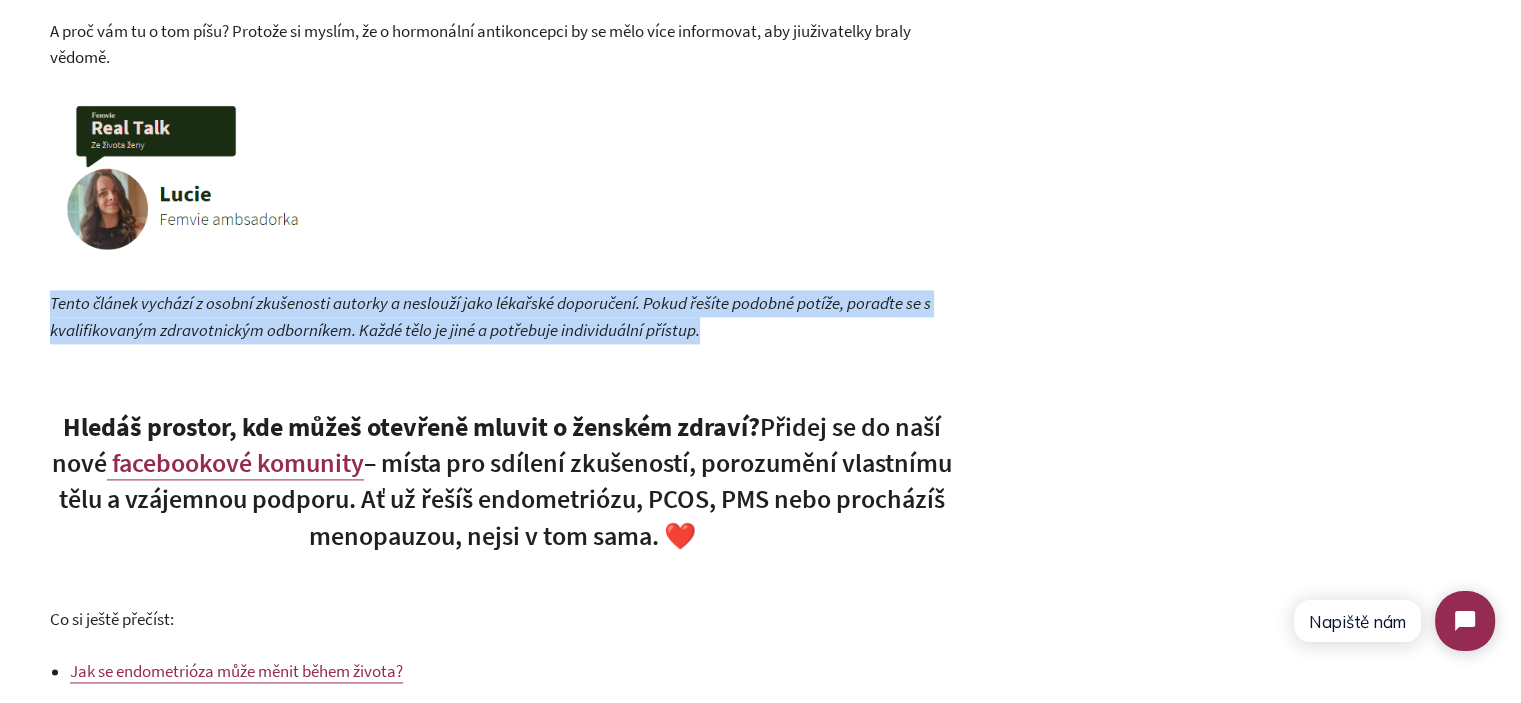 click on "Tento článek vychází z osobní zkušenosti autorky a neslouží jako lékařské doporučení. Pokud řešíte podobné potíže, poraďte se s kvalifikovaným zdravotnickým odborníkem. Každé tělo je jiné a potřebuje individuální přístup." at bounding box center (490, 316) 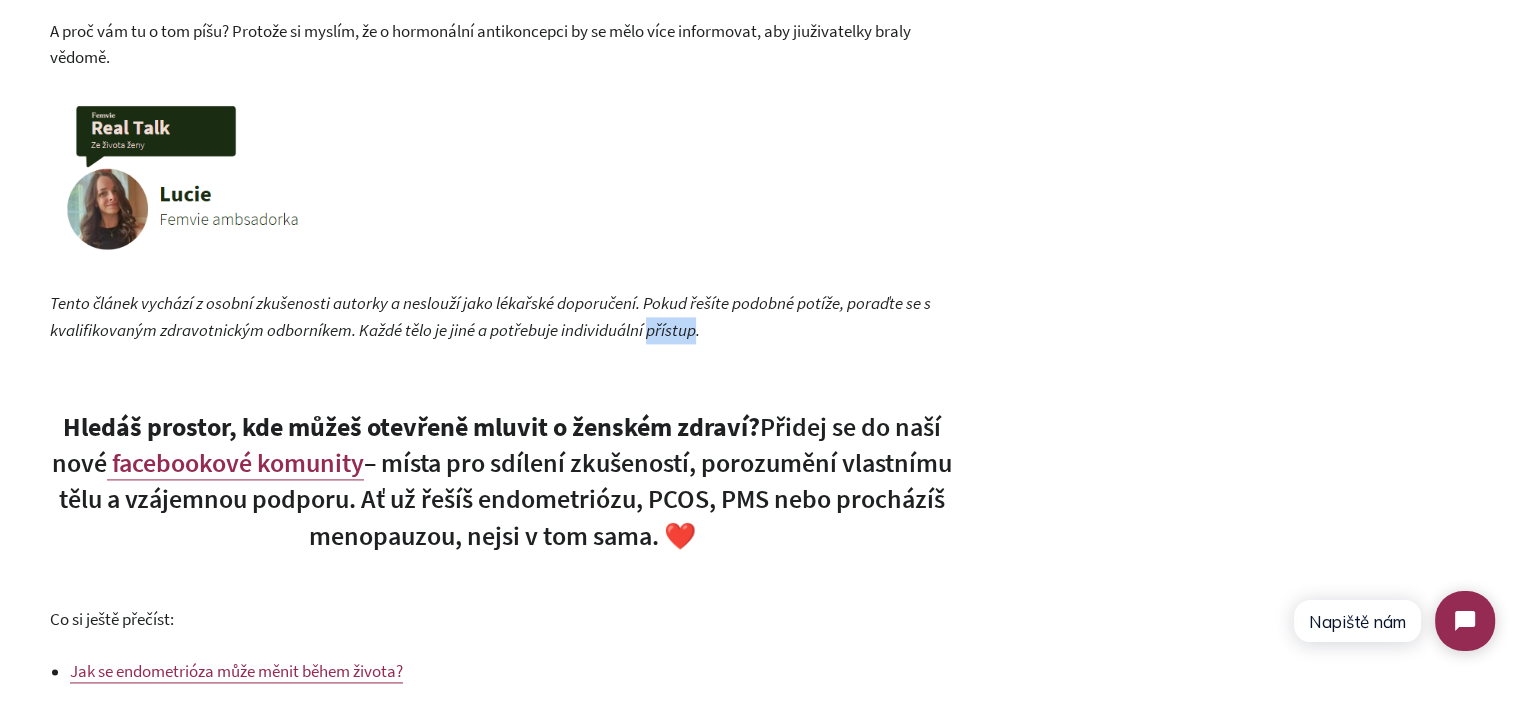 click on "Tento článek vychází z osobní zkušenosti autorky a neslouží jako lékařské doporučení. Pokud řešíte podobné potíže, poraďte se s kvalifikovaným zdravotnickým odborníkem. Každé tělo je jiné a potřebuje individuální přístup." at bounding box center (490, 316) 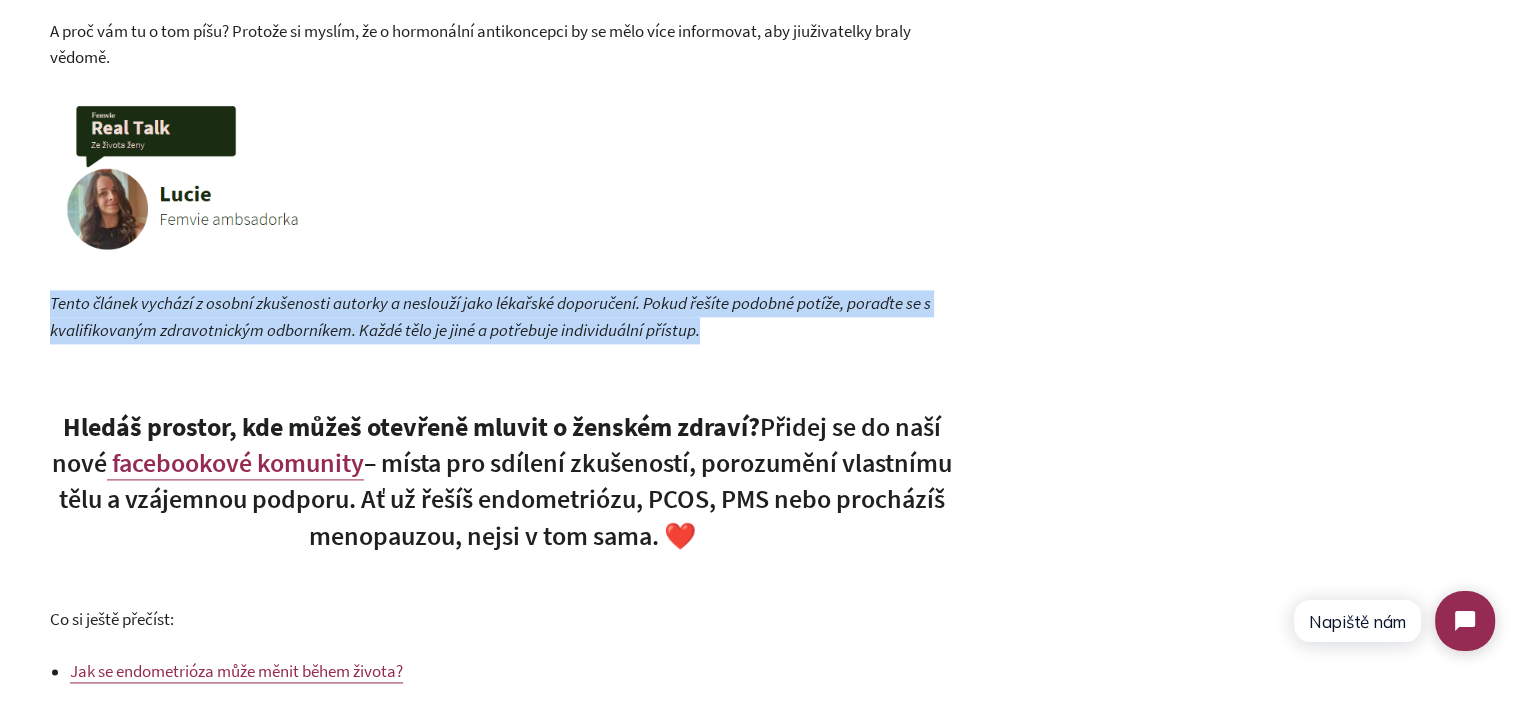 click on "Tento článek vychází z osobní zkušenosti autorky a neslouží jako lékařské doporučení. Pokud řešíte podobné potíže, poraďte se s kvalifikovaným zdravotnickým odborníkem. Každé tělo je jiné a potřebuje individuální přístup." at bounding box center [490, 316] 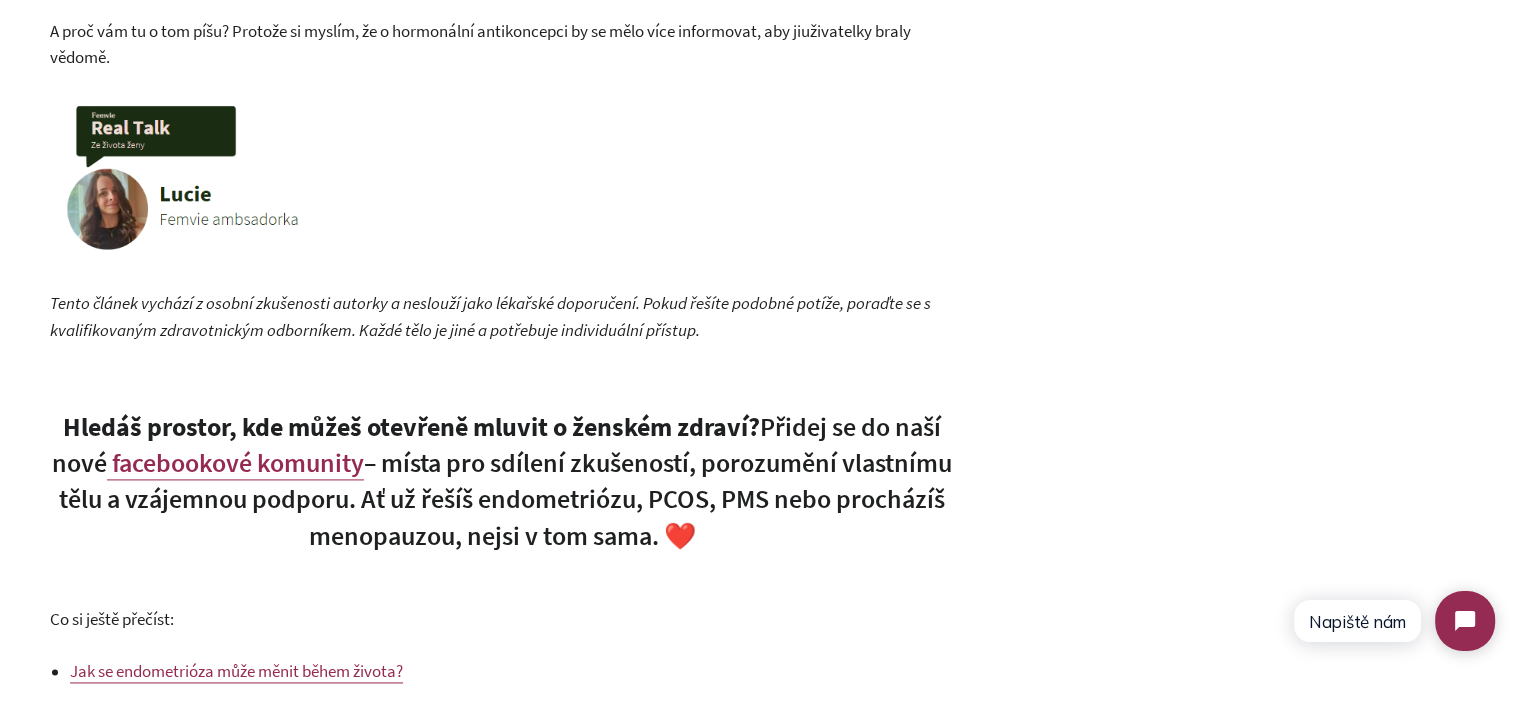 click on "Tento článek vychází z osobní zkušenosti autorky a neslouží jako lékařské doporučení. Pokud řešíte podobné potíže, poraďte se s kvalifikovaným zdravotnickým odborníkem. Každé tělo je jiné a potřebuje individuální přístup." at bounding box center (502, 316) 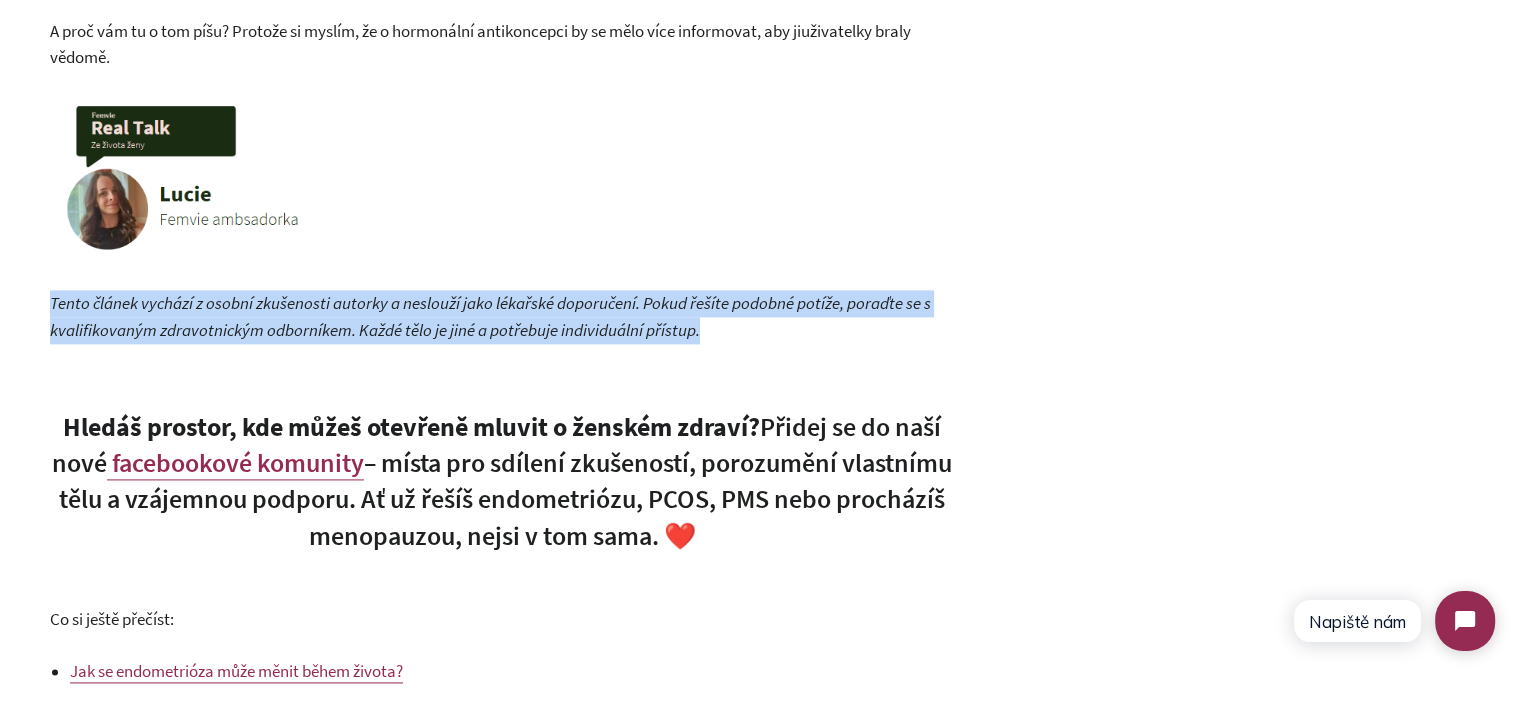 click on "Tento článek vychází z osobní zkušenosti autorky a neslouží jako lékařské doporučení. Pokud řešíte podobné potíže, poraďte se s kvalifikovaným zdravotnickým odborníkem. Každé tělo je jiné a potřebuje individuální přístup." at bounding box center (502, 316) 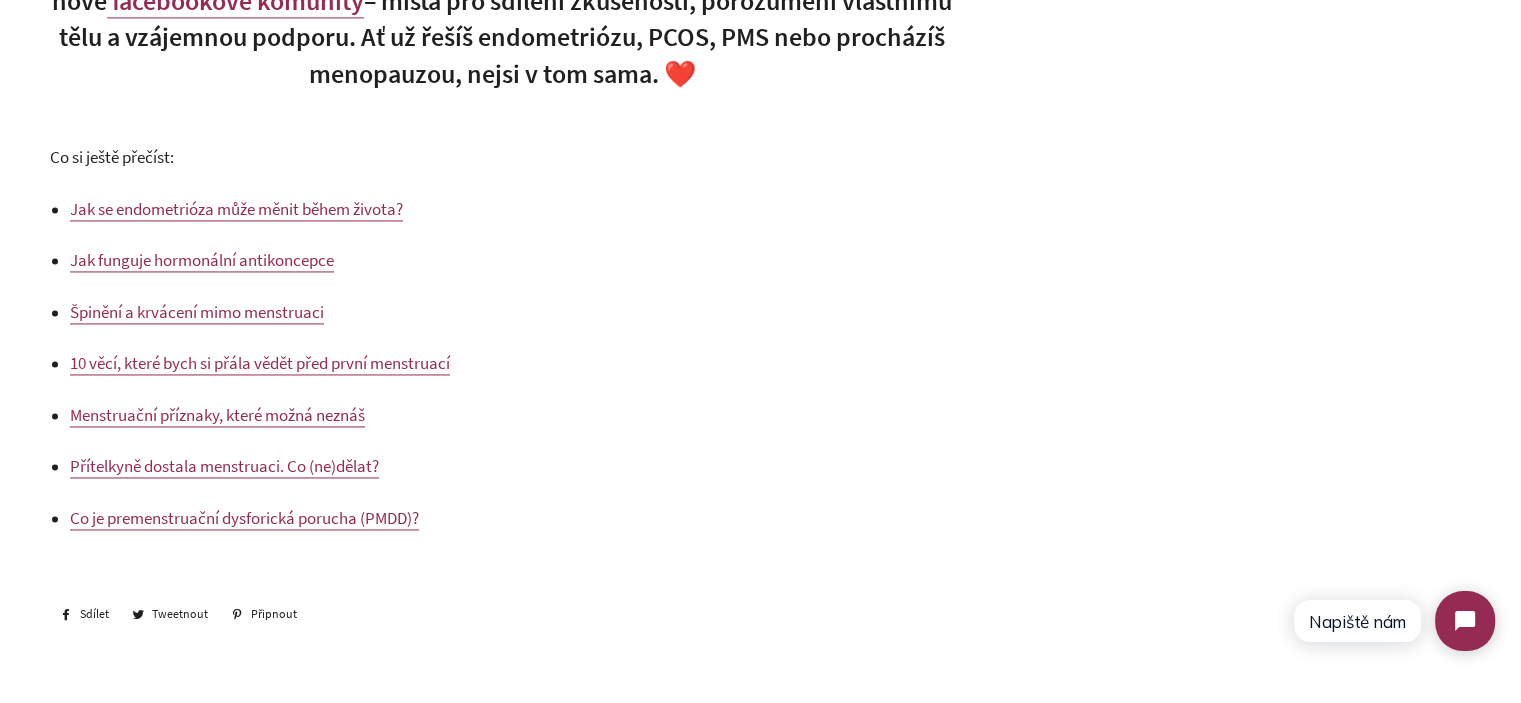 scroll, scrollTop: 3100, scrollLeft: 0, axis: vertical 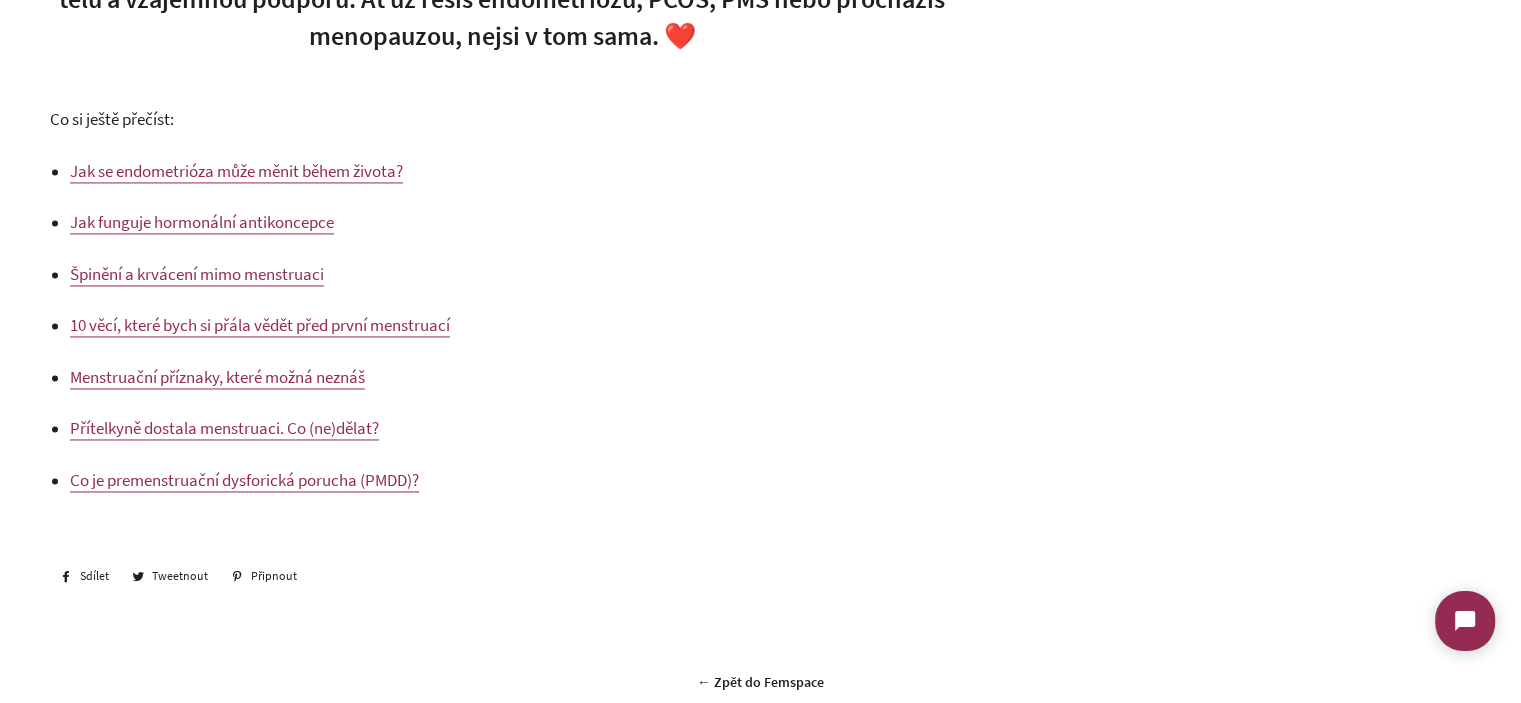 click on "Špinění a krvácení mimo menstruaci" at bounding box center (512, 274) 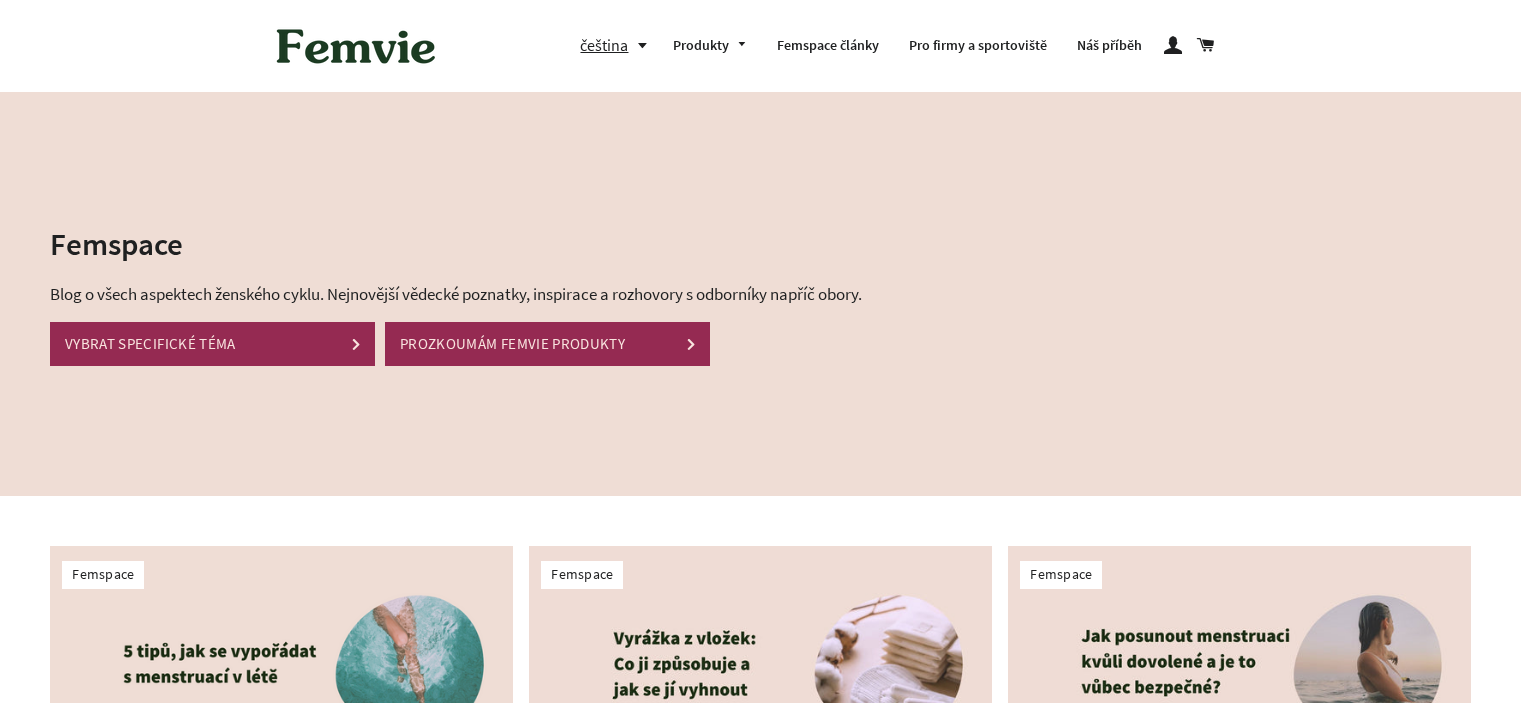 scroll, scrollTop: 0, scrollLeft: 0, axis: both 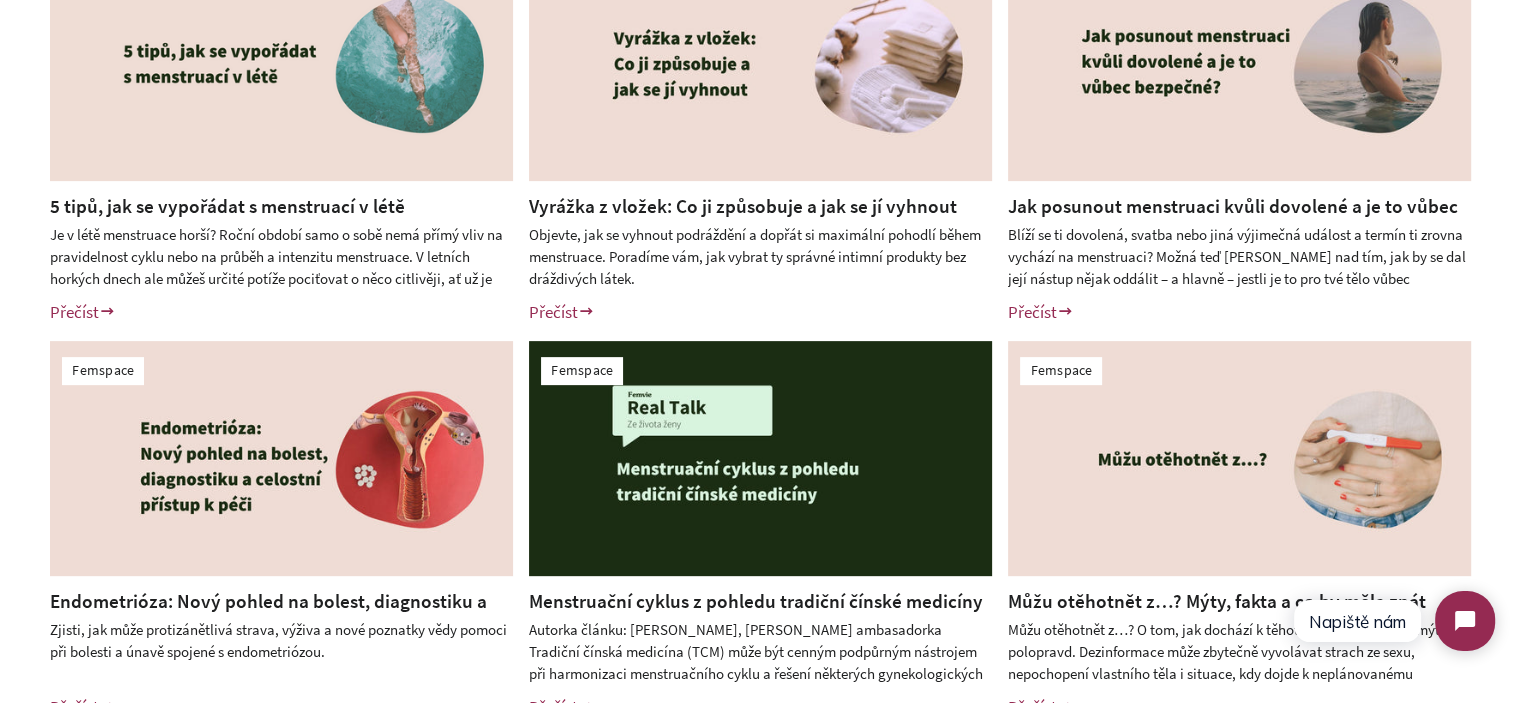 click on "Femspace
5 tipů, jak se vypořádat s menstruací v létě
Přečíst
[GEOGRAPHIC_DATA]:
bezstarostne-predplatne
bio-intimky
bio-tampony
bio-vlozky
ultratenke-bio-bavlnene-slipove-vlozky
Femspace
Vyrážka z vložek: Co ji způsobuje a jak se jí vyhnout
Přečíst" at bounding box center (760, 333) 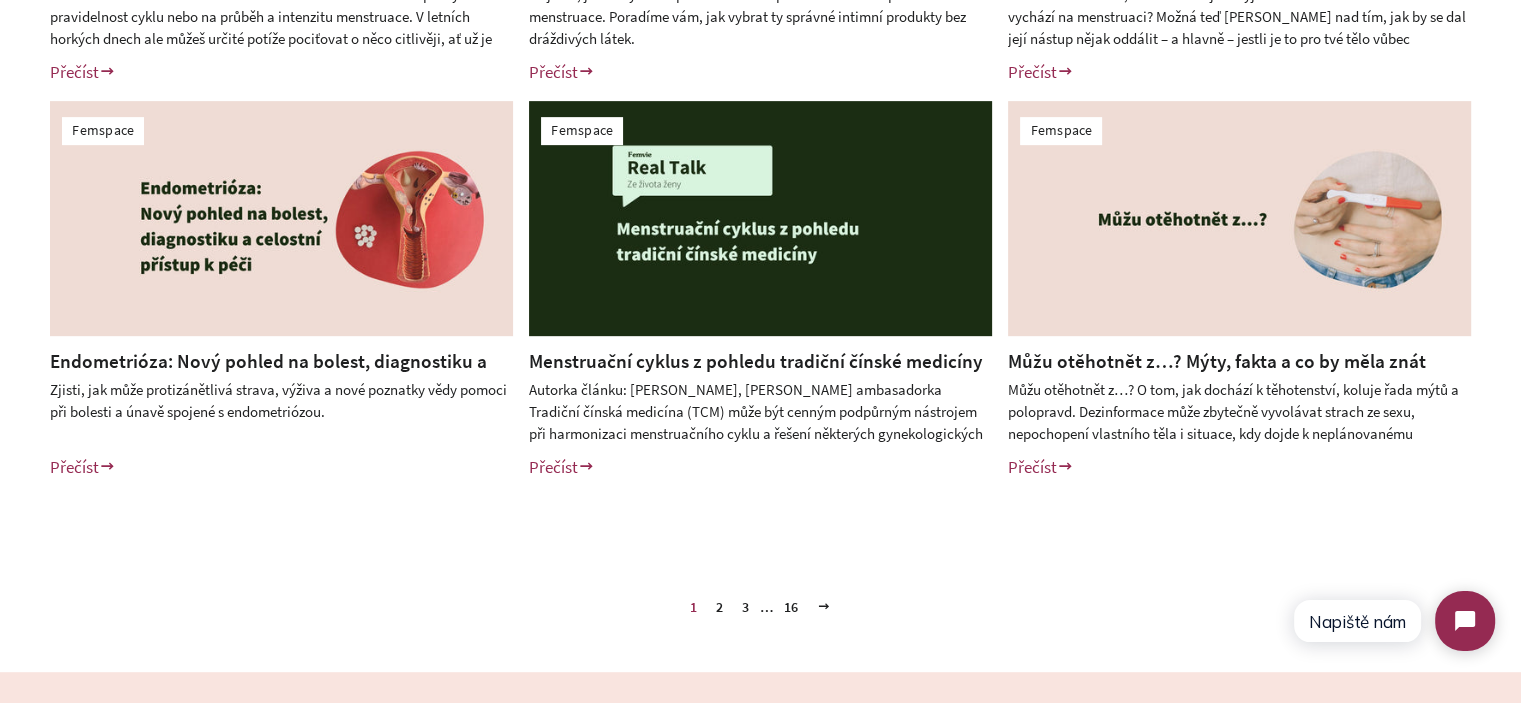scroll, scrollTop: 900, scrollLeft: 0, axis: vertical 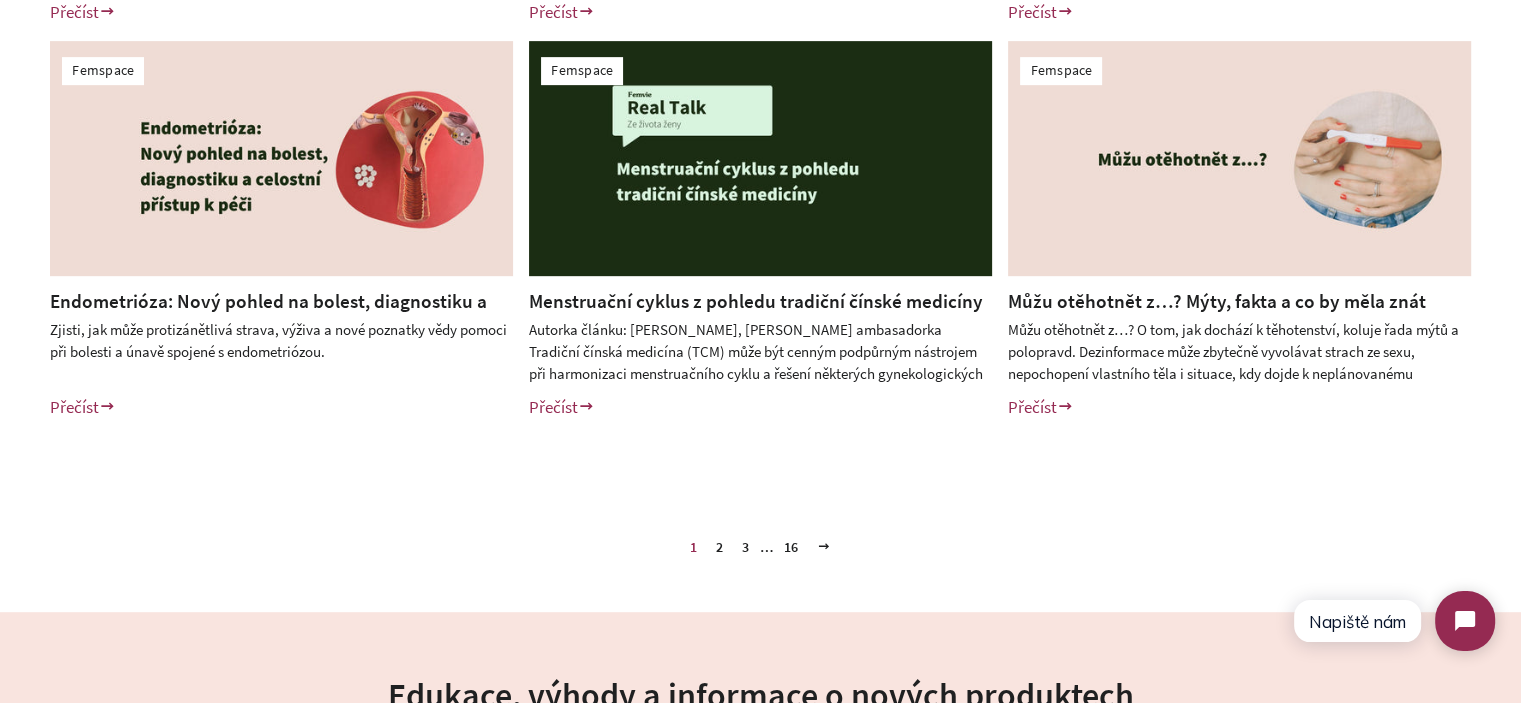 click on "2" at bounding box center (719, 547) 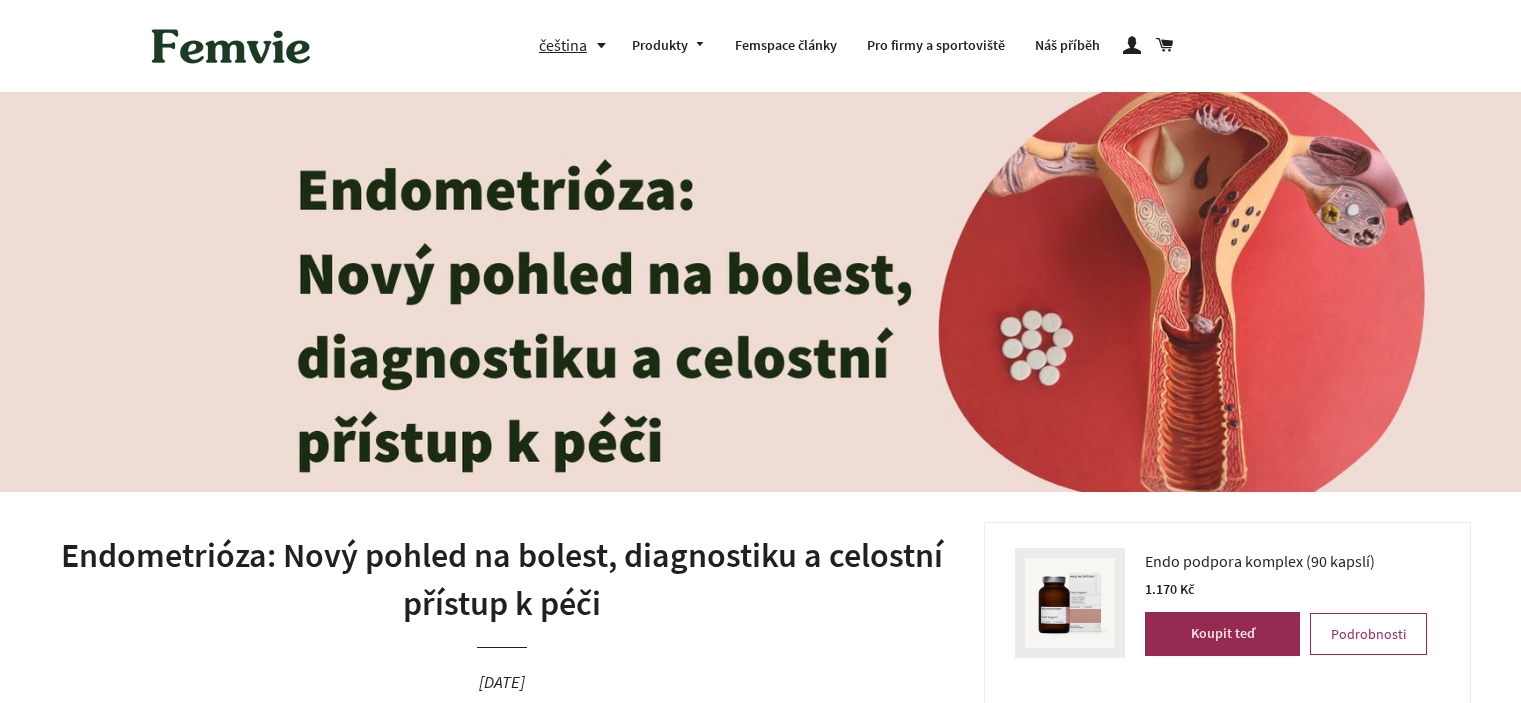 scroll, scrollTop: 0, scrollLeft: 0, axis: both 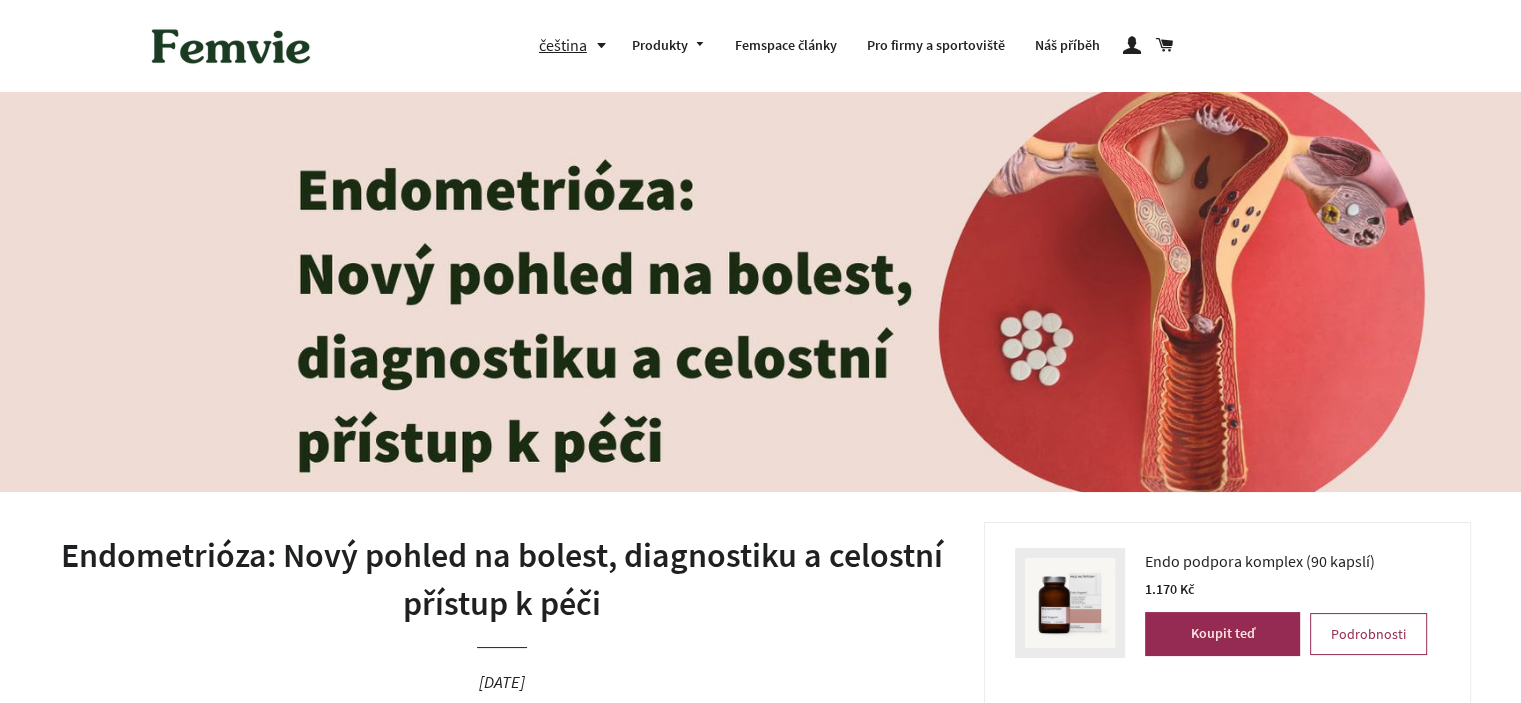 click on "Endometrióza: Nový pohled na bolest, diagnostiku a celostní přístup k péči" at bounding box center (502, 579) 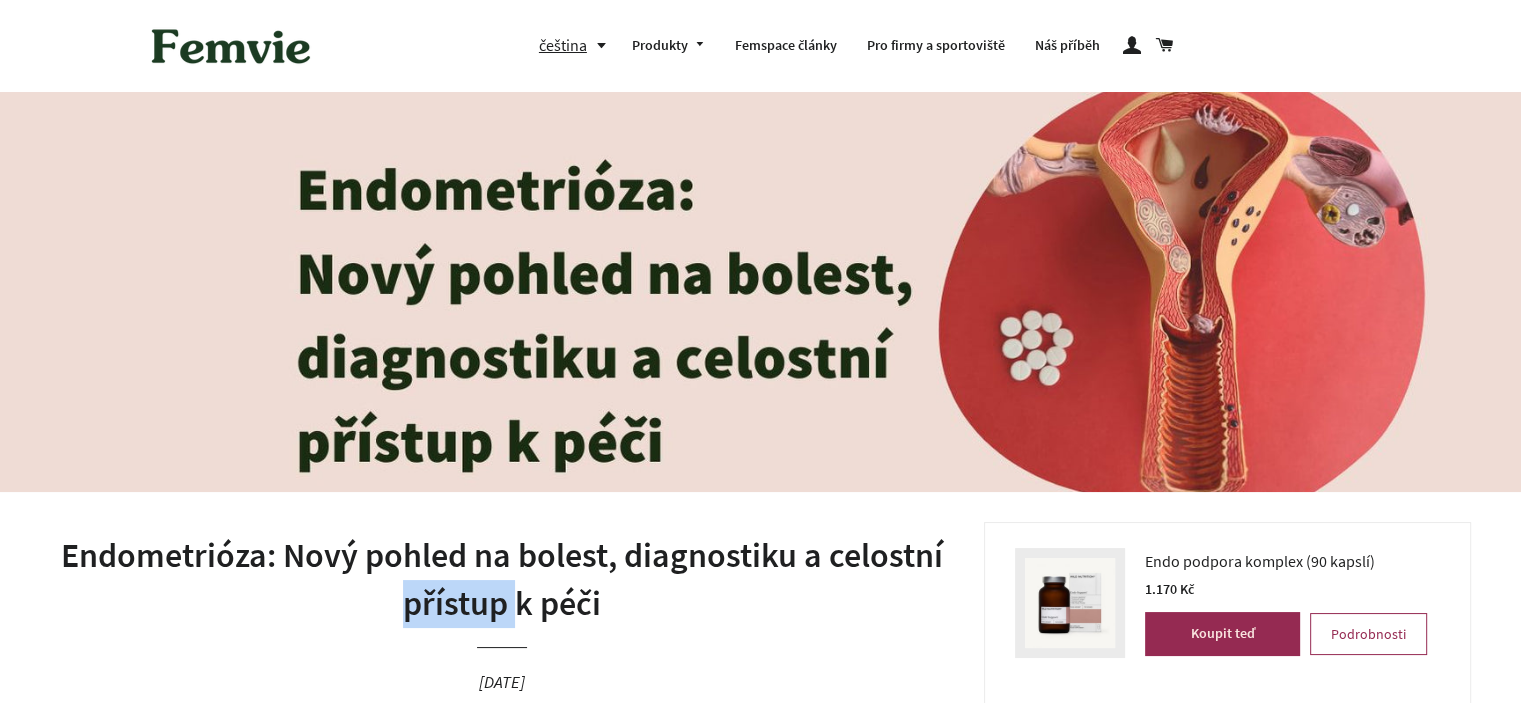 click on "Endometrióza: Nový pohled na bolest, diagnostiku a celostní přístup k péči" at bounding box center (502, 579) 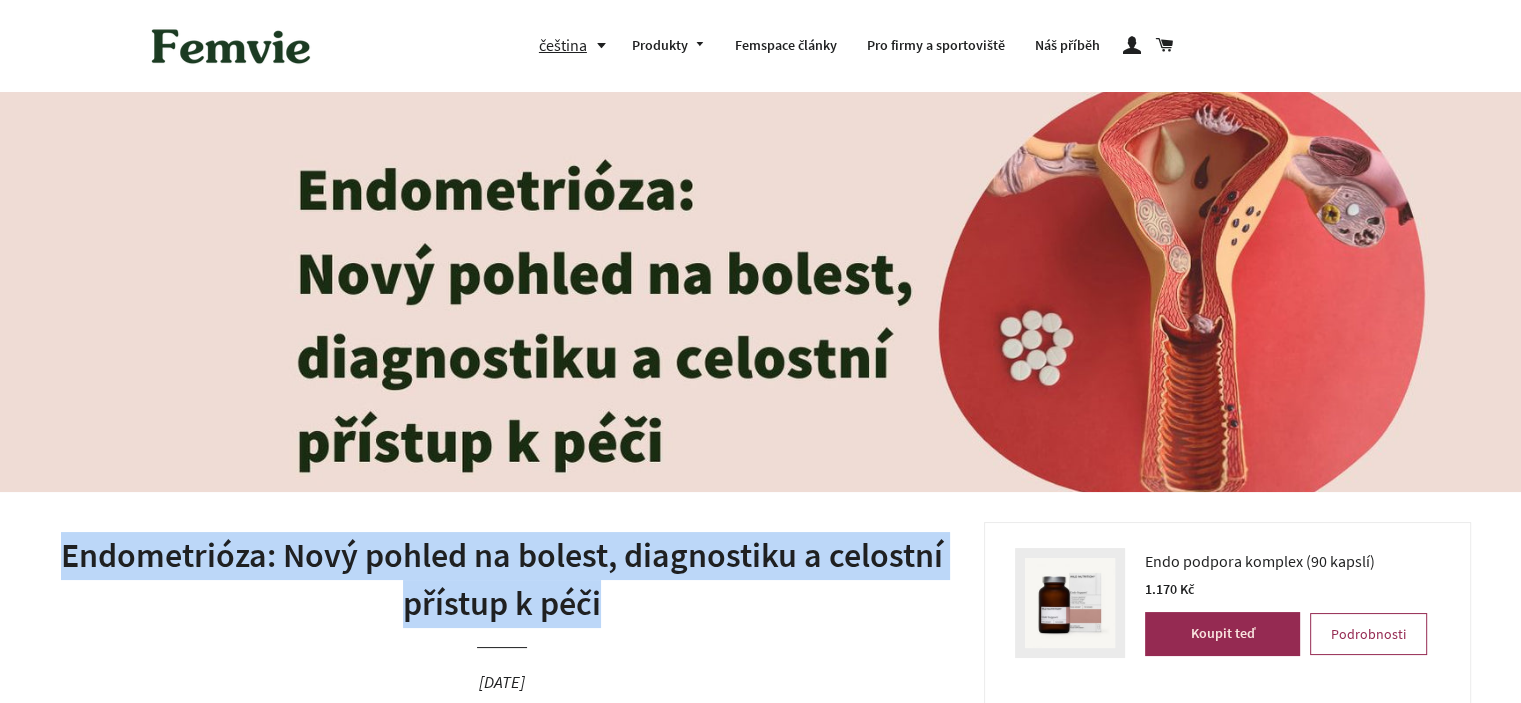 copy on "Endometrióza: Nový pohled na bolest, diagnostiku a celostní přístup k péči" 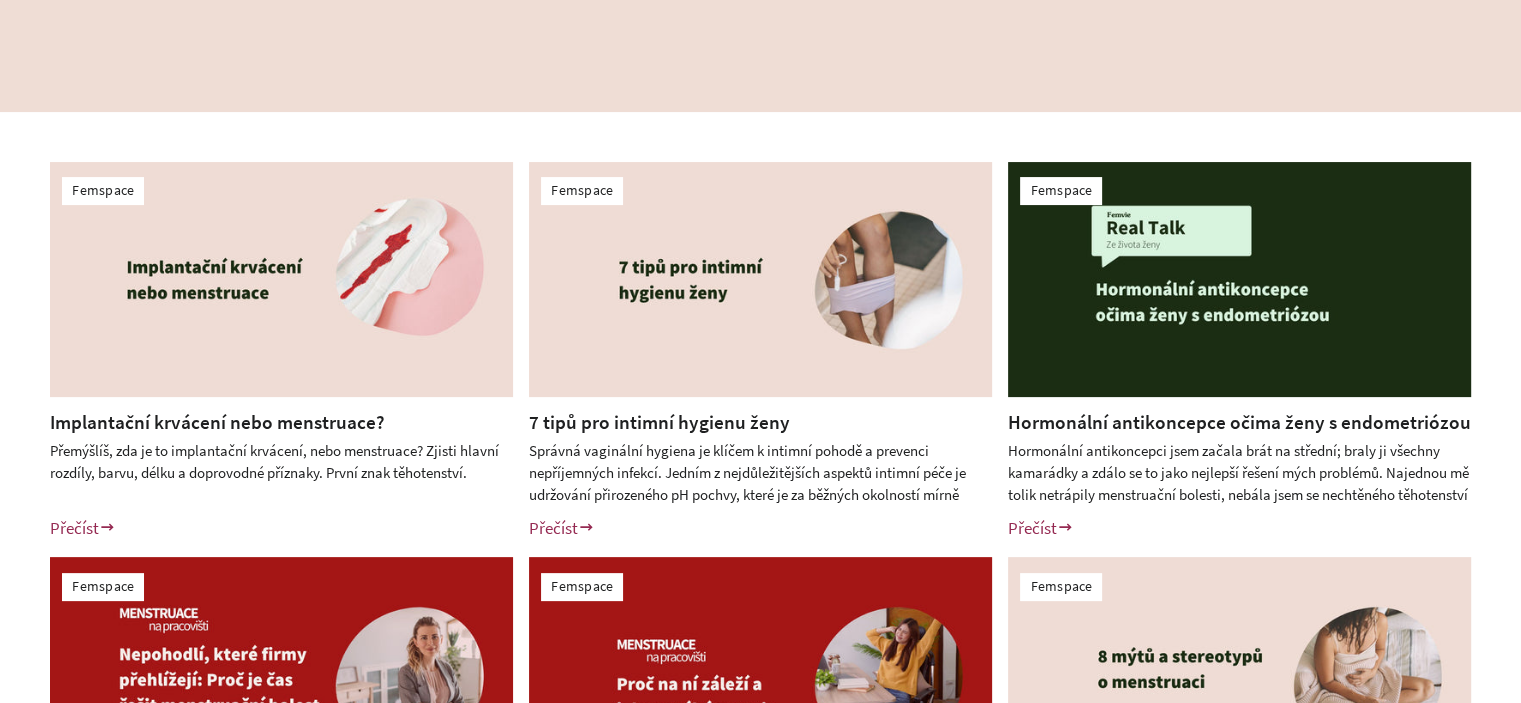scroll, scrollTop: 400, scrollLeft: 0, axis: vertical 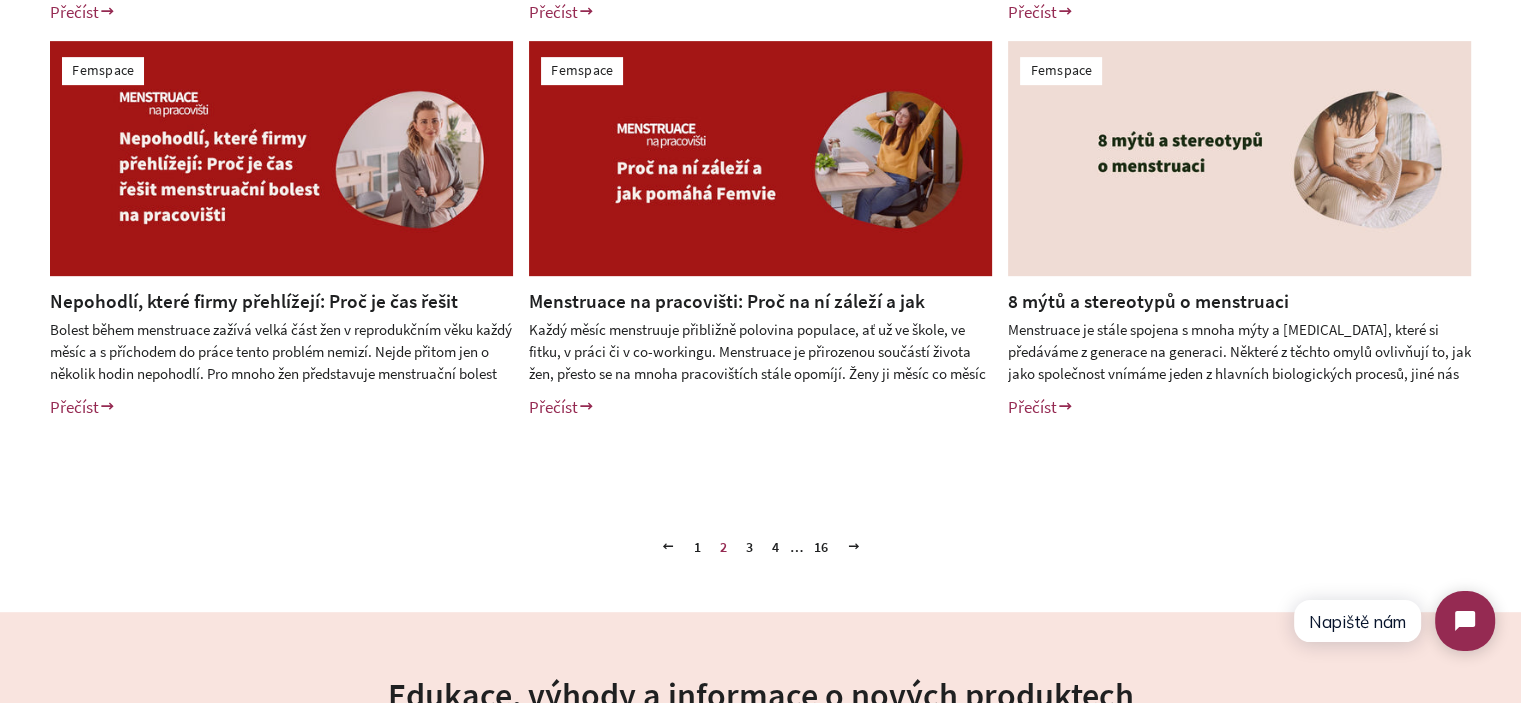 click on "3" at bounding box center (749, 547) 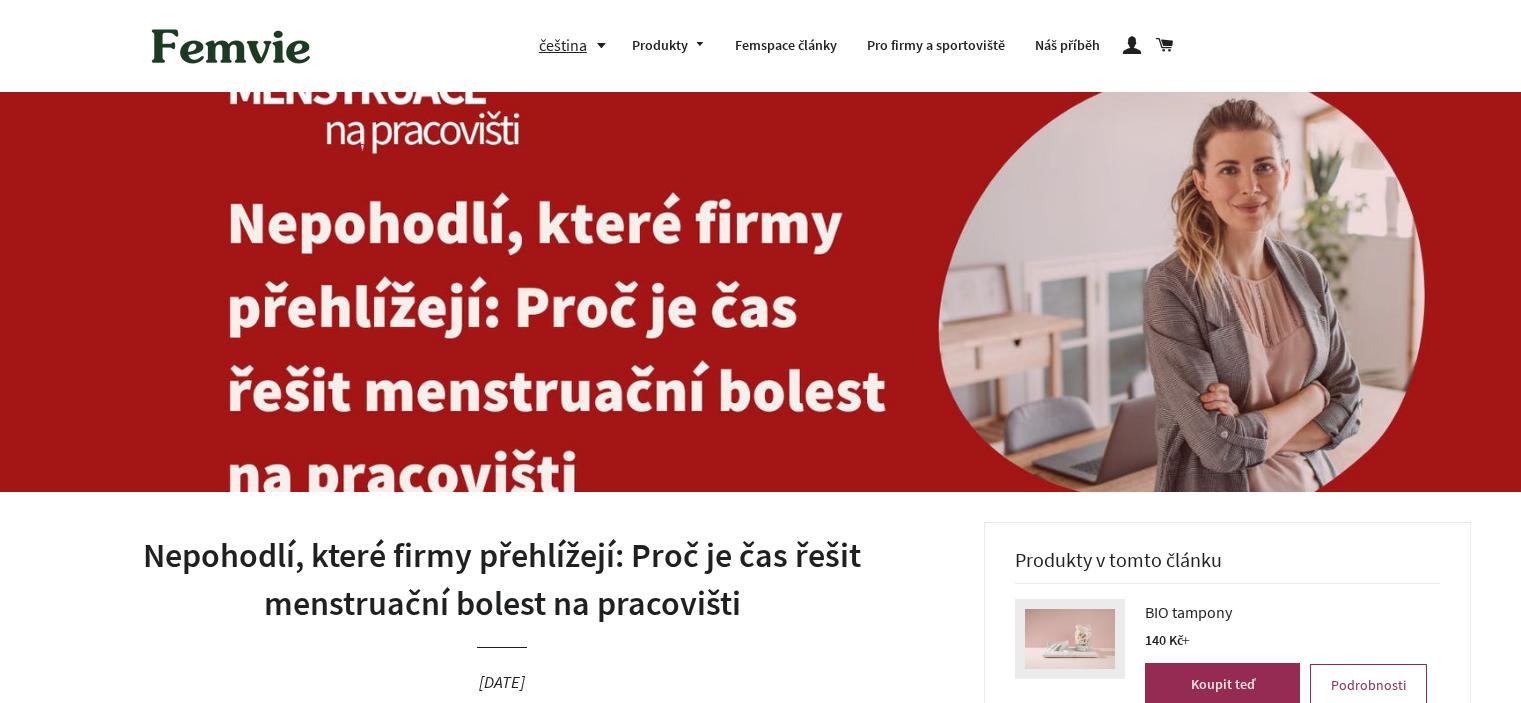 scroll, scrollTop: 0, scrollLeft: 0, axis: both 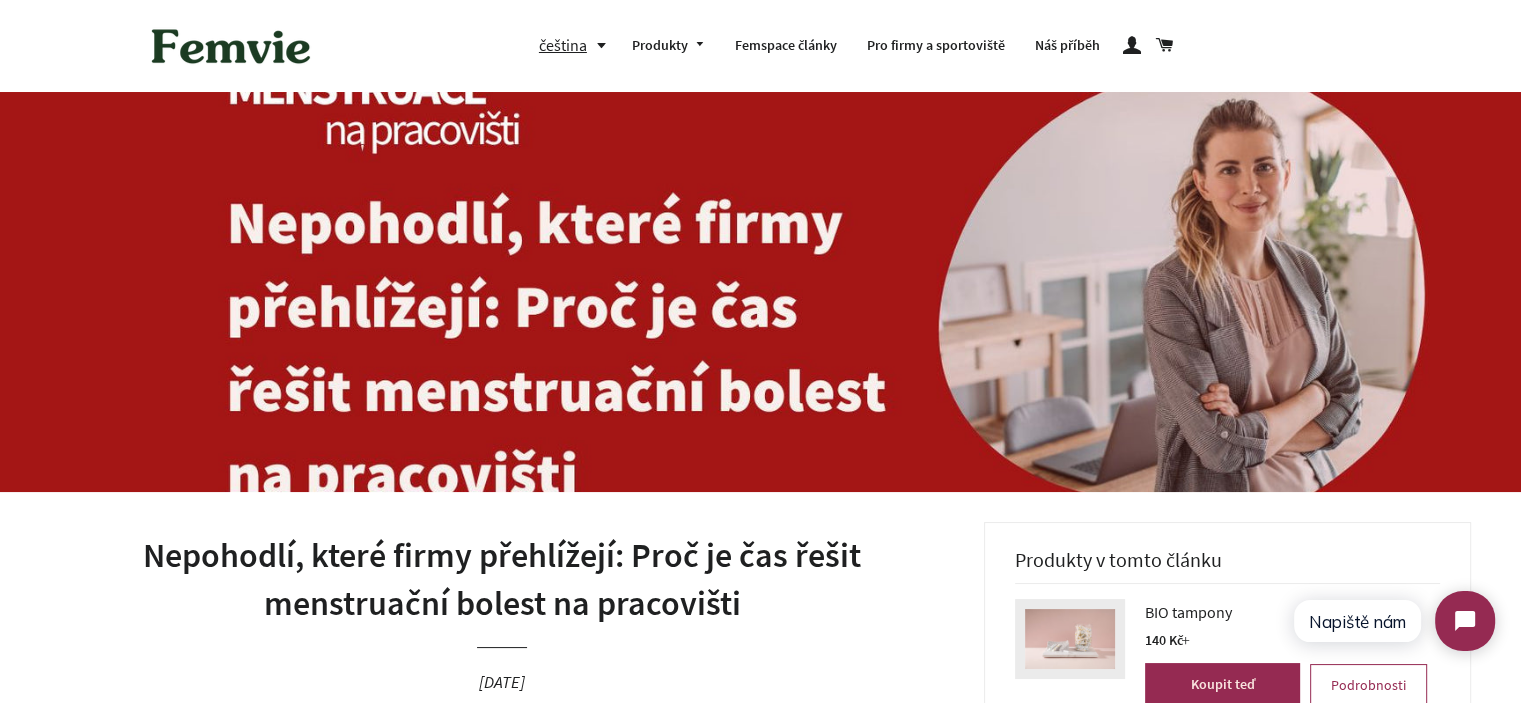 click on "Nepohodlí, které firmy přehlížejí: Proč je čas řešit menstruační bolest na pracovišti" at bounding box center [502, 579] 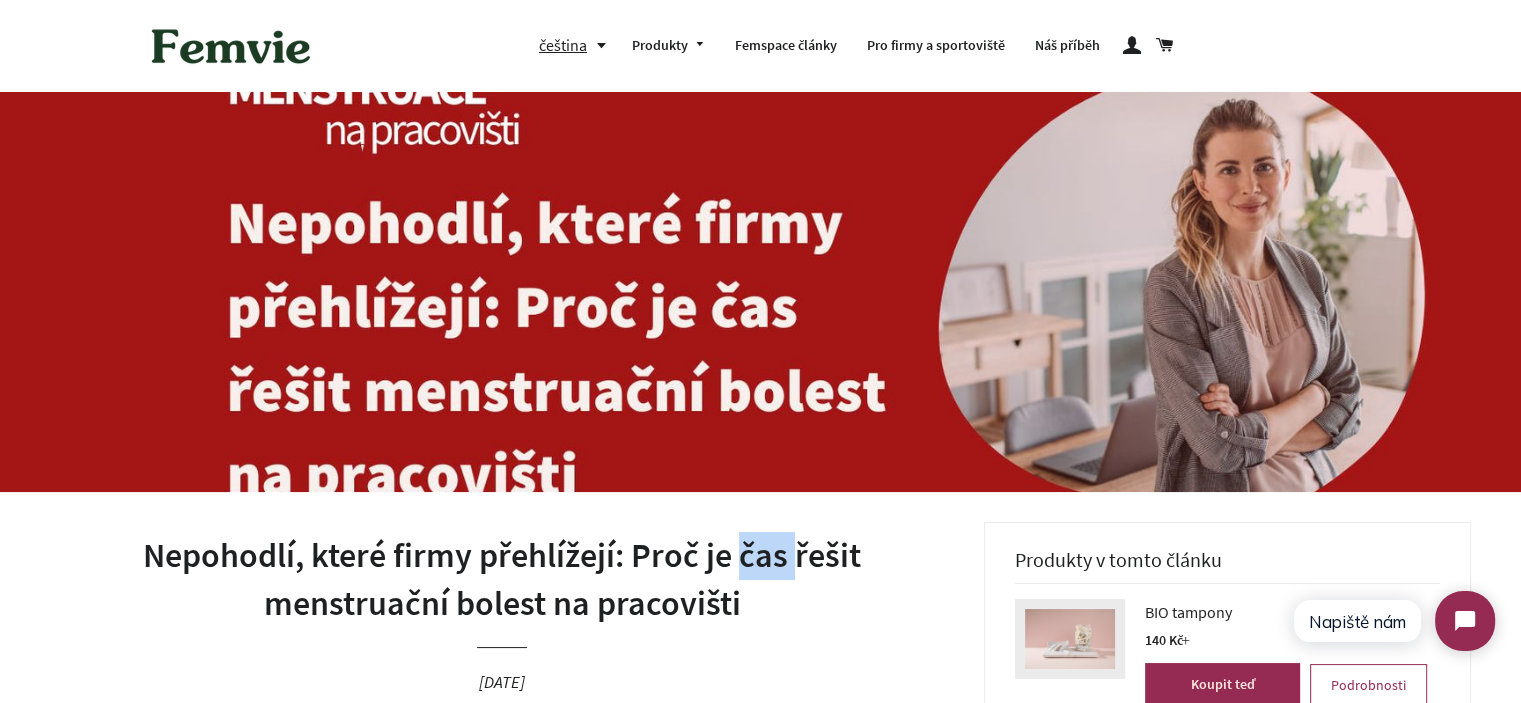 click on "Nepohodlí, které firmy přehlížejí: Proč je čas řešit menstruační bolest na pracovišti" at bounding box center [502, 579] 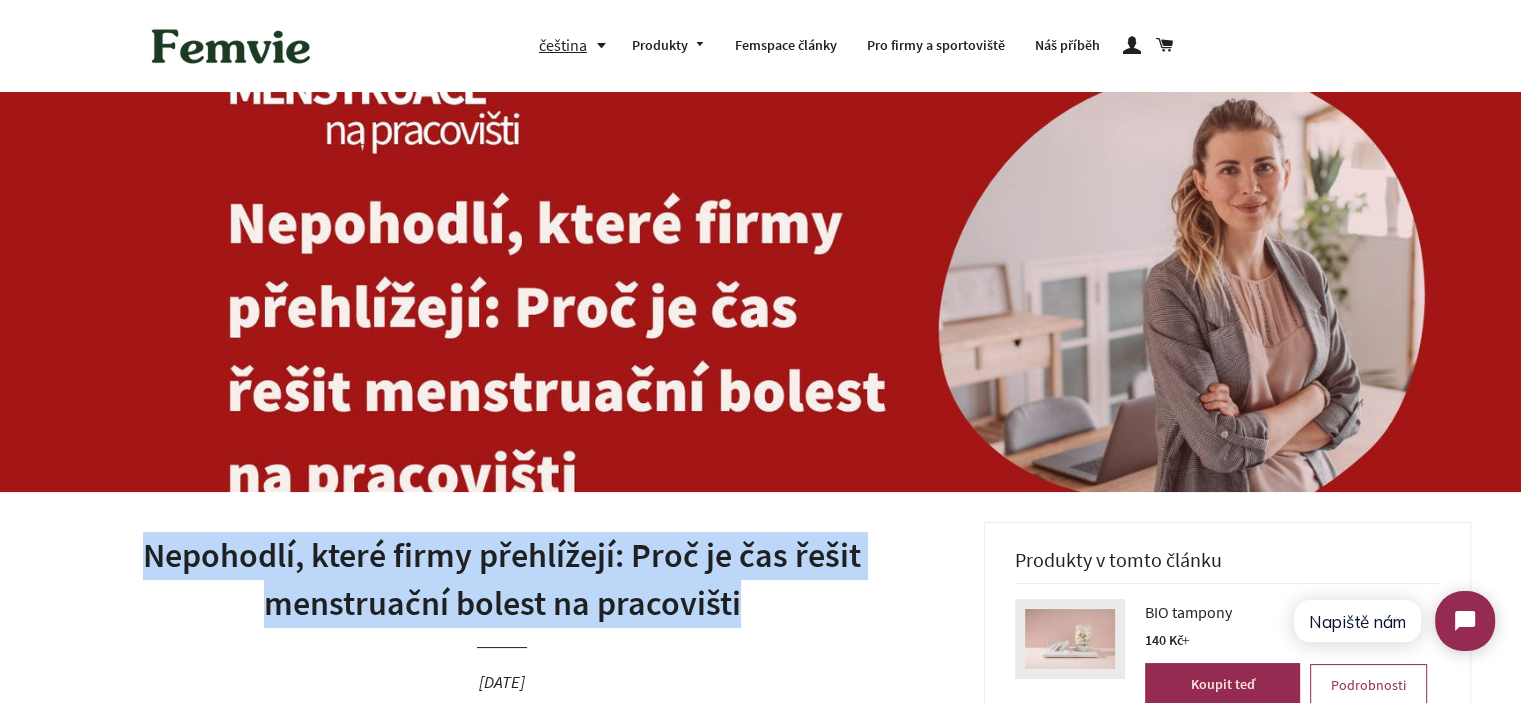 copy on "Nepohodlí, které firmy přehlížejí: Proč je čas řešit menstruační bolest na pracovišti" 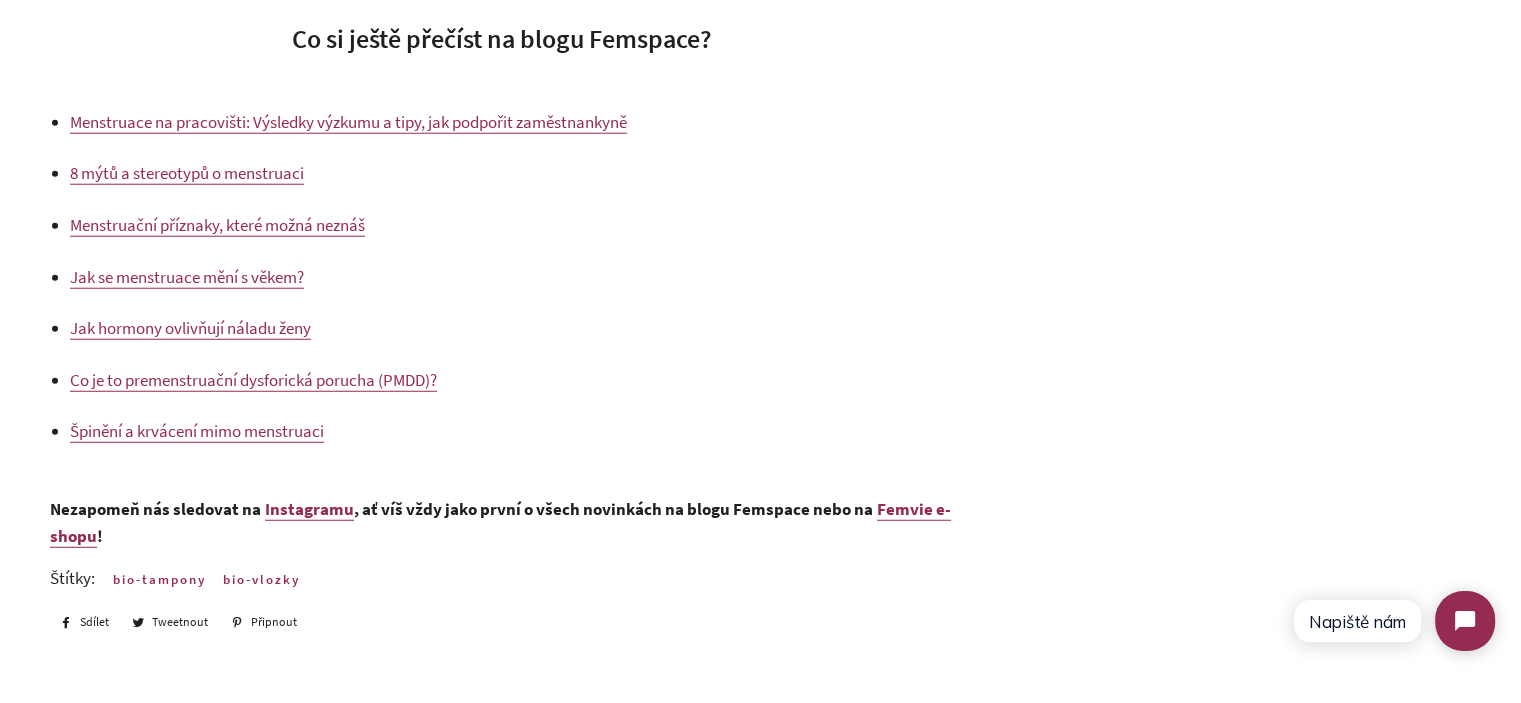 scroll, scrollTop: 5523, scrollLeft: 0, axis: vertical 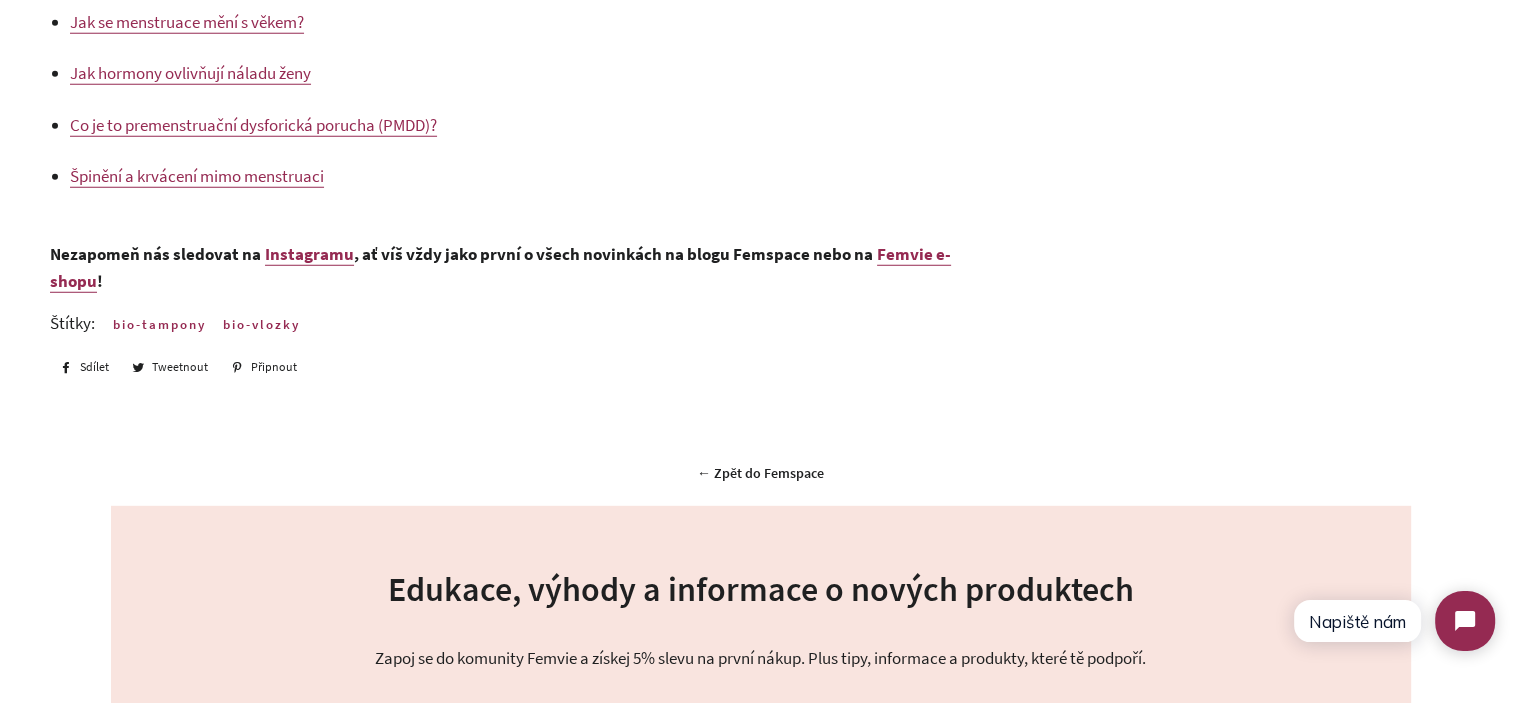 click on ", ať víš vždy jako první o všech novinkách na blogu Femspace nebo na" at bounding box center [613, 254] 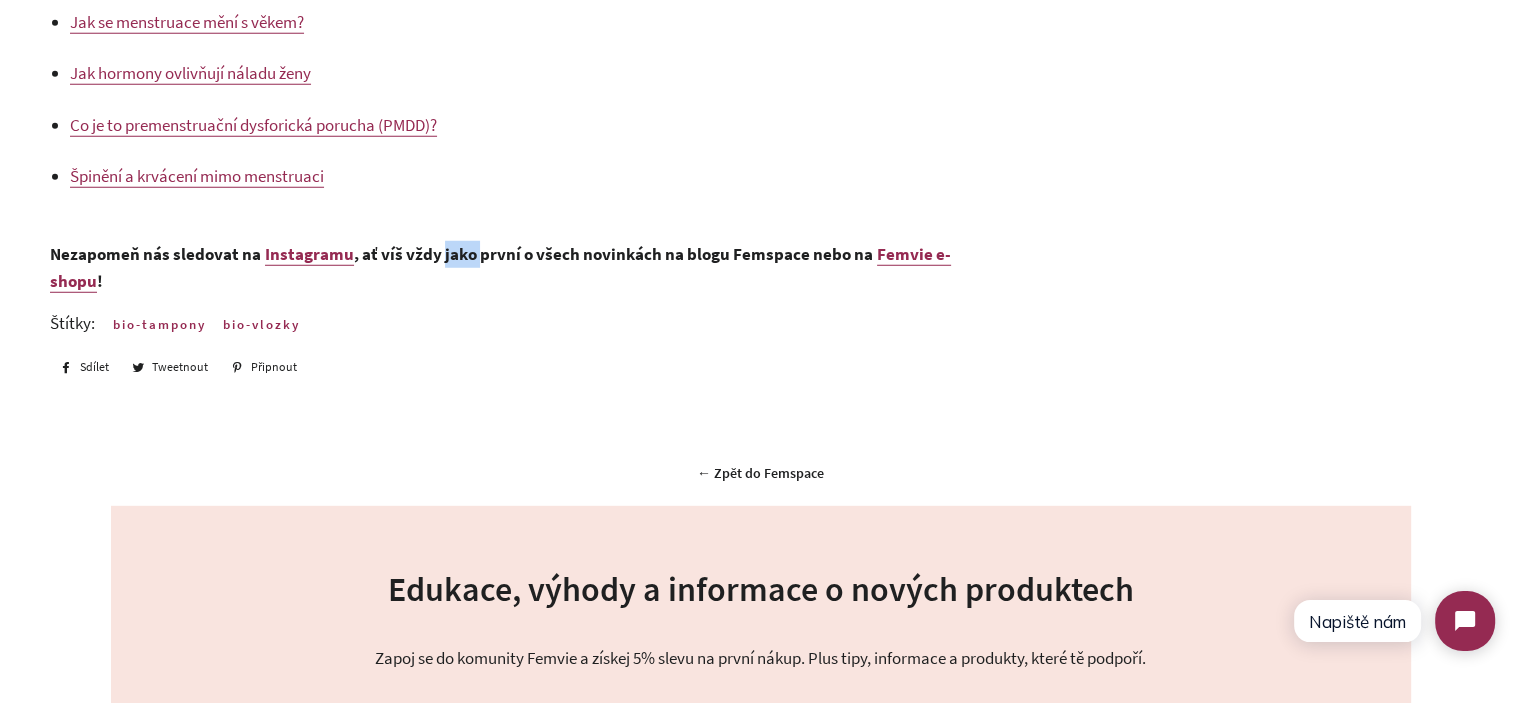 click on ", ať víš vždy jako první o všech novinkách na blogu Femspace nebo na" at bounding box center [613, 254] 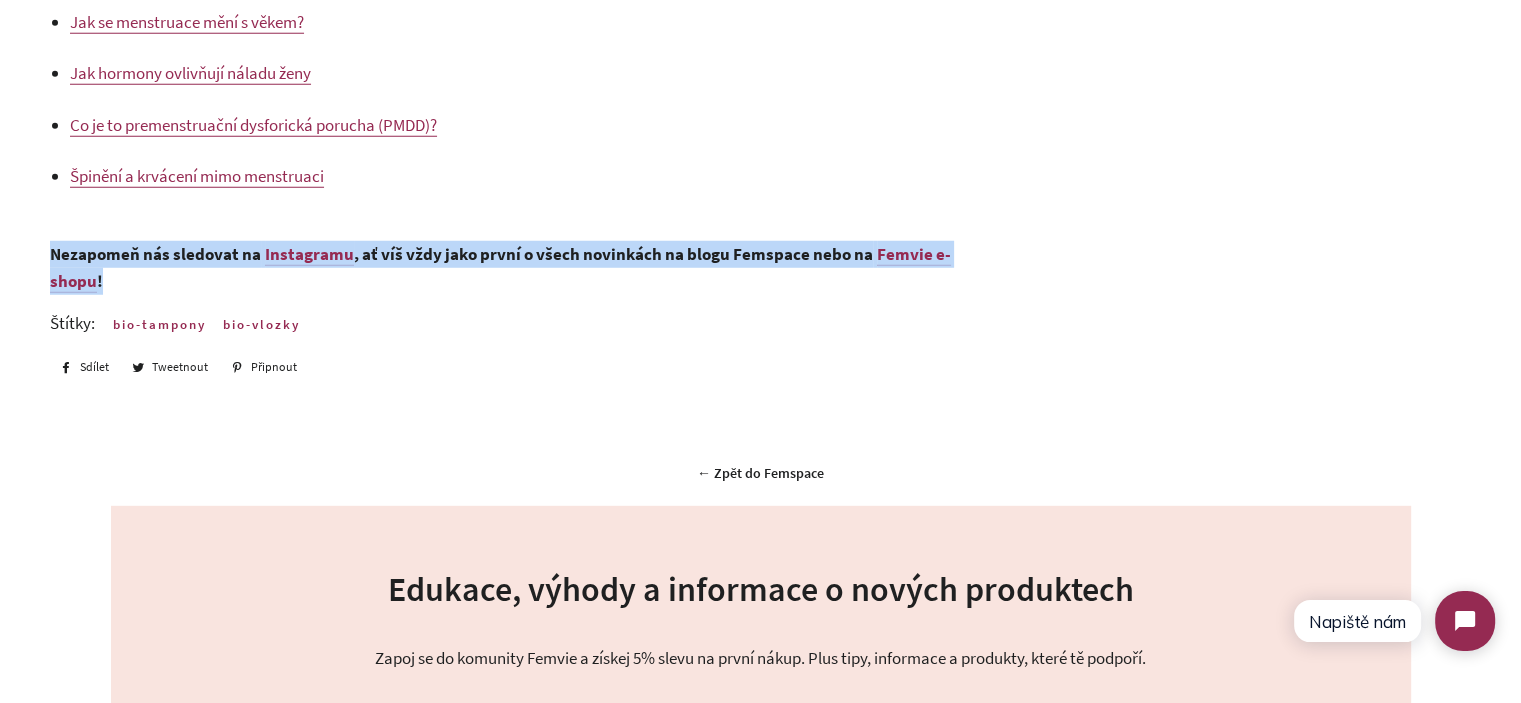 click on ", ať víš vždy jako první o všech novinkách na blogu Femspace nebo na" at bounding box center [613, 254] 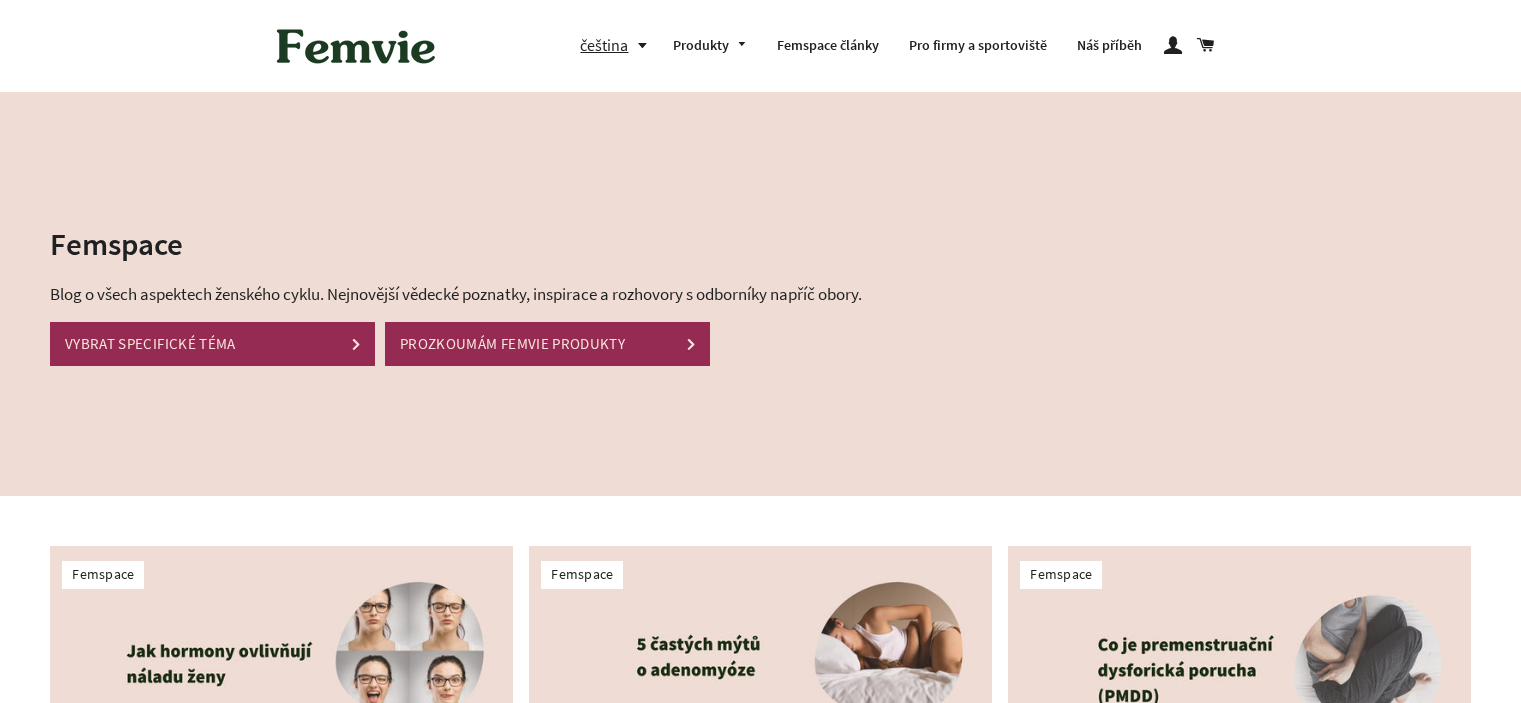 scroll, scrollTop: 496, scrollLeft: 0, axis: vertical 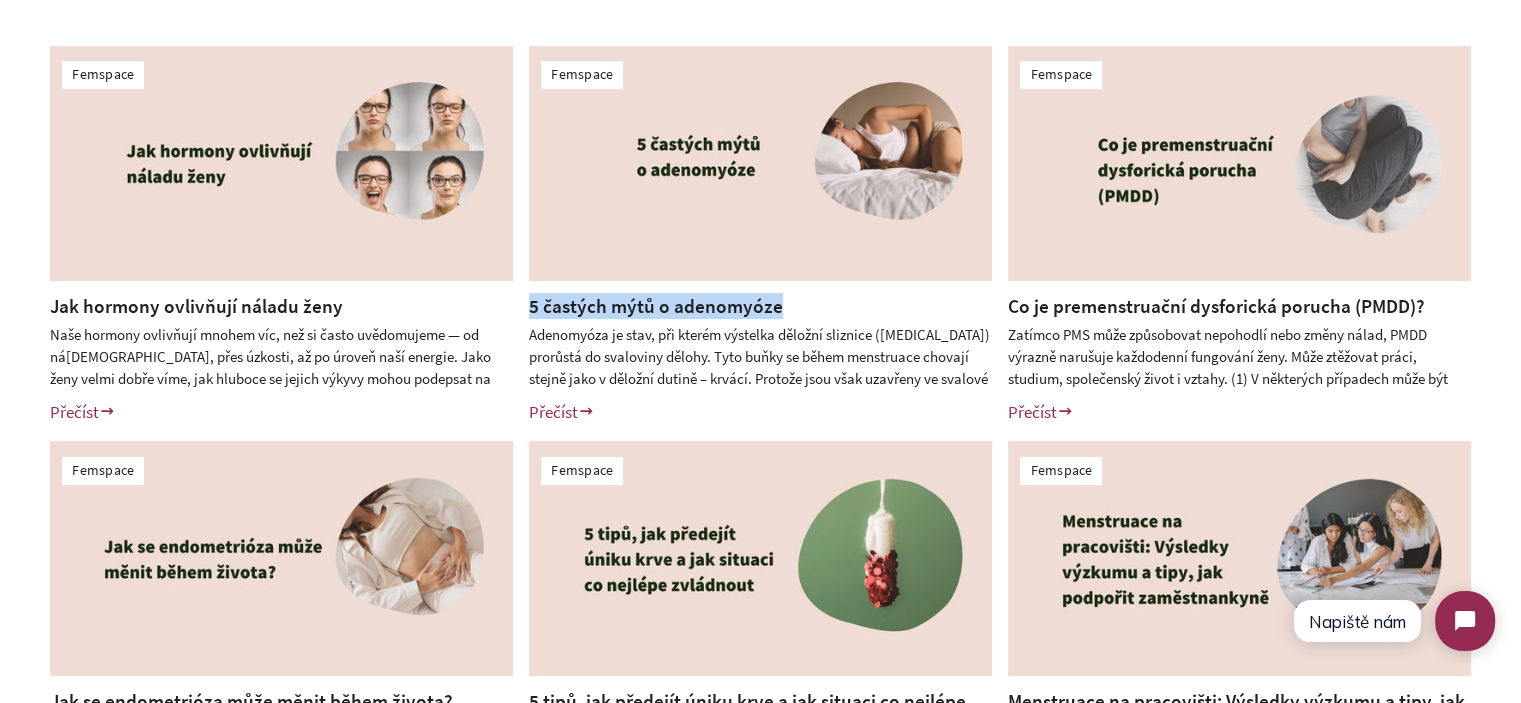 drag, startPoint x: 811, startPoint y: 306, endPoint x: 529, endPoint y: 310, distance: 282.02838 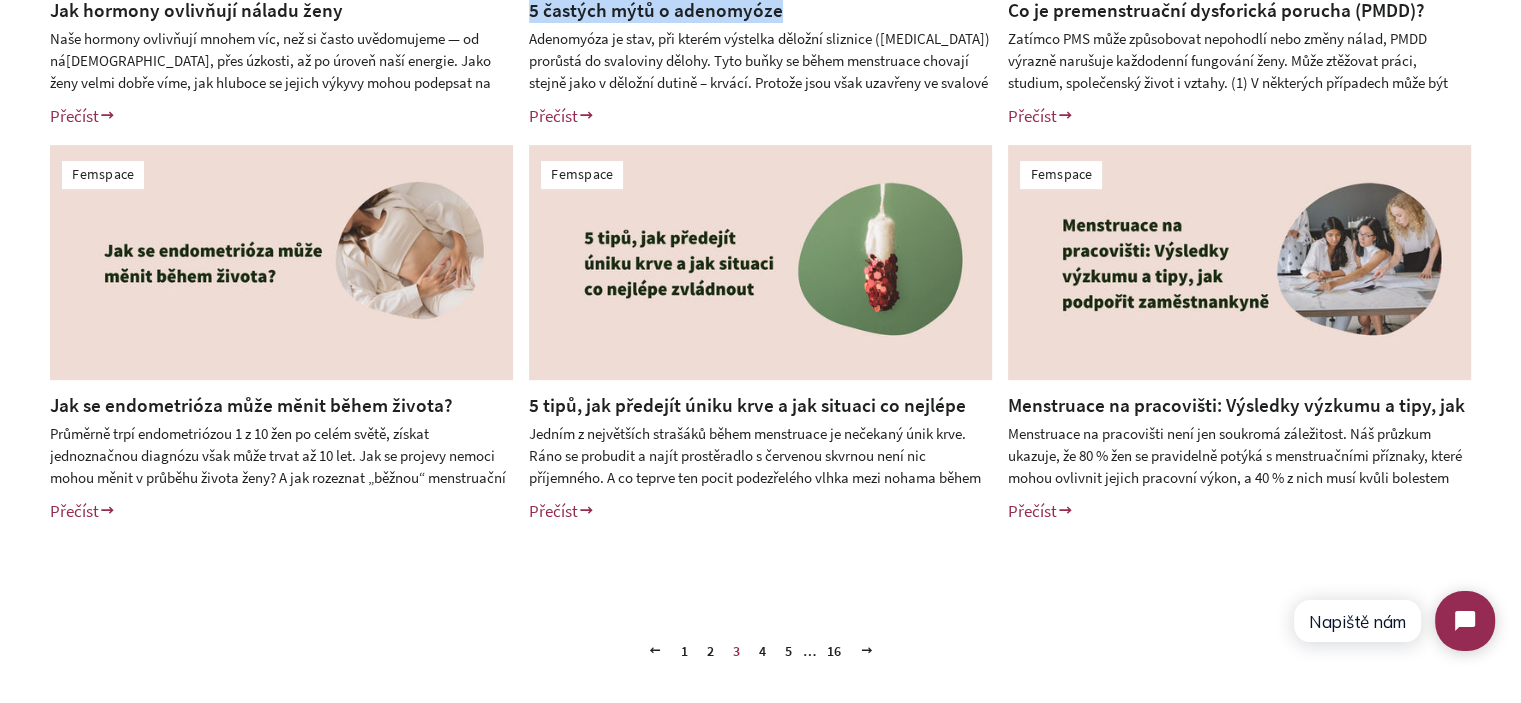 scroll, scrollTop: 800, scrollLeft: 0, axis: vertical 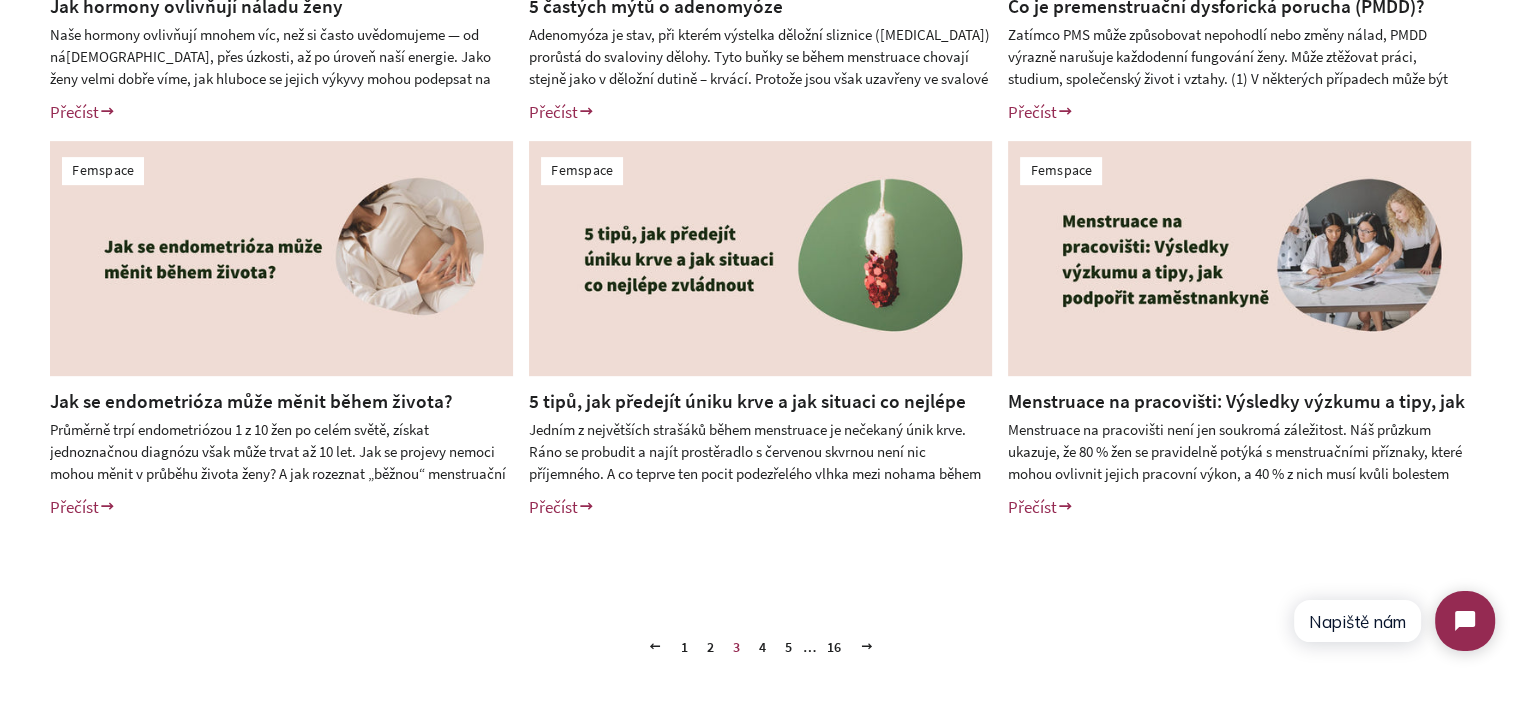 click on "Femspace
Jak hormony ovlivňují náladu ženy
Naše hormony ovlivňují mnohem víc, než si často uvědomujeme — od nálady, přes úzkosti, až po úroveň naší energie. Jako ženy velmi dobře víme, jak hluboce se jejich výkyvy mohou podepsat na tom, jak se cítíme každý den. Ačkoliv jsou změny nálady naprosto přirozené, pochopení toho, proč k nim dochází, nám může pomoci procházet těmito fázemi s větší lehkostí a laskavostí vůči sobě.
Přečíst
Štítky:
asvaganda-plus
botanicky-komplex-pro-obdobi-menopauzy
endo-komplex
komplex-na-podporu-muzske-plodnosti" at bounding box center [760, 133] 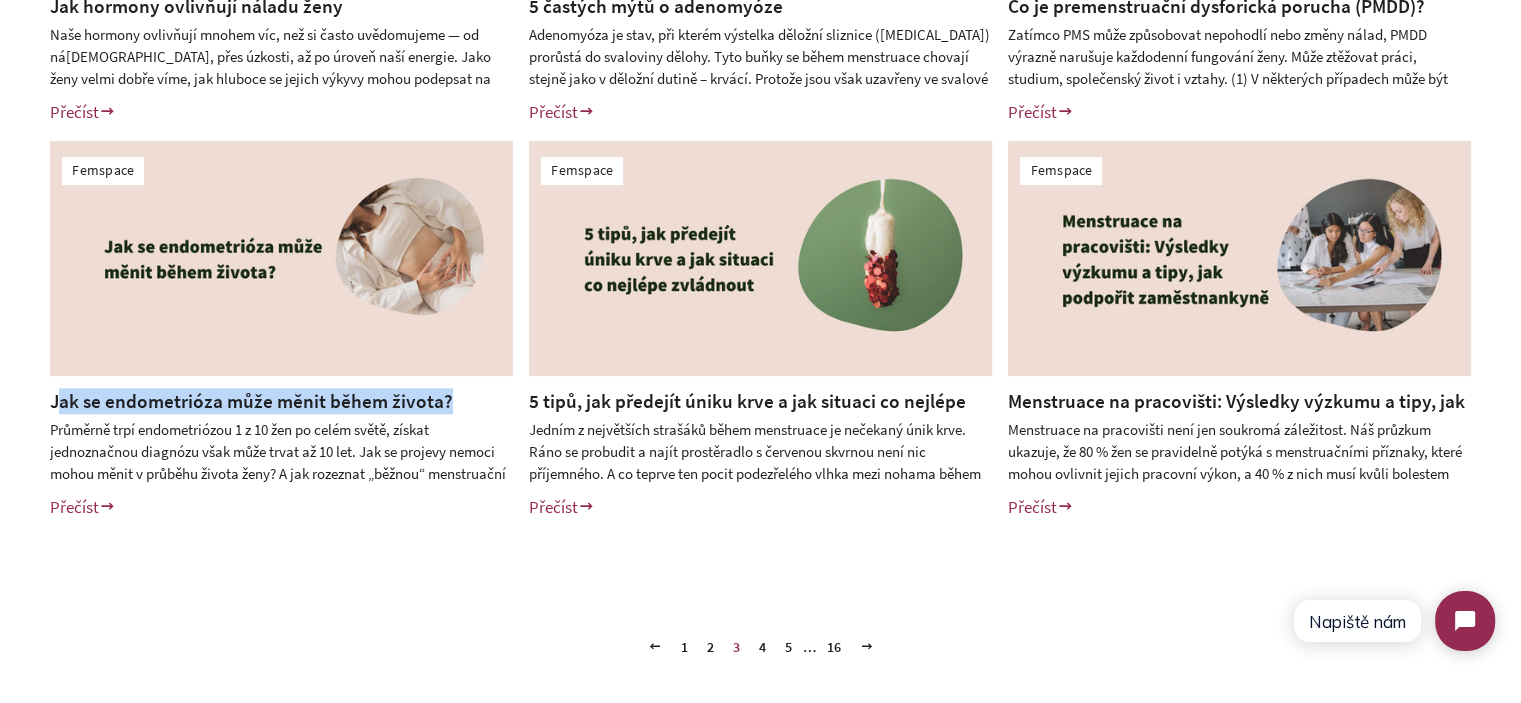 drag, startPoint x: 464, startPoint y: 403, endPoint x: 55, endPoint y: 410, distance: 409.0599 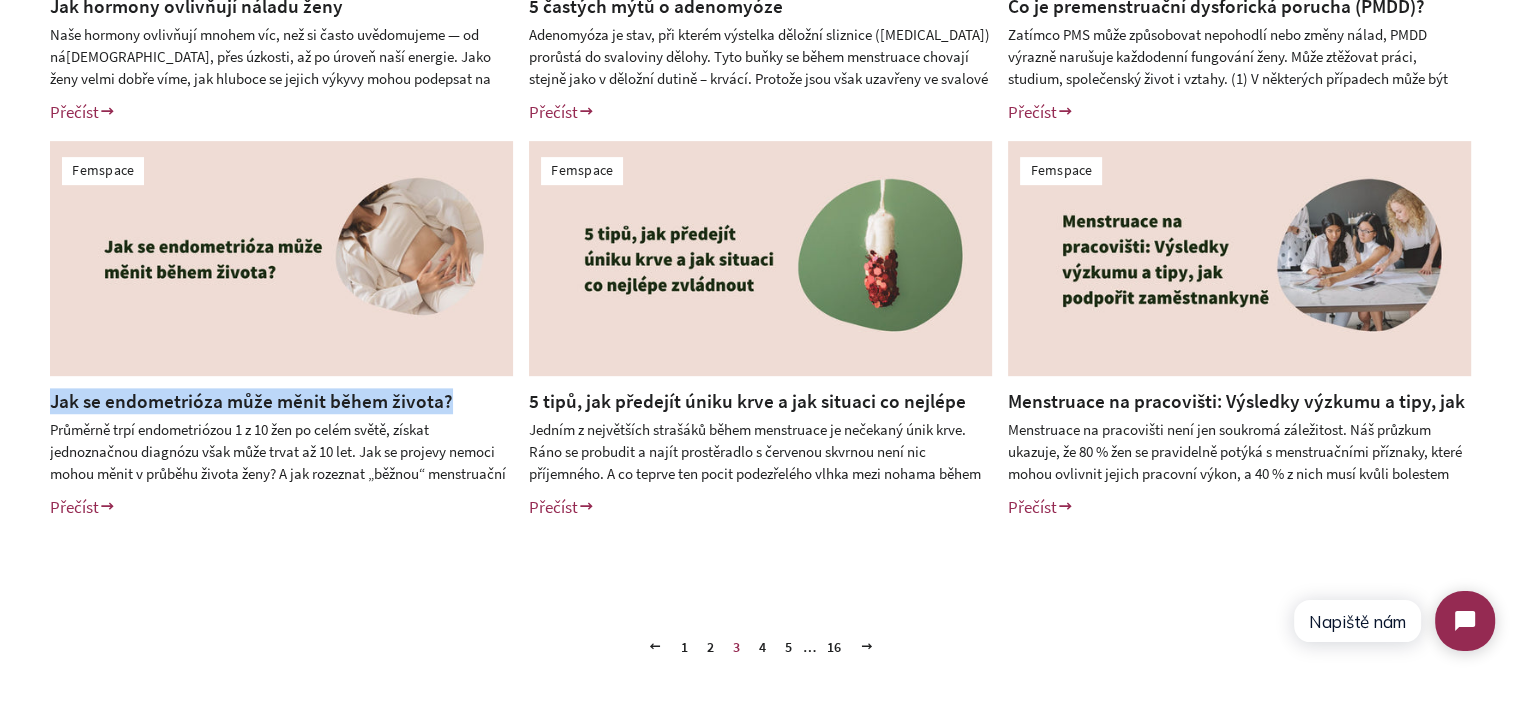 drag, startPoint x: 24, startPoint y: 403, endPoint x: 455, endPoint y: 403, distance: 431 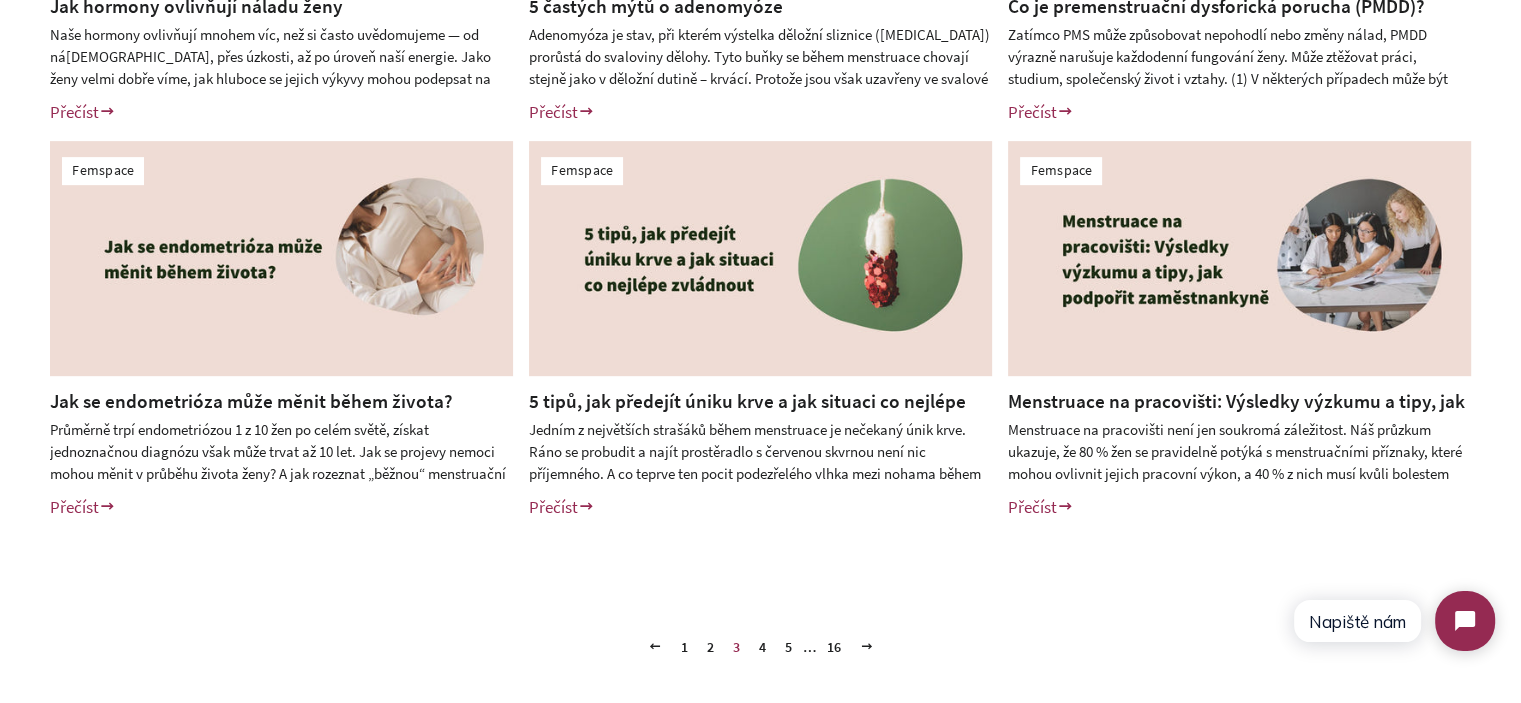 click on "Femspace
Jak hormony ovlivňují náladu ženy
Naše hormony ovlivňují mnohem víc, než si často uvědomujeme — od nálady, přes úzkosti, až po úroveň naší energie. Jako ženy velmi dobře víme, jak hluboce se jejich výkyvy mohou podepsat na tom, jak se cítíme každý den. Ačkoliv jsou změny nálady naprosto přirozené, pochopení toho, proč k nim dochází, nám může pomoci procházet těmito fázemi s větší lehkostí a laskavostí vůči sobě.
Přečíst
Štítky:
asvaganda-plus
botanicky-komplex-pro-obdobi-menopauzy
endo-komplex
komplex-na-podporu-muzske-plodnosti" at bounding box center (760, 133) 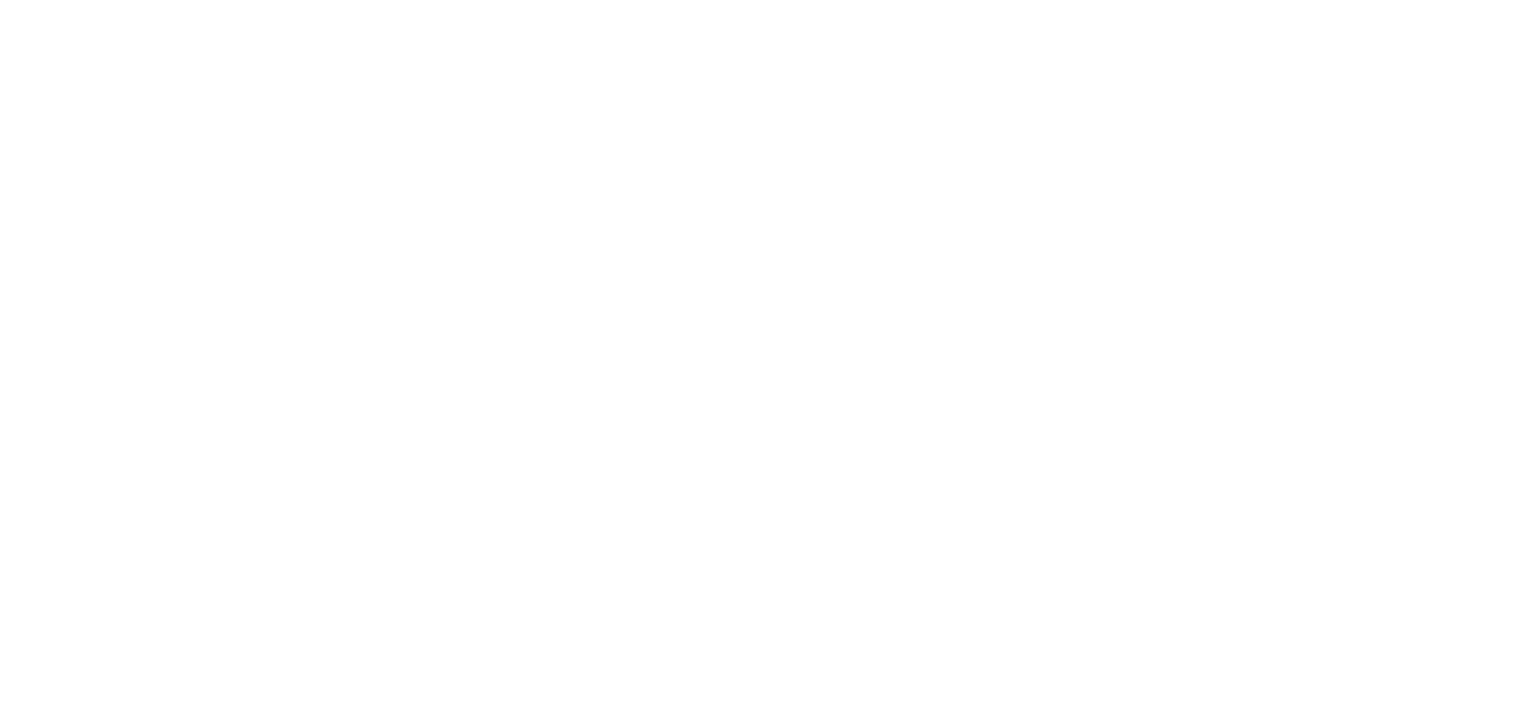 scroll, scrollTop: 0, scrollLeft: 0, axis: both 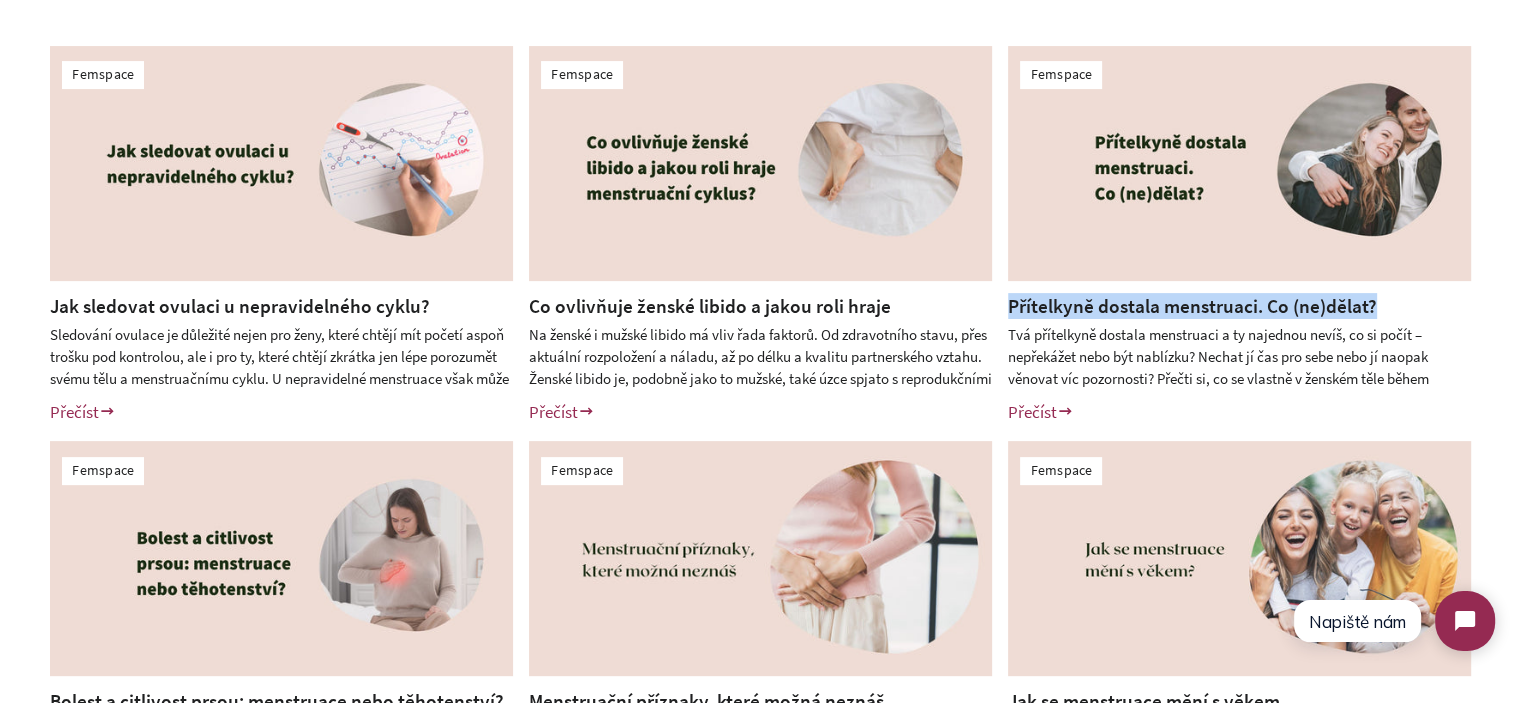 drag, startPoint x: 1433, startPoint y: 306, endPoint x: 1012, endPoint y: 306, distance: 421 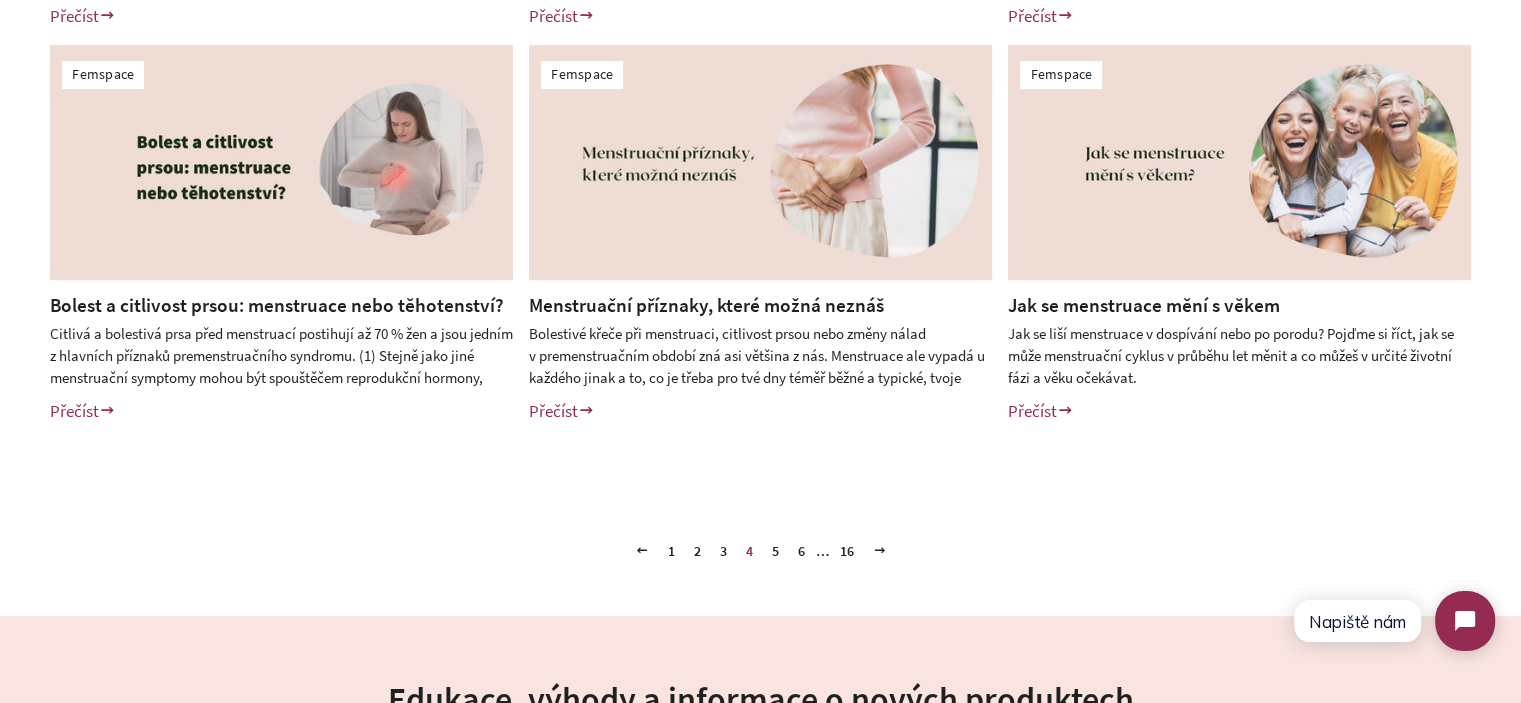 scroll, scrollTop: 900, scrollLeft: 0, axis: vertical 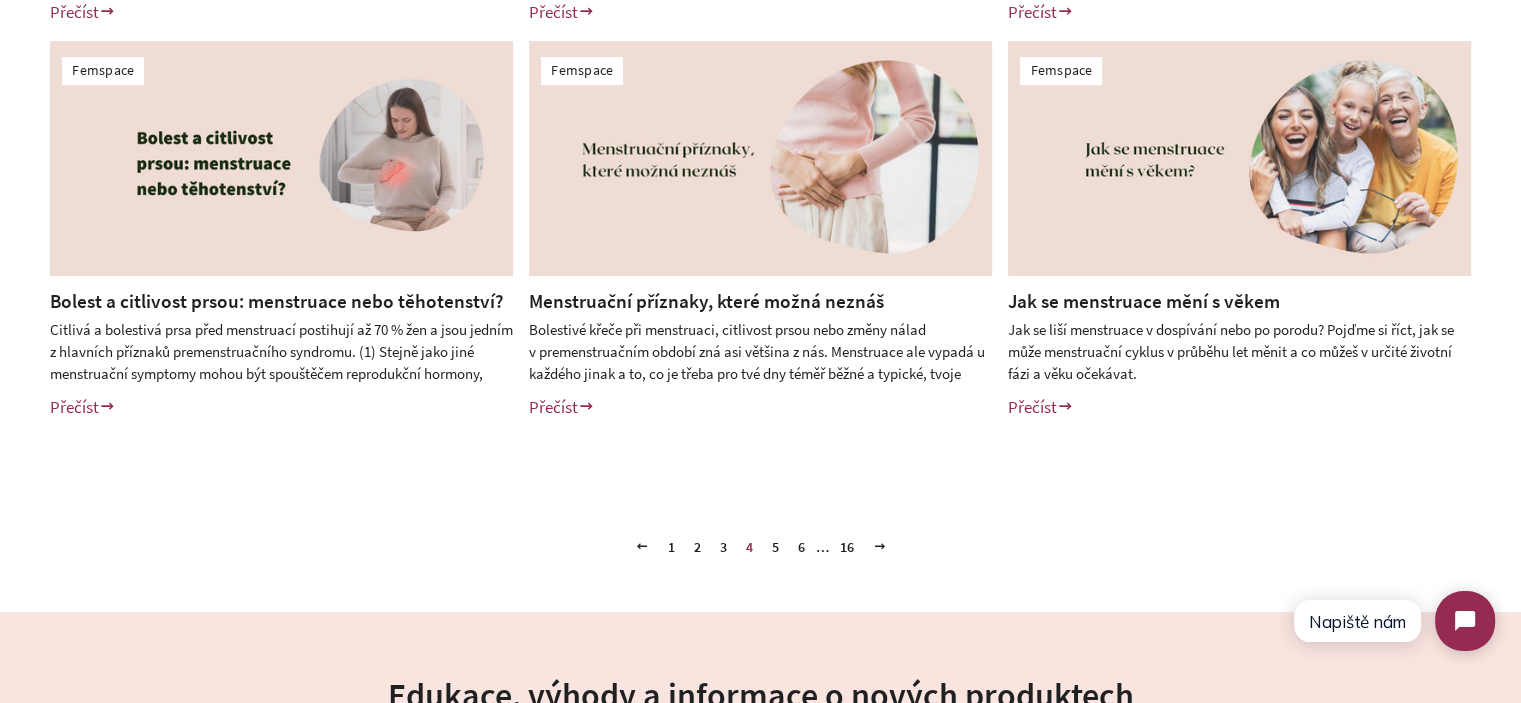 click on "5" at bounding box center [775, 547] 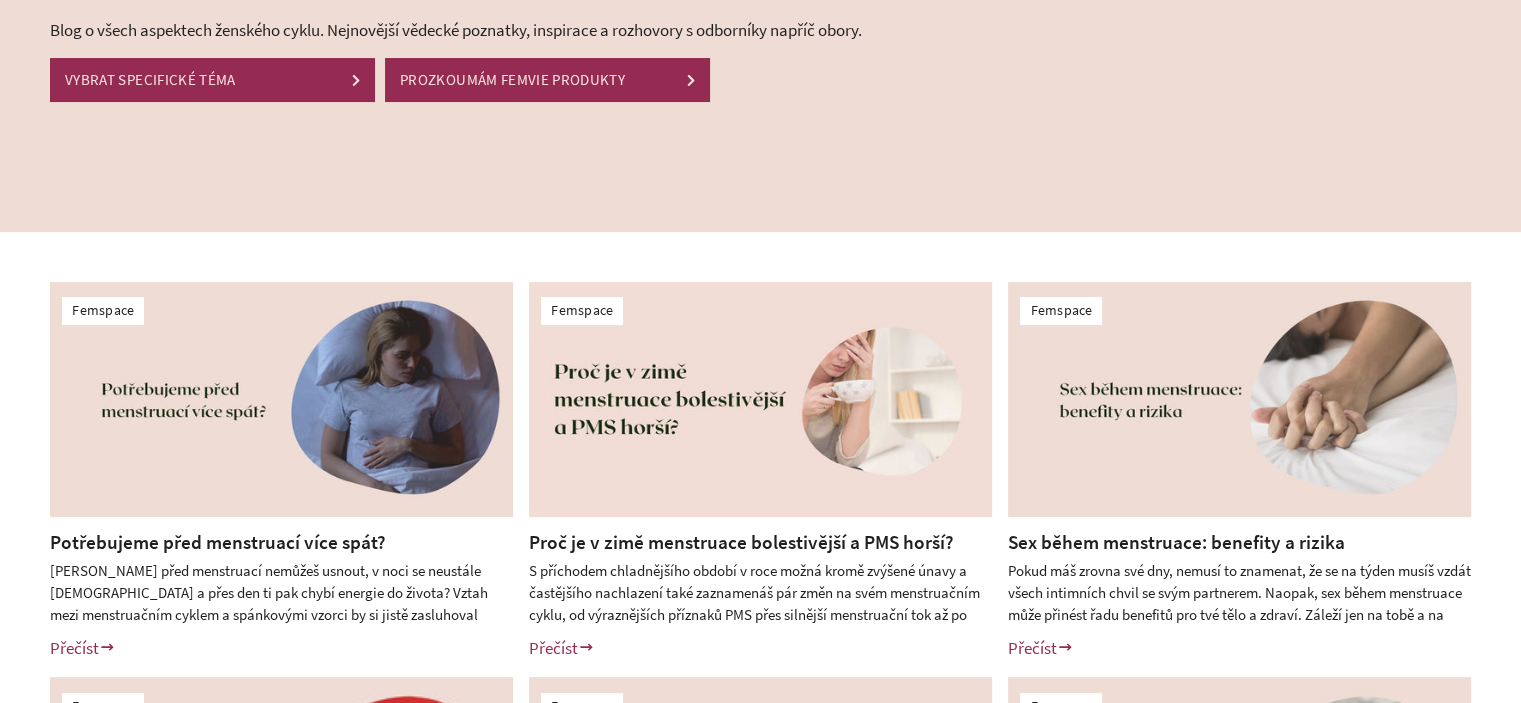 scroll, scrollTop: 0, scrollLeft: 0, axis: both 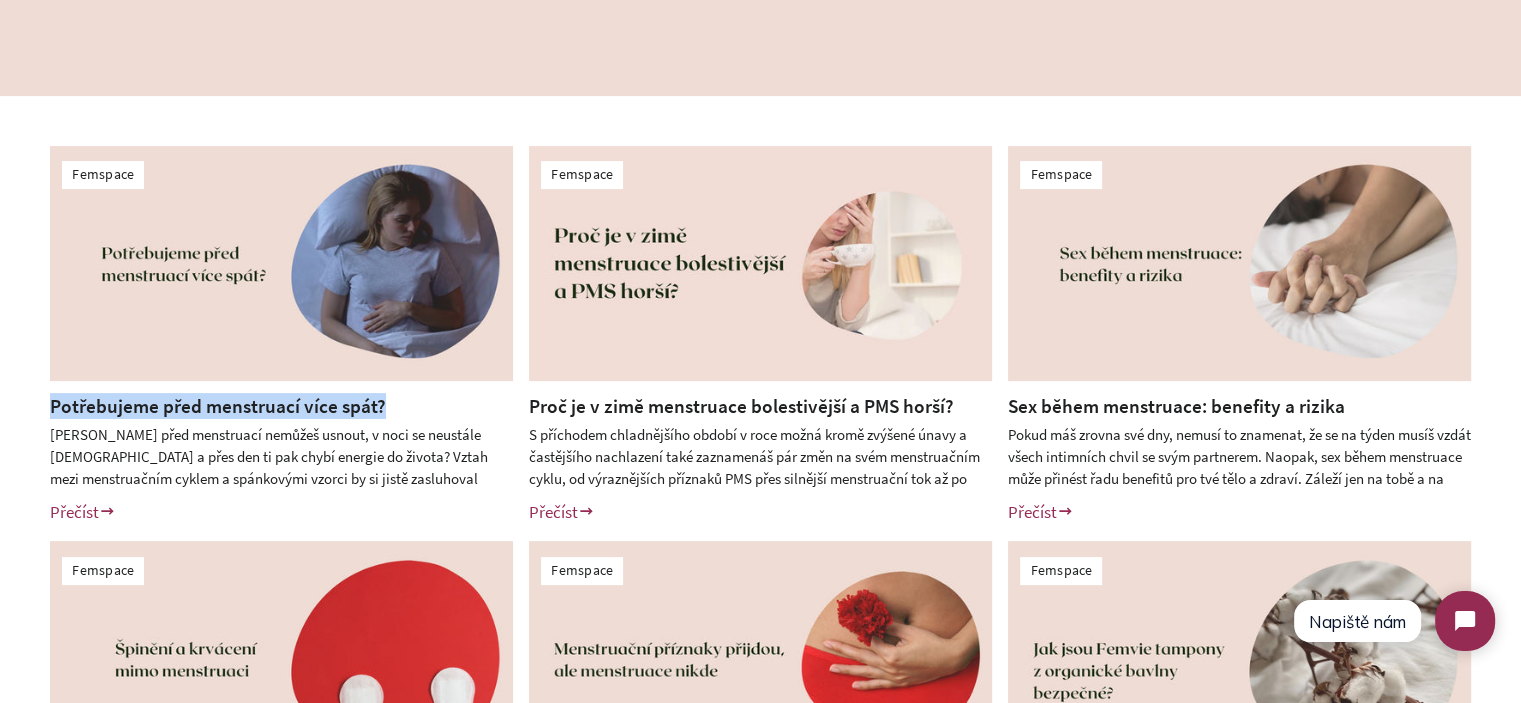 drag, startPoint x: 430, startPoint y: 403, endPoint x: 45, endPoint y: 403, distance: 385 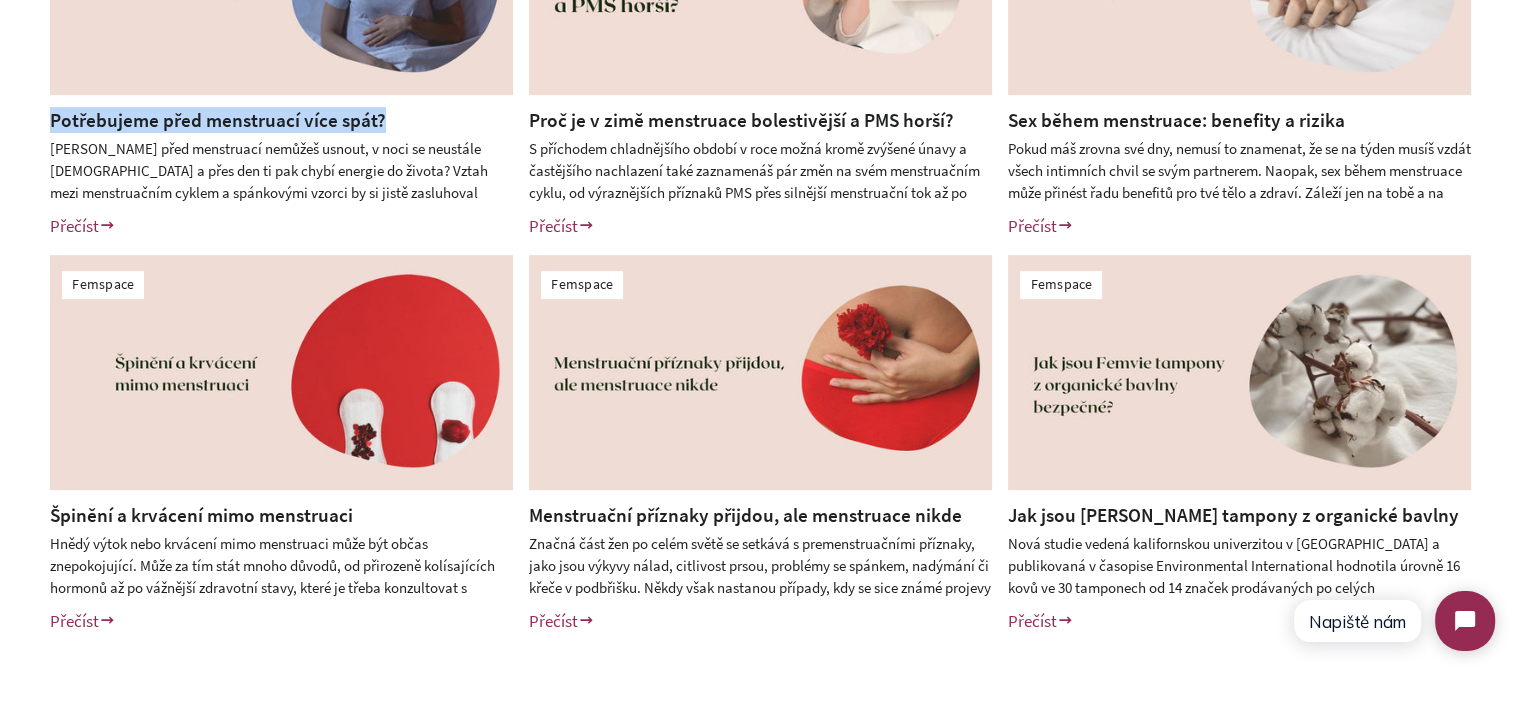 scroll, scrollTop: 700, scrollLeft: 0, axis: vertical 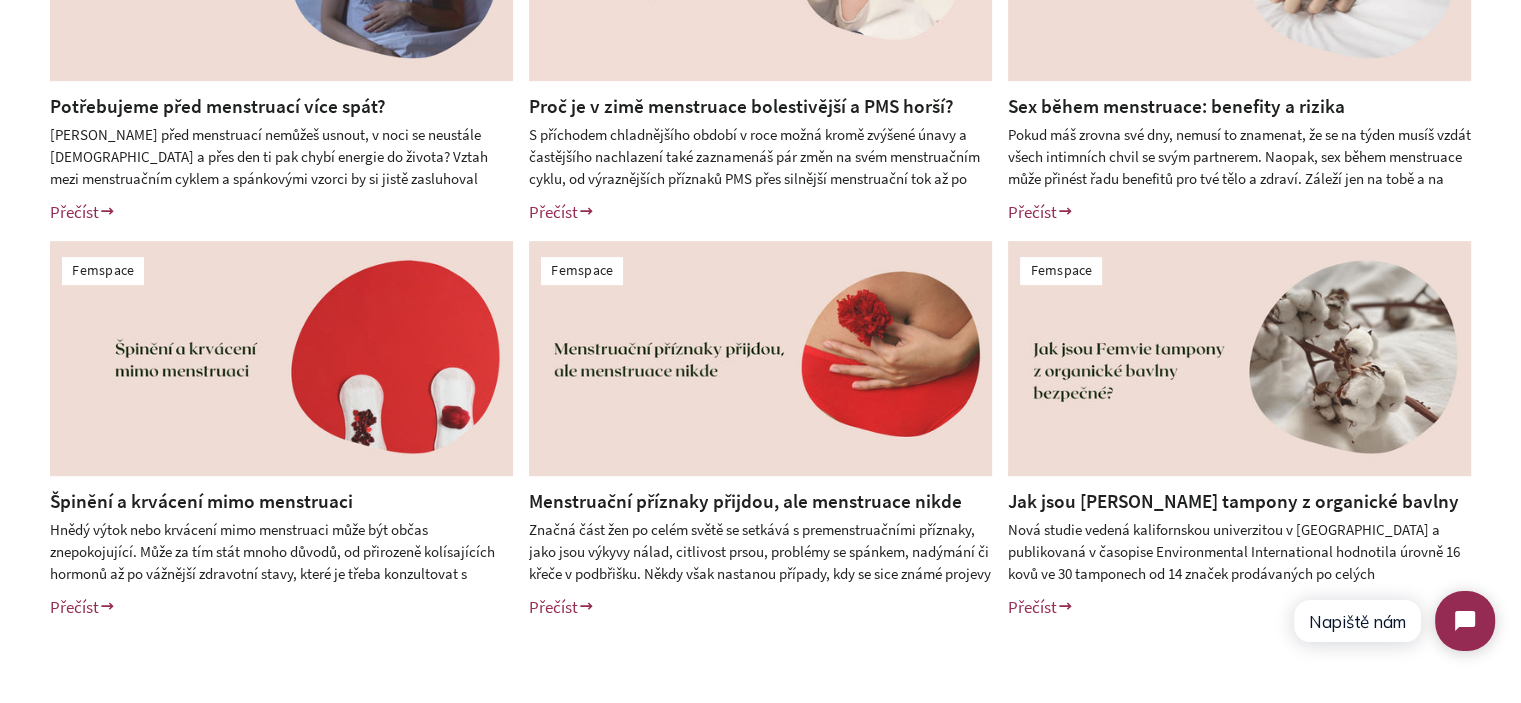 click on "Femspace
Potřebujeme před menstruací více spát?
Taky před menstruací nemůžeš usnout, v noci se neustále budíš a přes den ti pak chybí energie do života? Vztah mezi menstruačním cyklem a spánkovými vzorci by si jistě zasluhoval mnohem více pozornosti. Přečti si článek a zjisti, jak menstruační cyklus a jeho hormonální změny mohou tvůj spánek ovlivnit, ať už pozitivně, či negativně.
Přečíst
Štítky:
asvaganda-plus
bezstarostne-predplatne
bio-tampony
e-book-desatero-pro-zdravy-cyklus-jak-podporit-typicke-problemy-menstruacniho-cyklu" at bounding box center [760, 233] 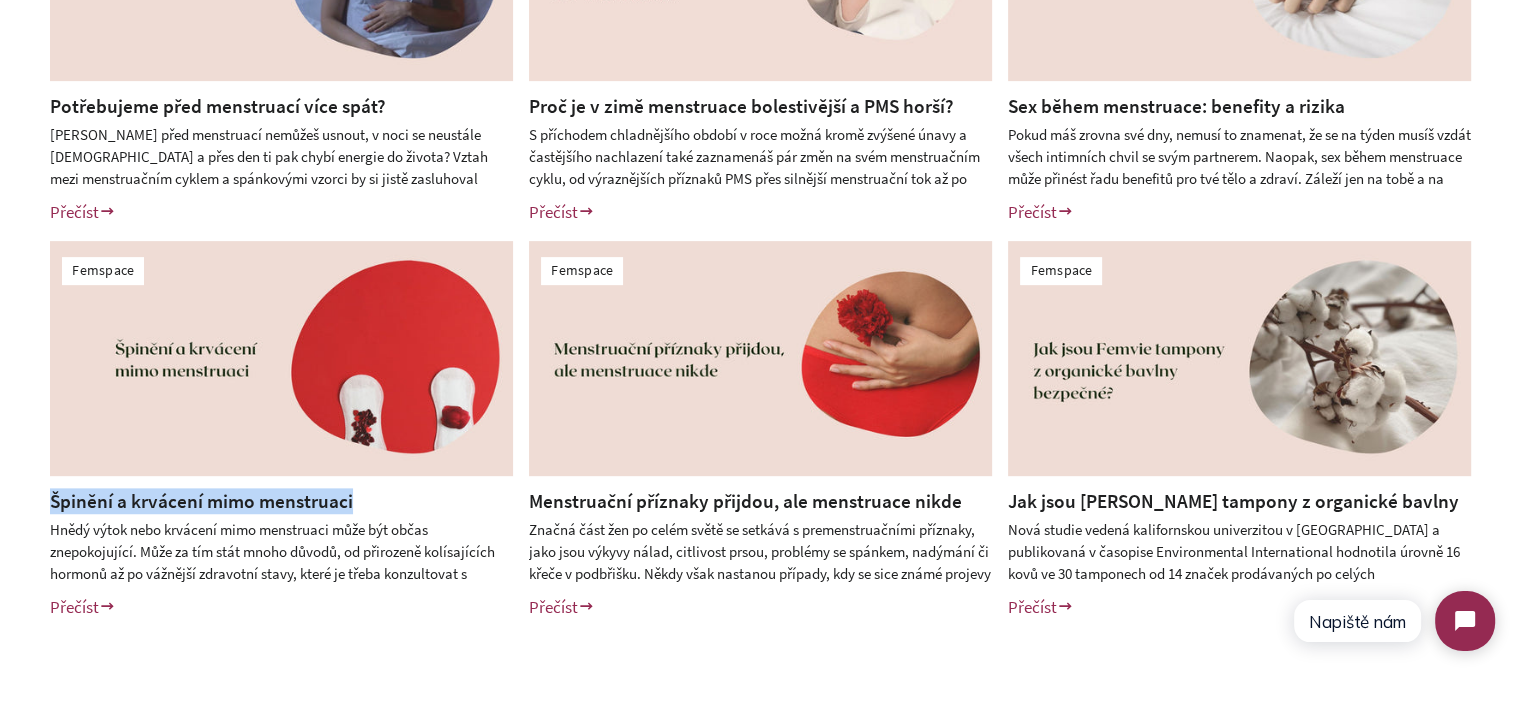 drag, startPoint x: 384, startPoint y: 499, endPoint x: 46, endPoint y: 500, distance: 338.00146 